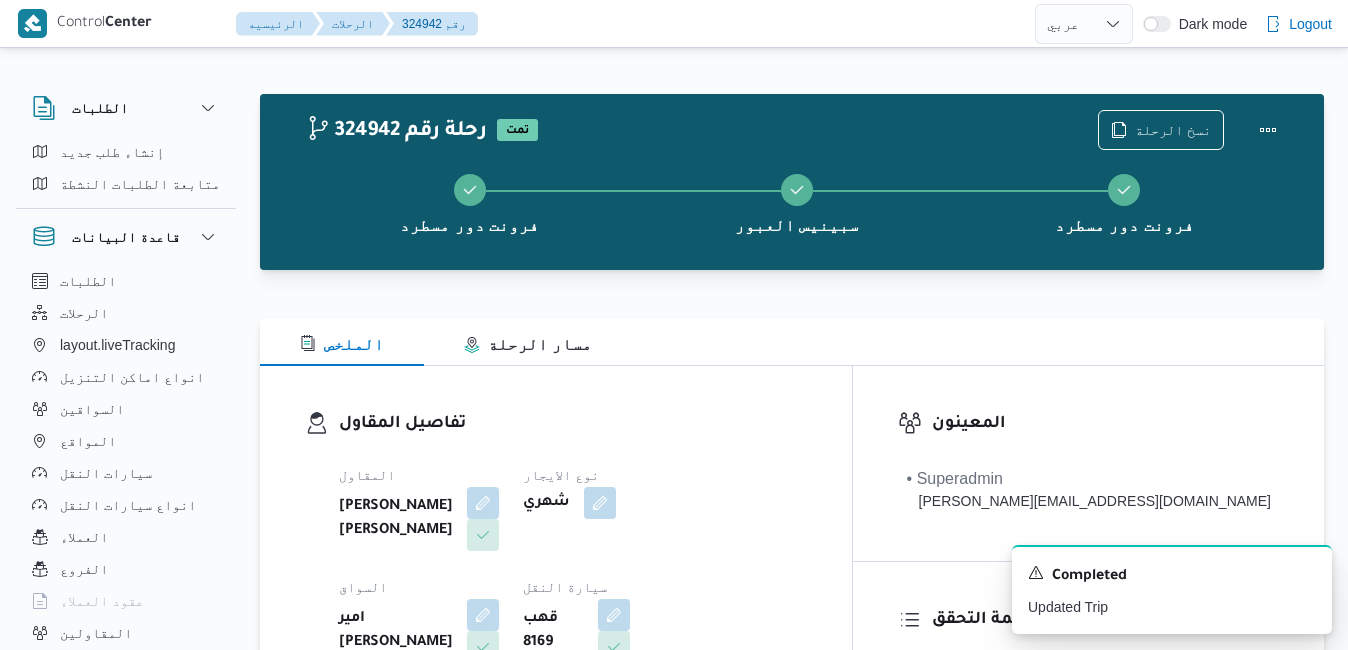 select on "ar" 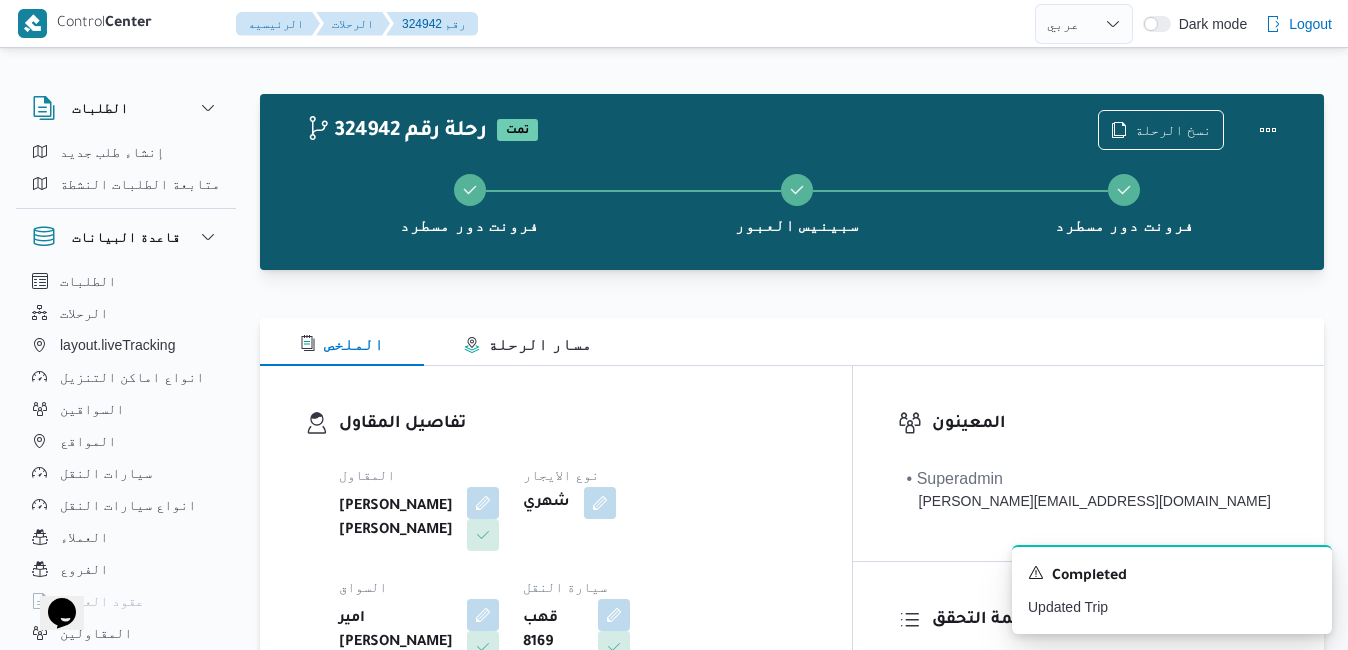 scroll, scrollTop: 0, scrollLeft: 0, axis: both 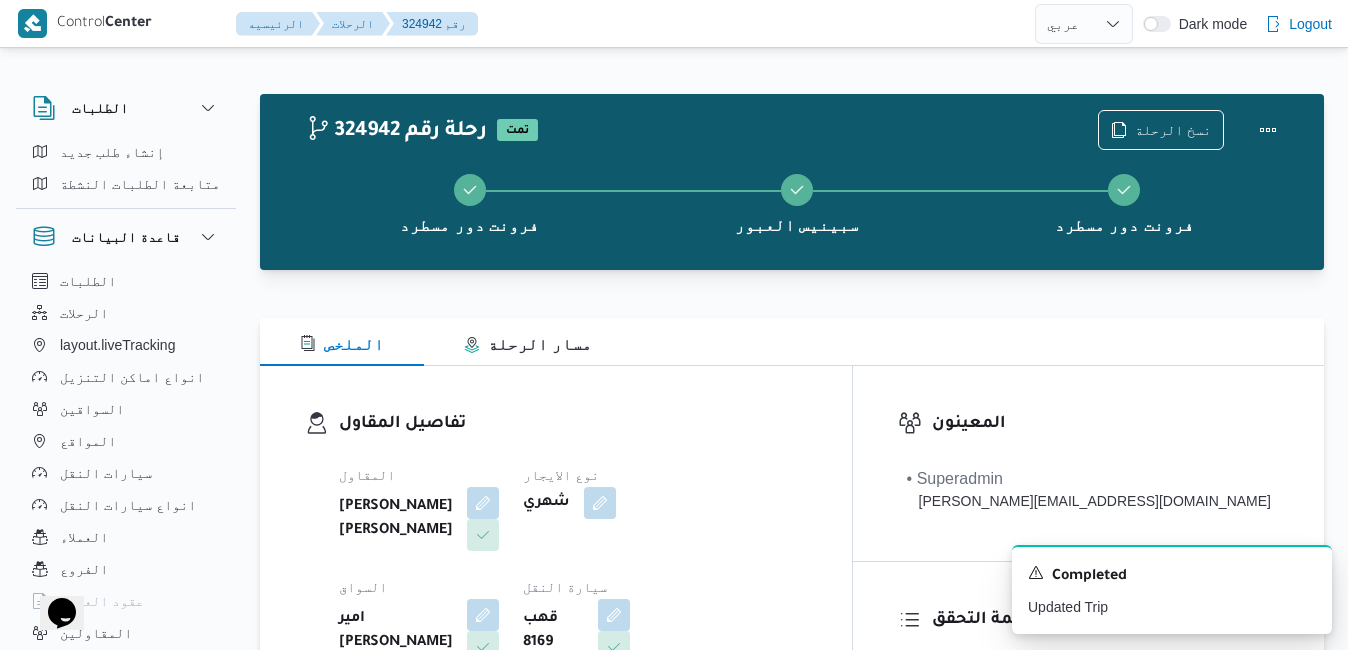 click on "تفاصيل المقاول المقاول عبدالله عيد عبدالسلام عبدالحافظ نوع الايجار شهري السواق امير صلاح محمد السيد سيارة النقل قهب 8169 نوع سيارة النقل دبابة | مغلق | جاف | 1.5 طن" at bounding box center (556, 597) 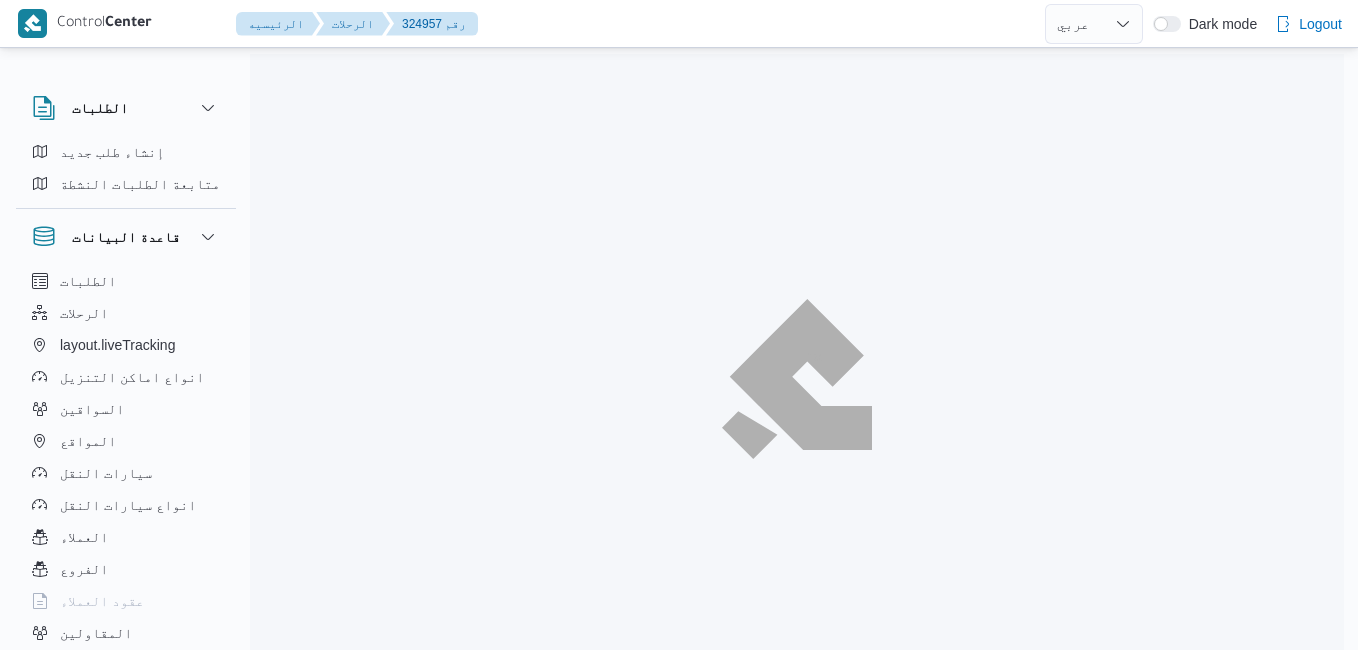select on "ar" 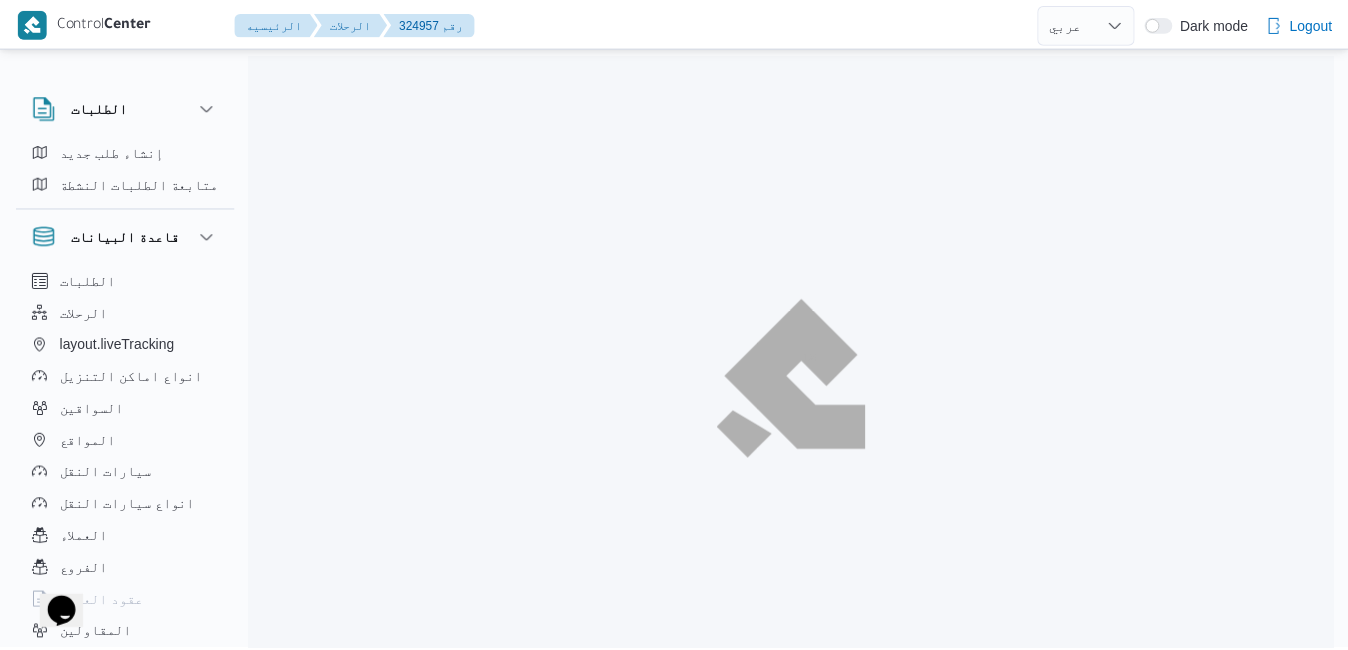 scroll, scrollTop: 0, scrollLeft: 0, axis: both 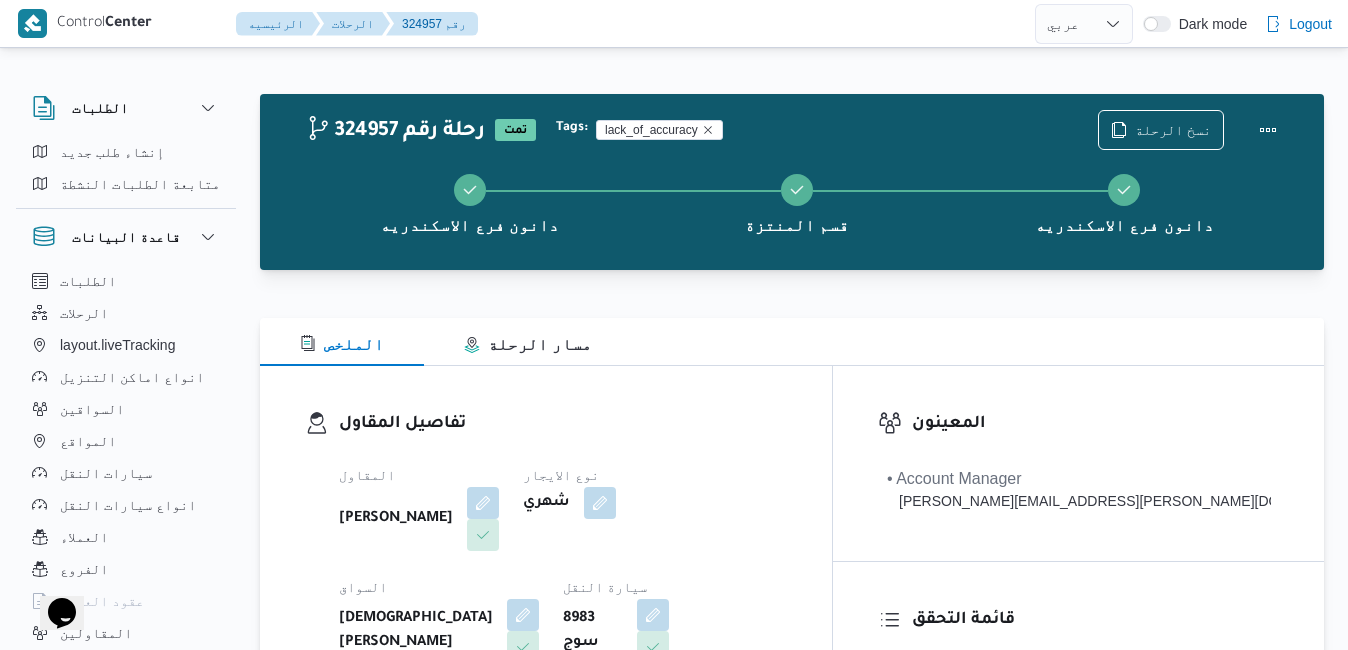 click on "السواق" at bounding box center (439, 587) 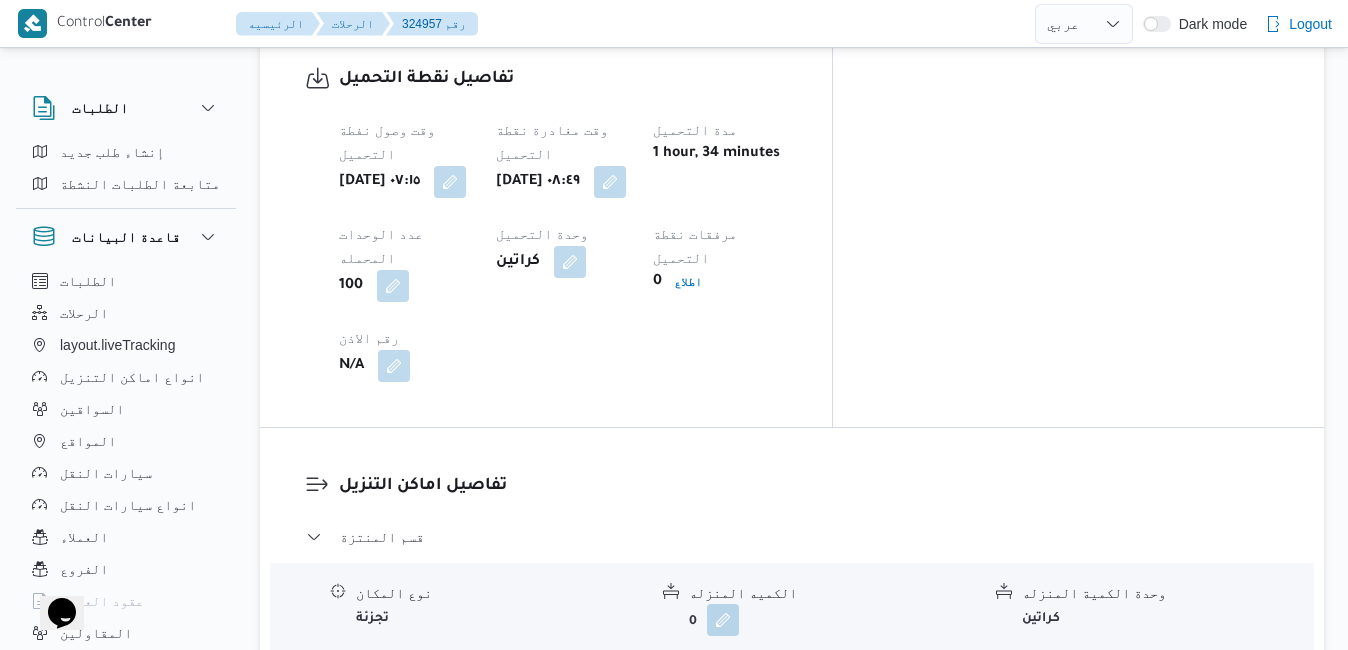 scroll, scrollTop: 1680, scrollLeft: 0, axis: vertical 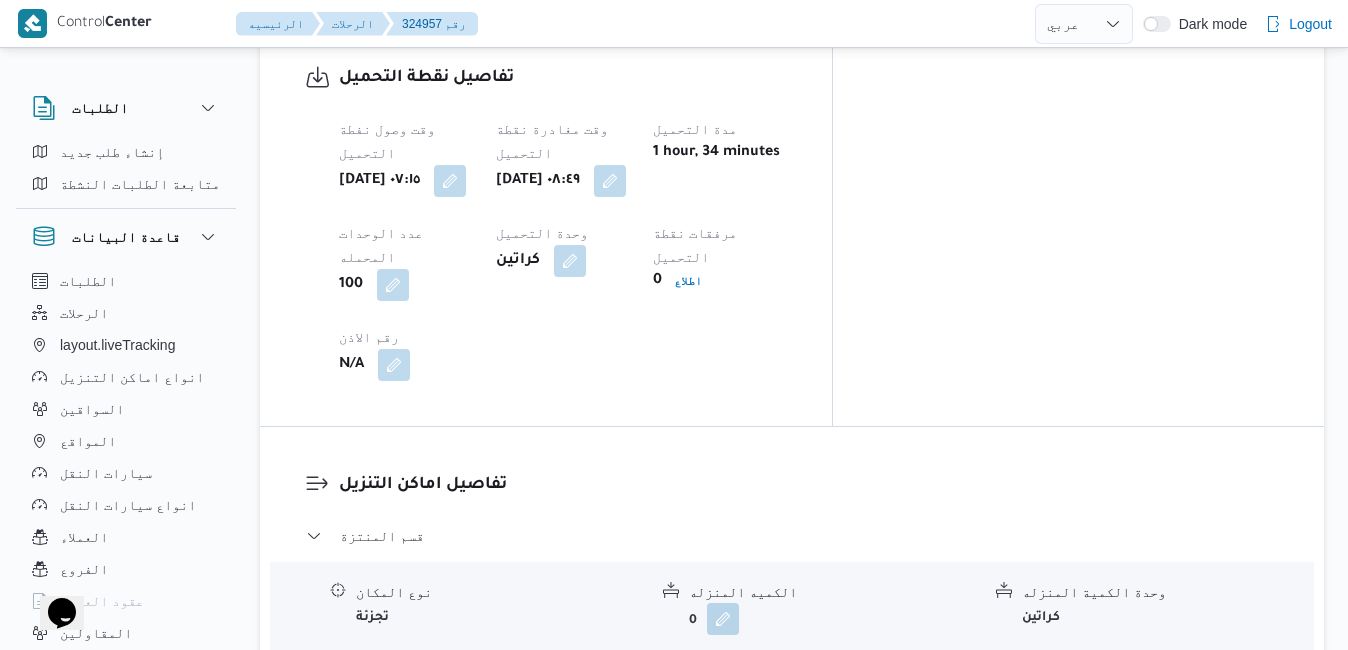 click on "قسم  المنتزة نوع المكان تجزئة الكميه المنزله 0 وحدة الكمية المنزله كراتين مدة التنزيل 1 hour, 45 minutes وقت الوصول ثلاثاء ١٥ يوليو ٢٠٢٥ ١٤:١٧ وقت المغادره ثلاثاء ١٥ يوليو ٢٠٢٥ ١٦:٠٣ صورة الاذن 0 اطلاع رقم الاذن N/A ملاحظات N/A قسم مينا البصل -
دانون فرع الاسكندريه  نوع المكان مصانع و مخازن الكميه المنزله 0 وحدة الكمية المنزله كراتين مدة التنزيل 7 minutes وقت الوصول ثلاثاء ١٥ يوليو ٢٠٢٥ ١٦:٢١ وقت المغادره ثلاثاء ١٥ يوليو ٢٠٢٥ ١٦:٢٩ صورة الاذن 0 اطلاع رقم الاذن N/A ملاحظات N/A عدل تفاصيل نقاط التنزيل" at bounding box center [792, 712] 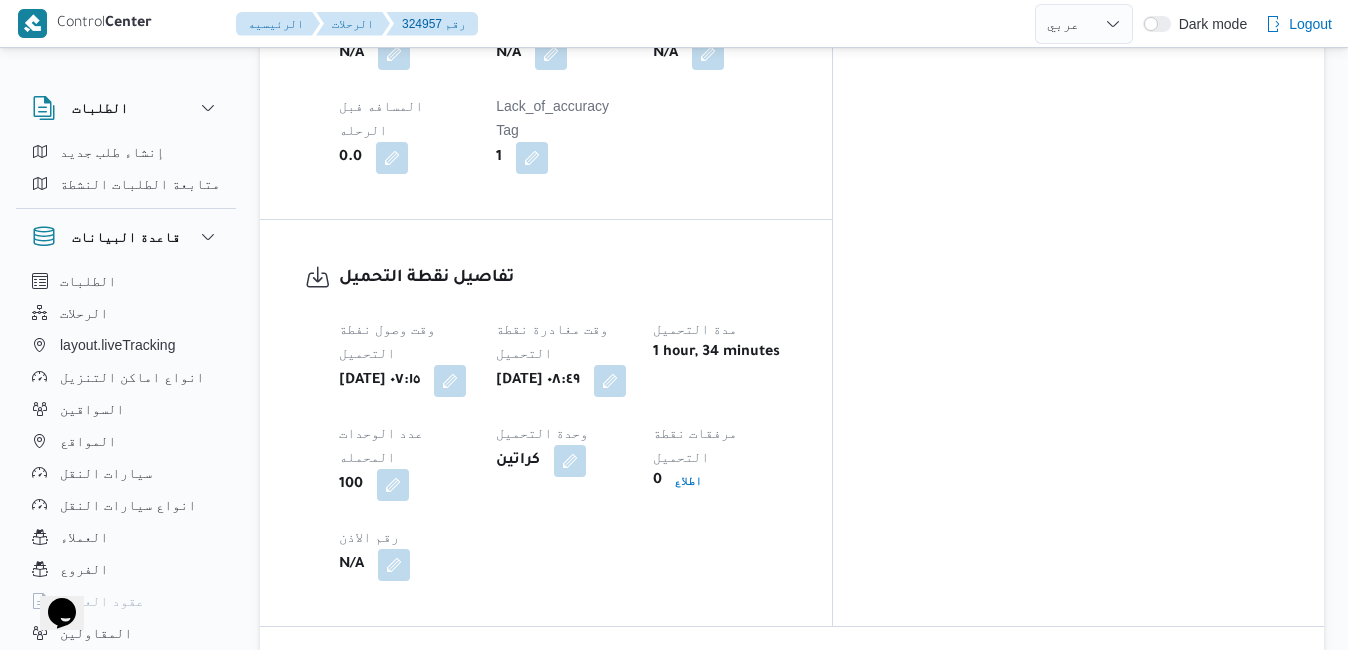 scroll, scrollTop: 1520, scrollLeft: 0, axis: vertical 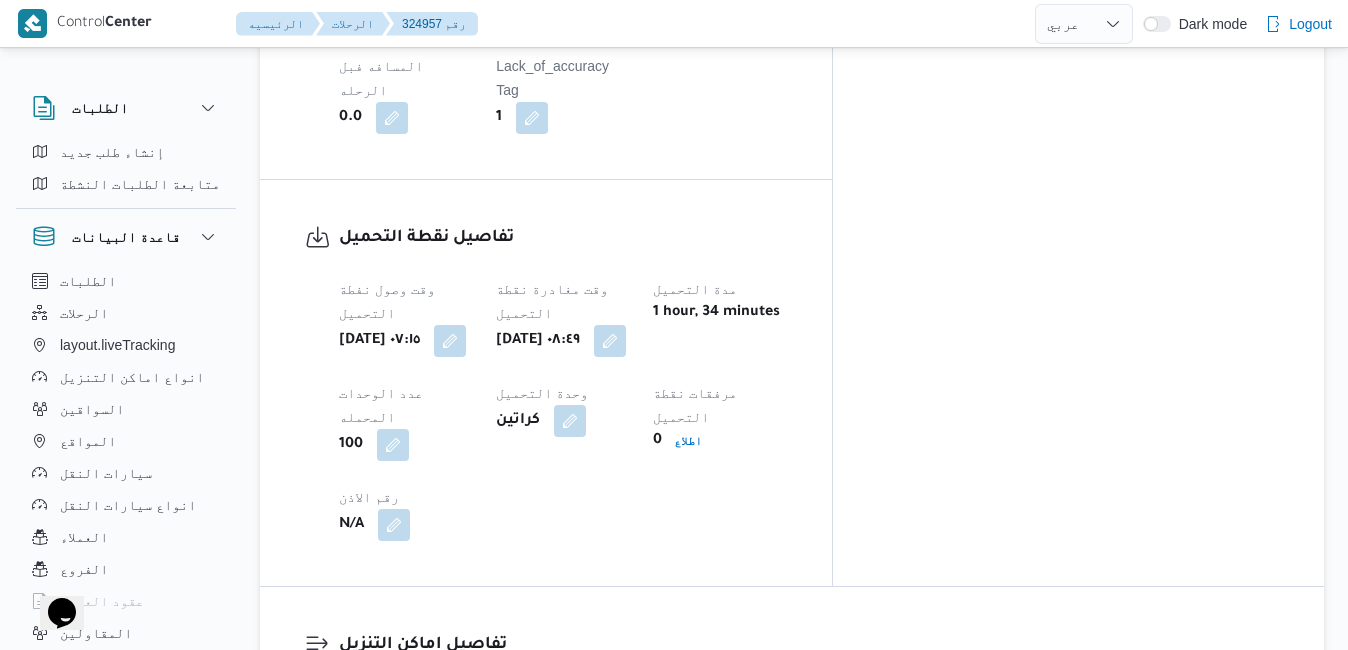click at bounding box center [785, 847] 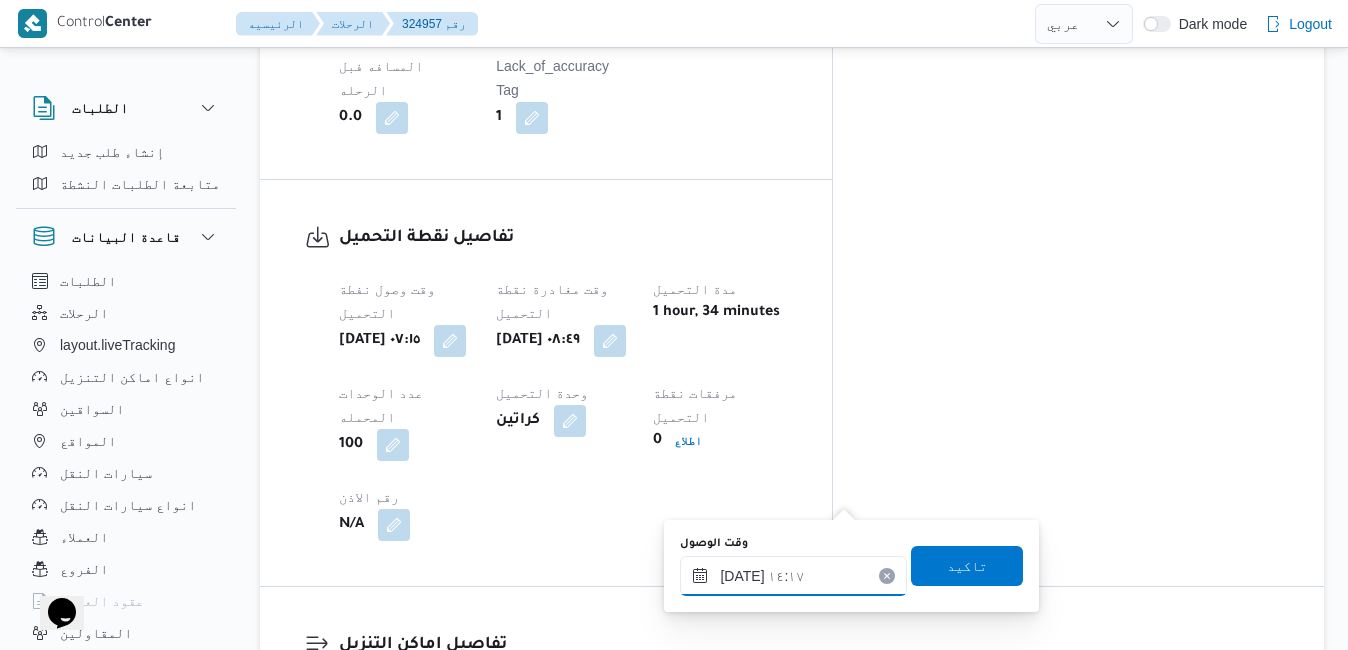 click on "١٥/٠٧/٢٠٢٥ ١٤:١٧" at bounding box center [793, 576] 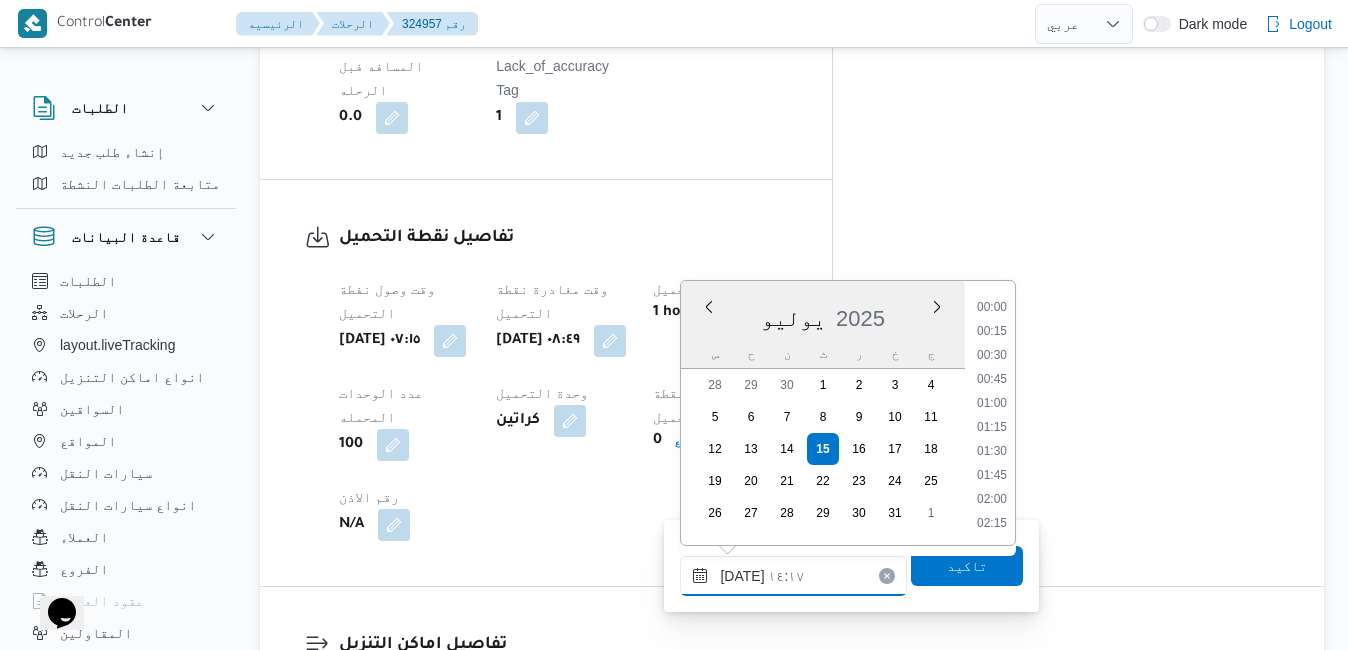 scroll, scrollTop: 1246, scrollLeft: 0, axis: vertical 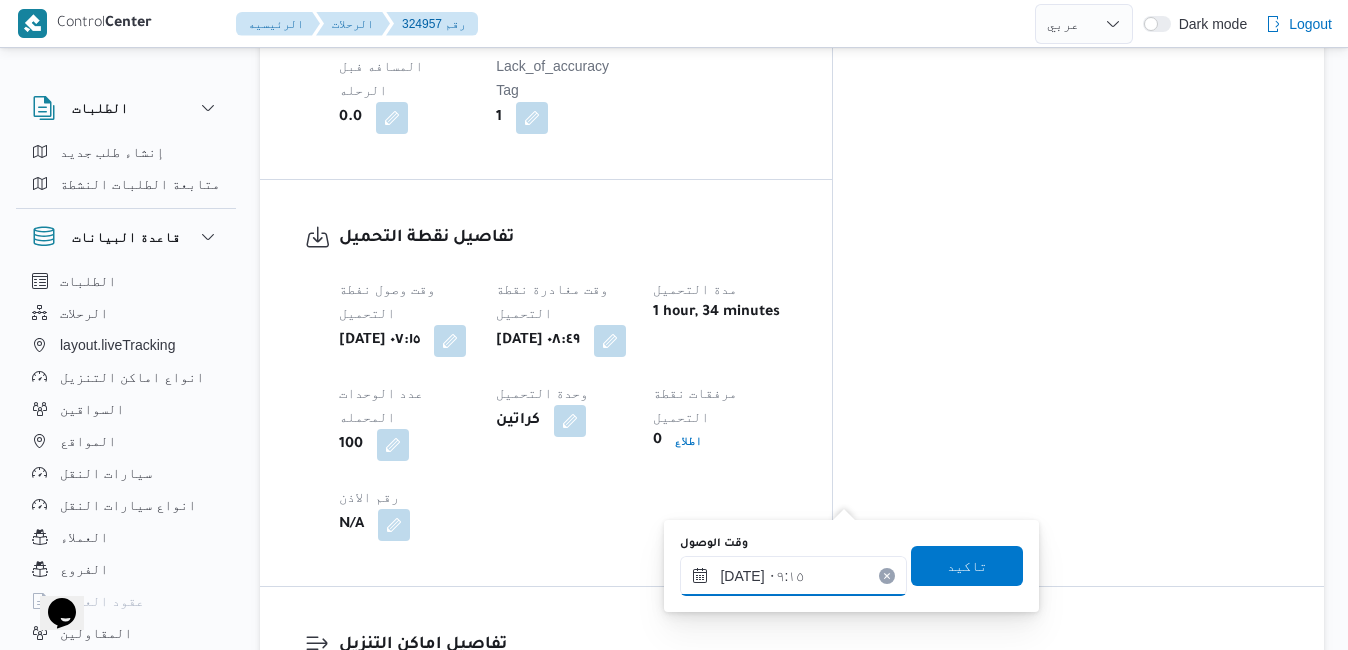 click on "١٥/٠٧/٢٠٢٥ ٠٩:١٥" at bounding box center [793, 576] 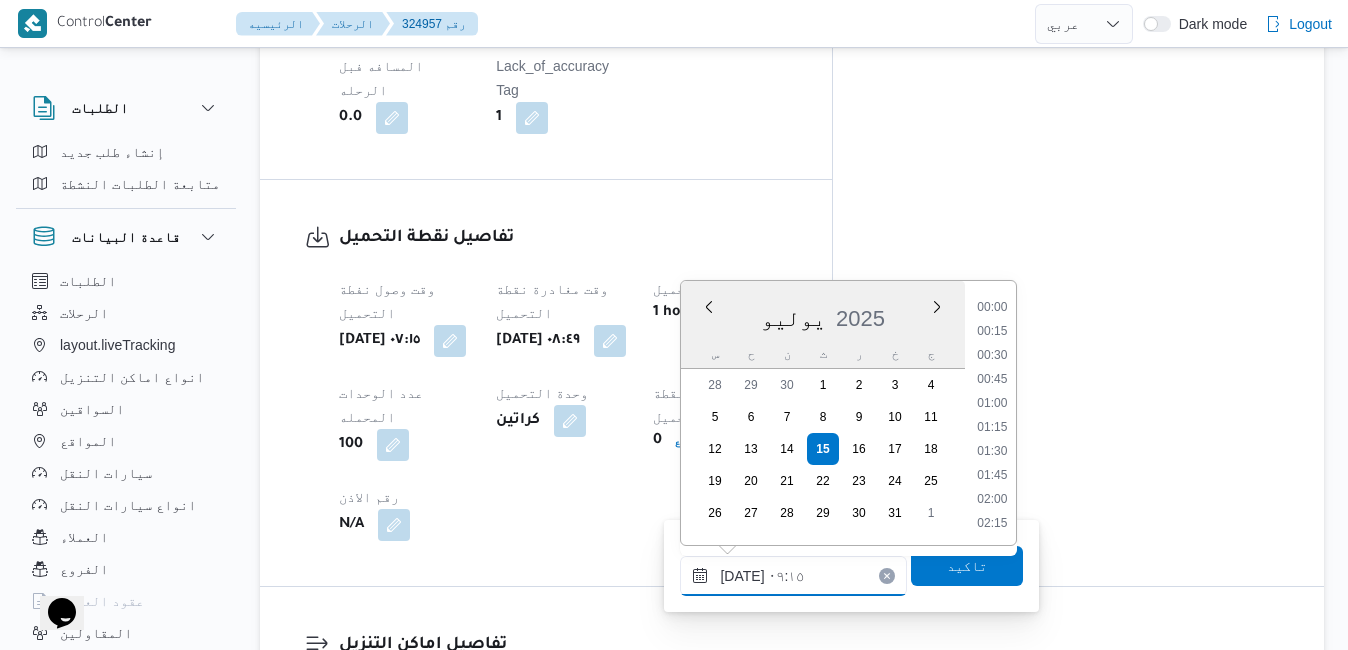 scroll, scrollTop: 766, scrollLeft: 0, axis: vertical 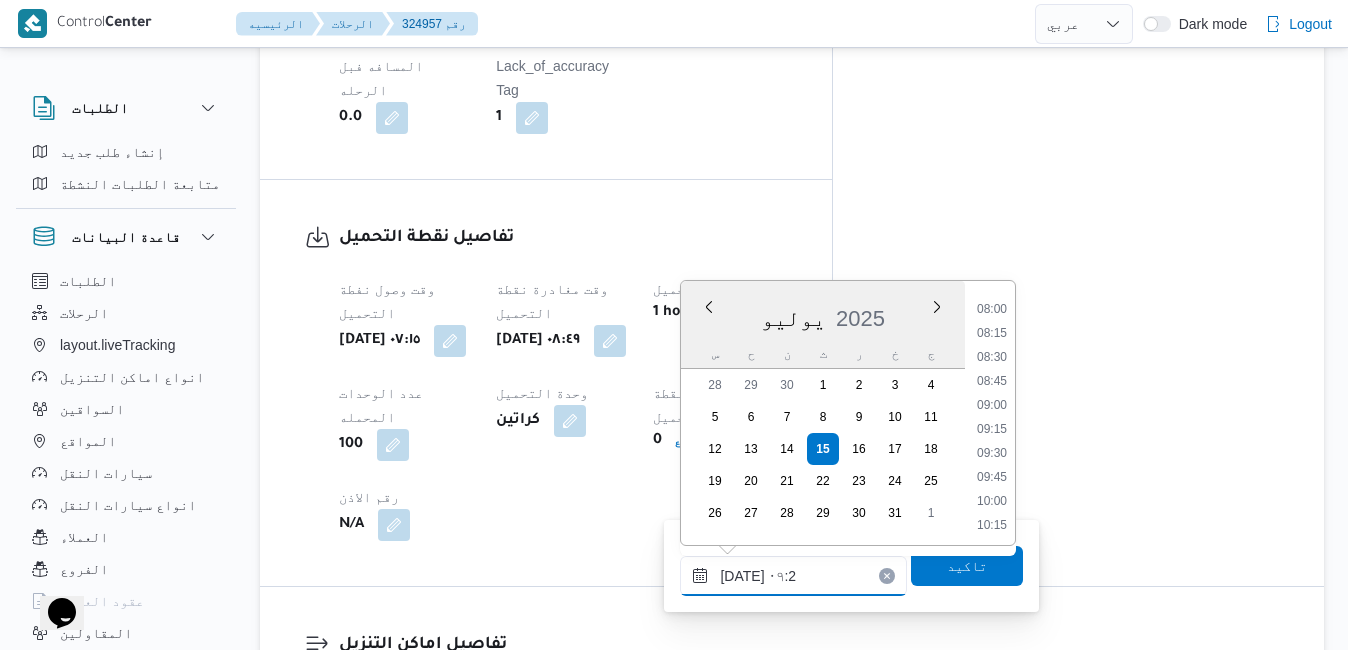 type on "١٥/٠٧/٢٠٢٥ ٠٩:20" 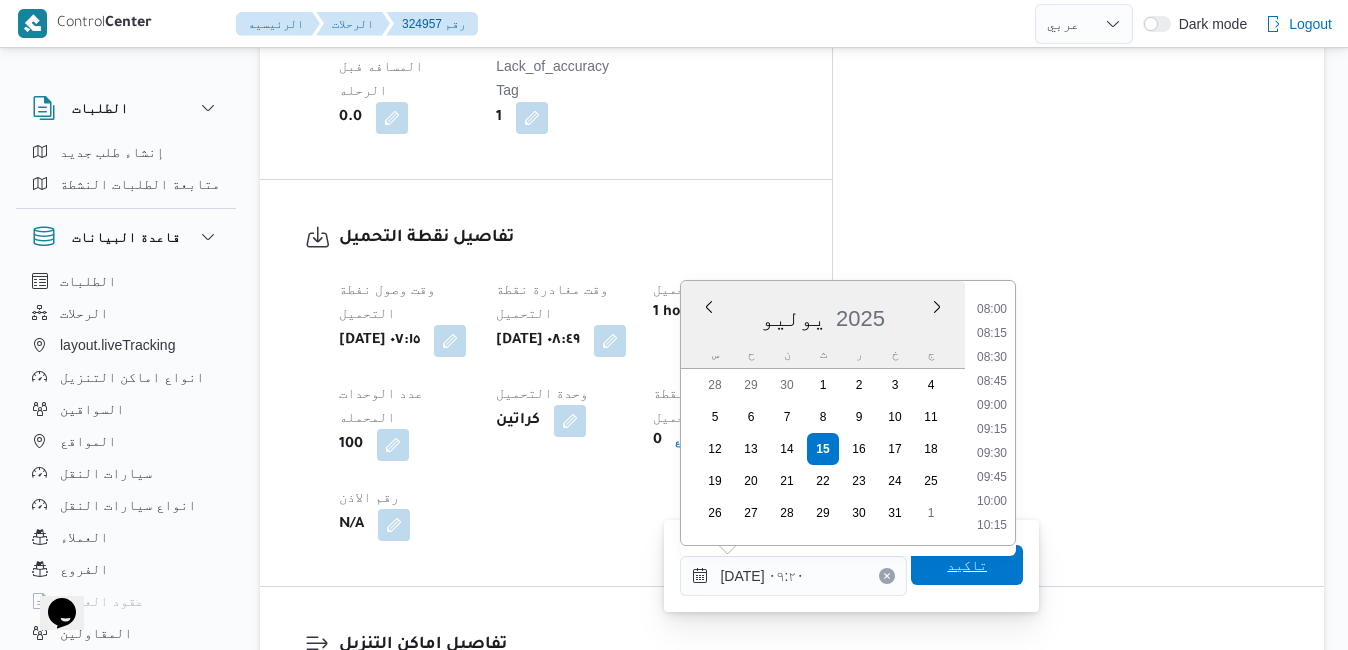click on "تاكيد" at bounding box center (967, 565) 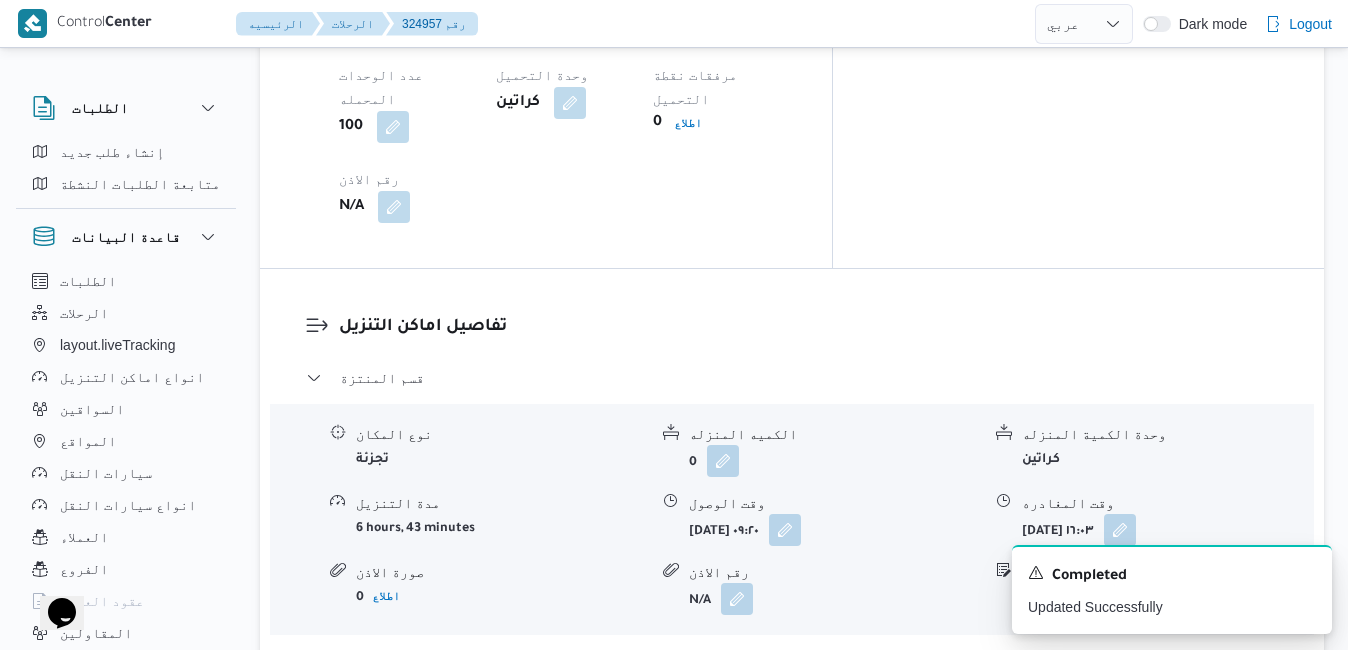 scroll, scrollTop: 1840, scrollLeft: 0, axis: vertical 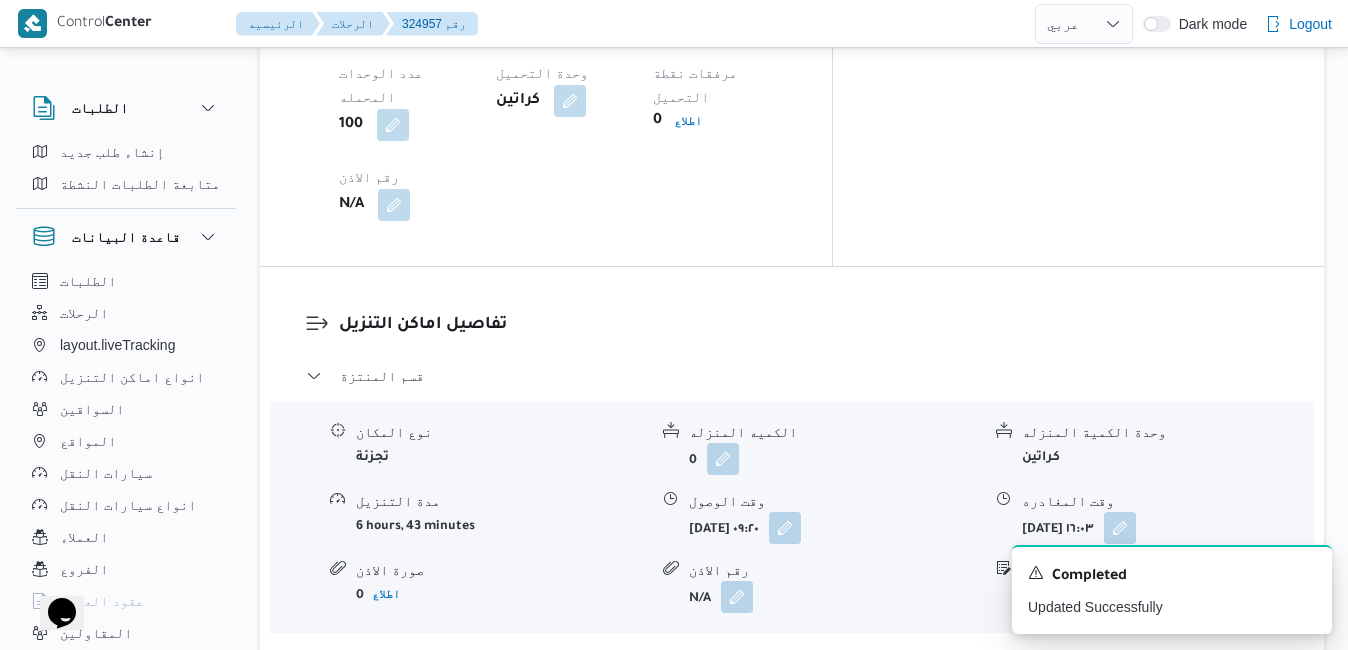 click on "قسم مينا البصل -
دانون فرع الاسكندريه" at bounding box center (792, 660) 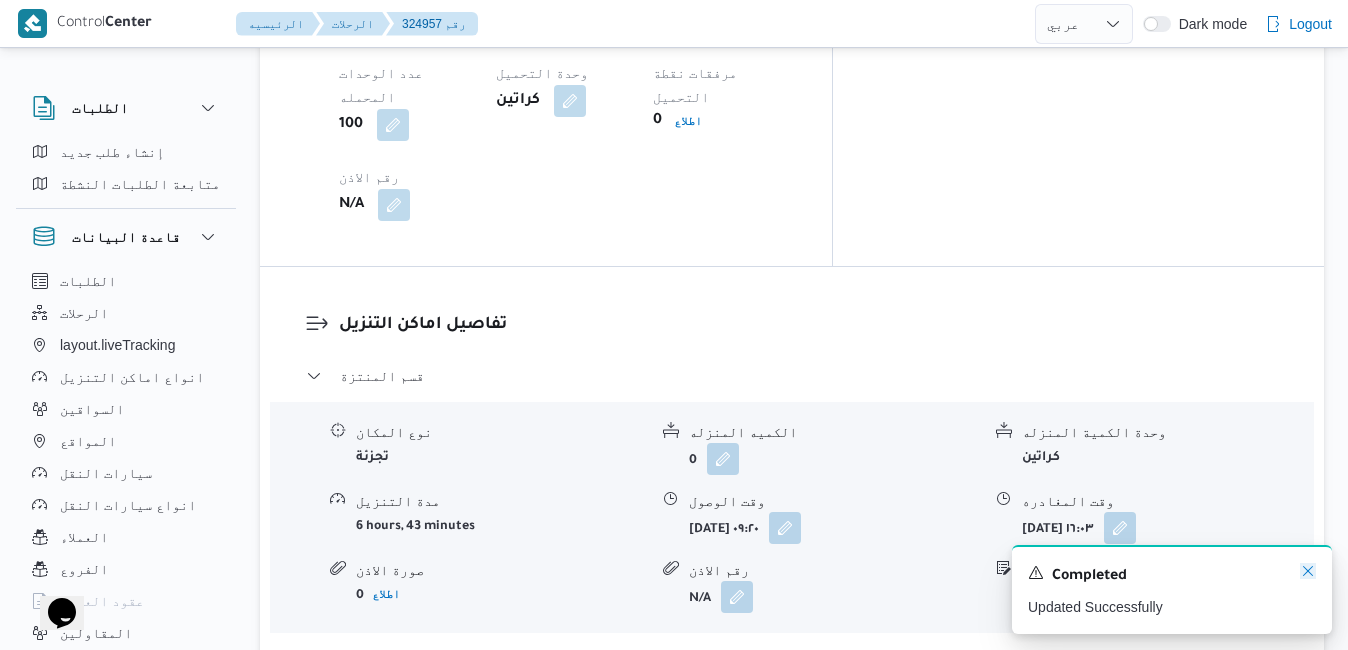 click 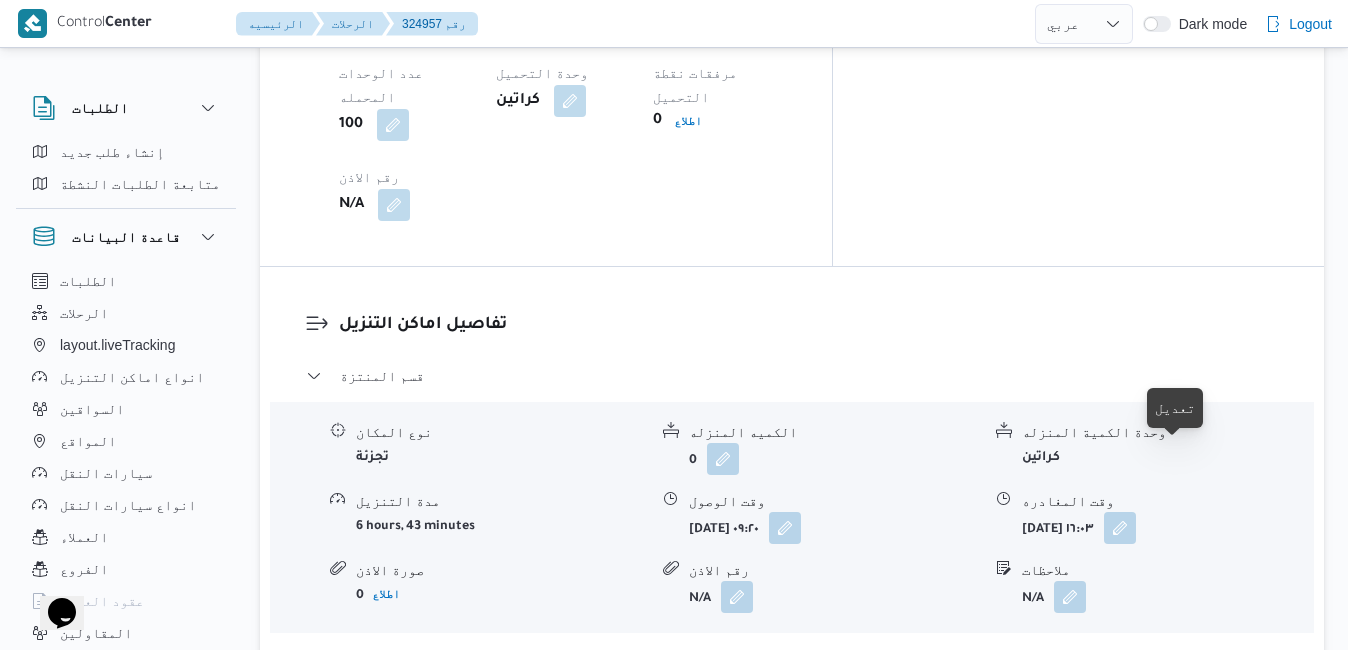 click at bounding box center [1118, 811] 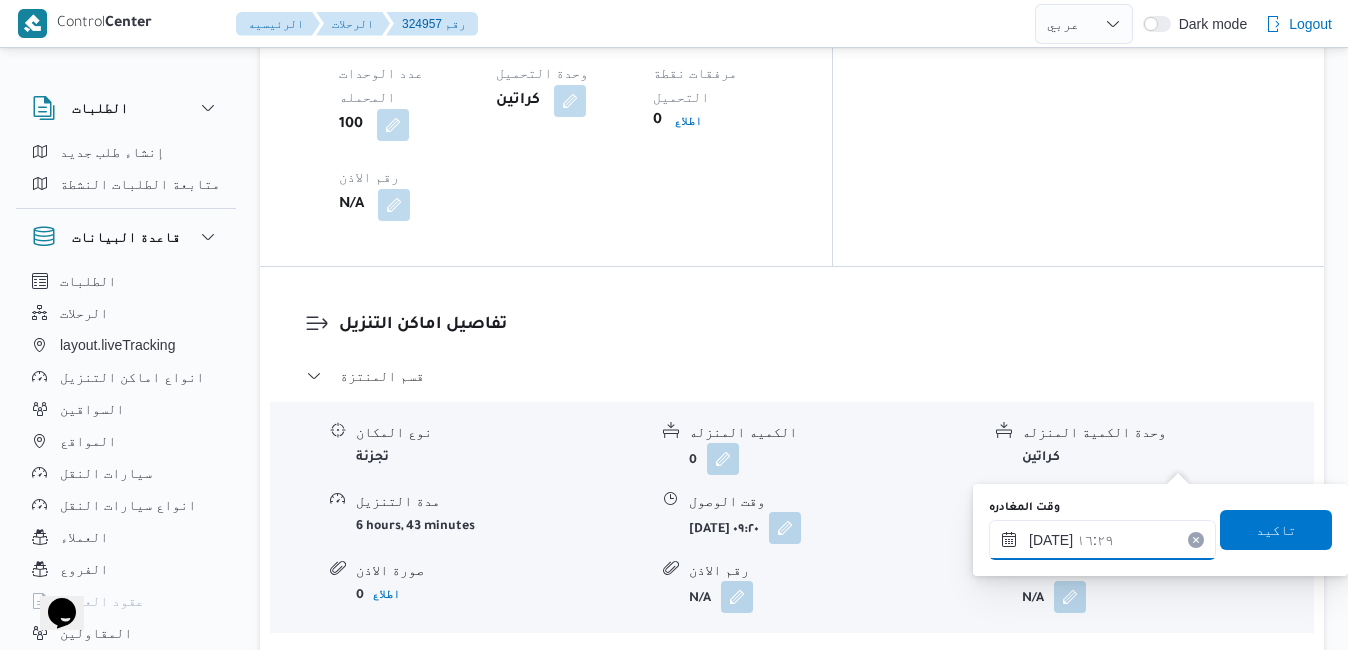 click on "١٥/٠٧/٢٠٢٥ ١٦:٢٩" at bounding box center (1102, 540) 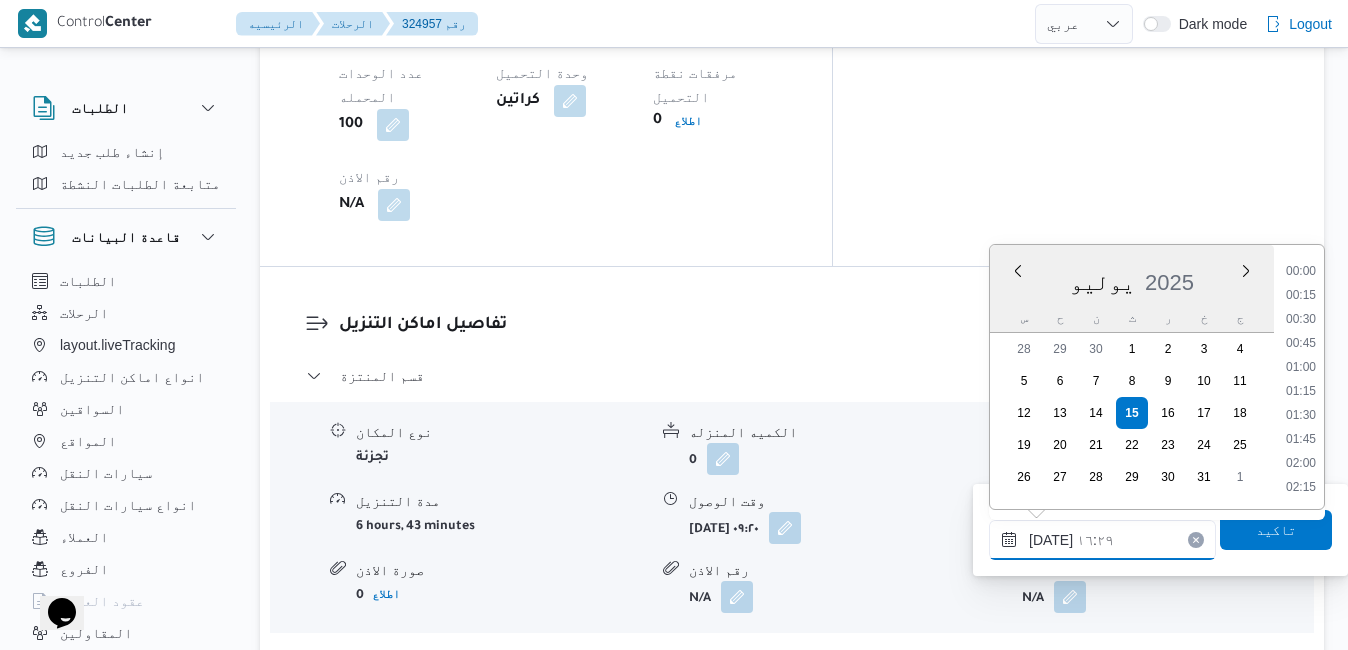 scroll, scrollTop: 1438, scrollLeft: 0, axis: vertical 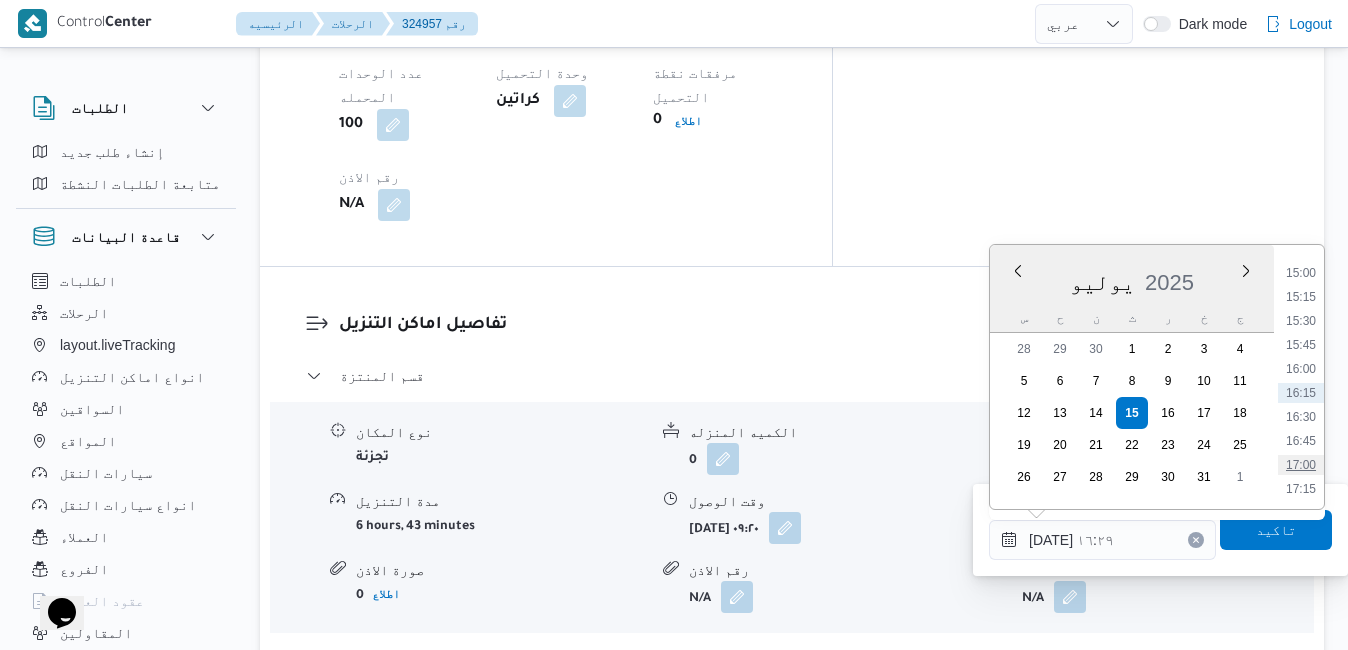 click on "17:00" at bounding box center (1301, 465) 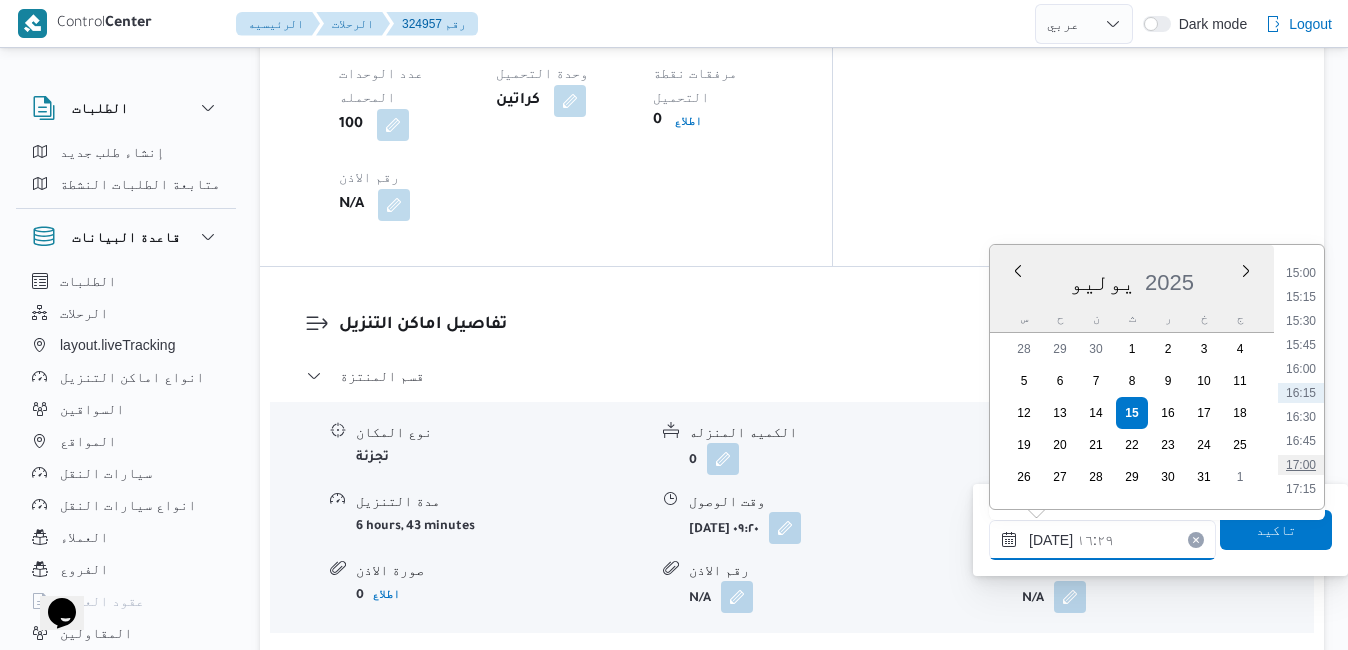 type on "١٥/٠٧/٢٠٢٥ ١٧:٠٠" 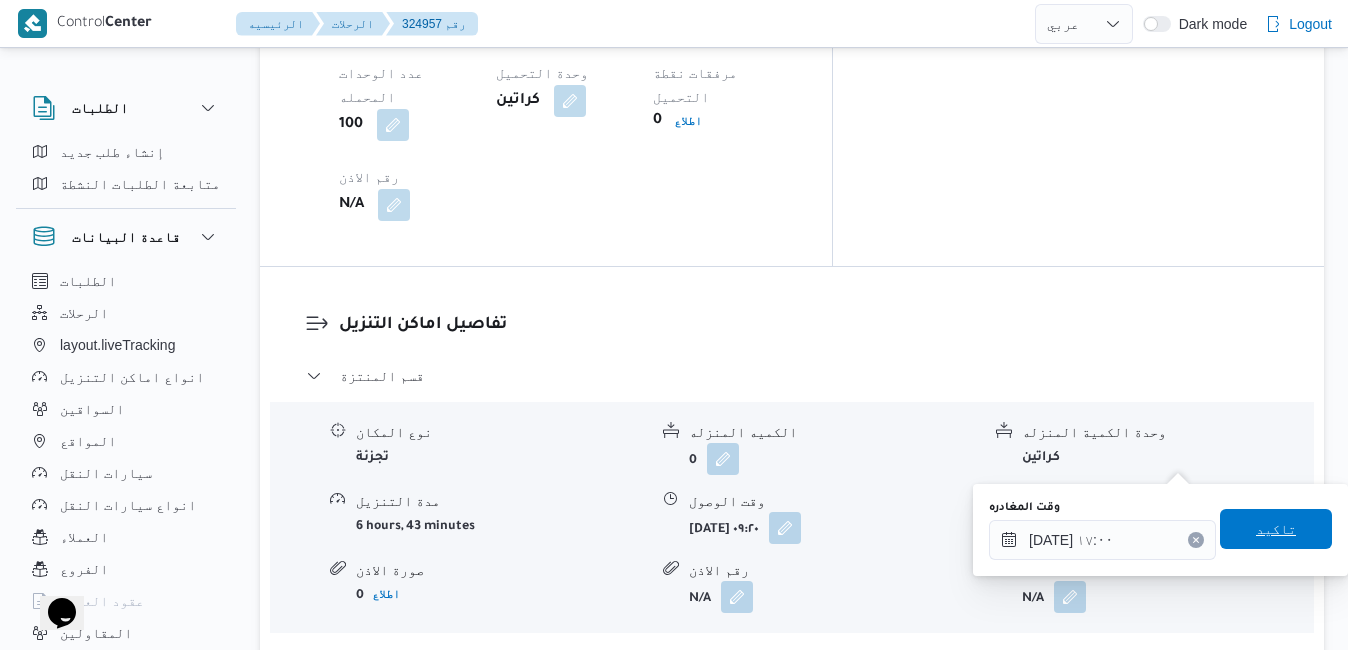 click on "تاكيد" at bounding box center (1276, 529) 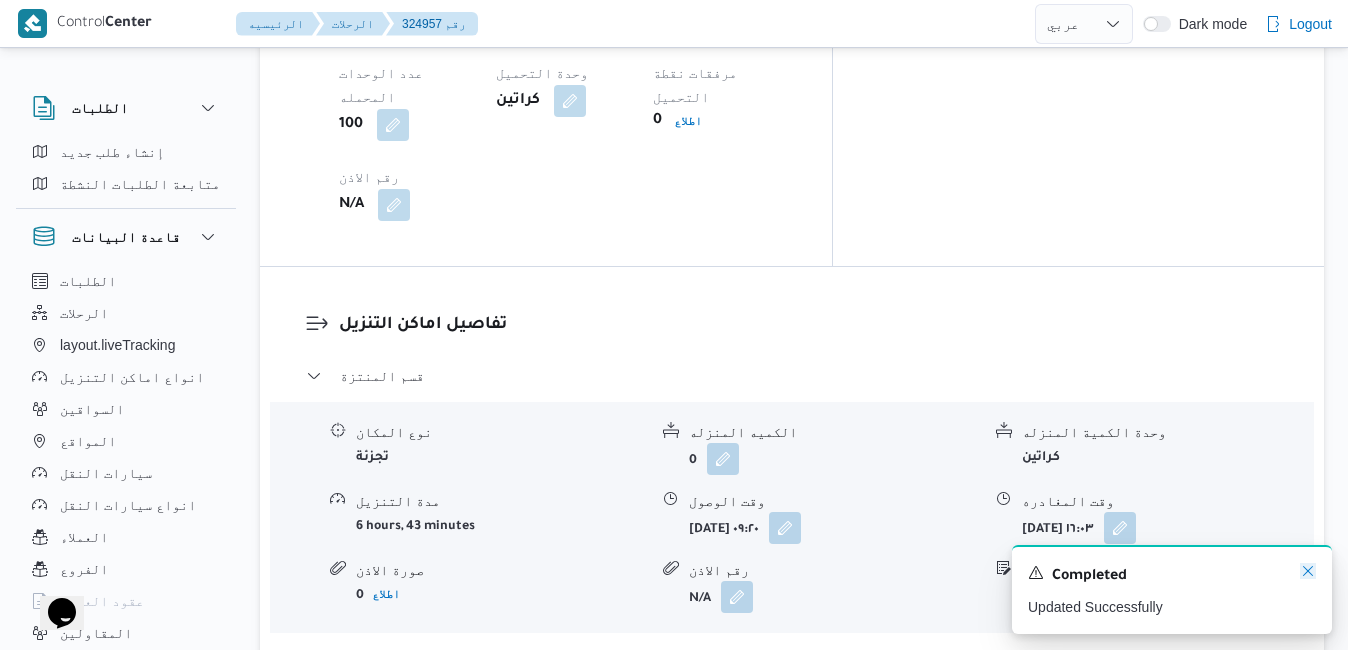 click 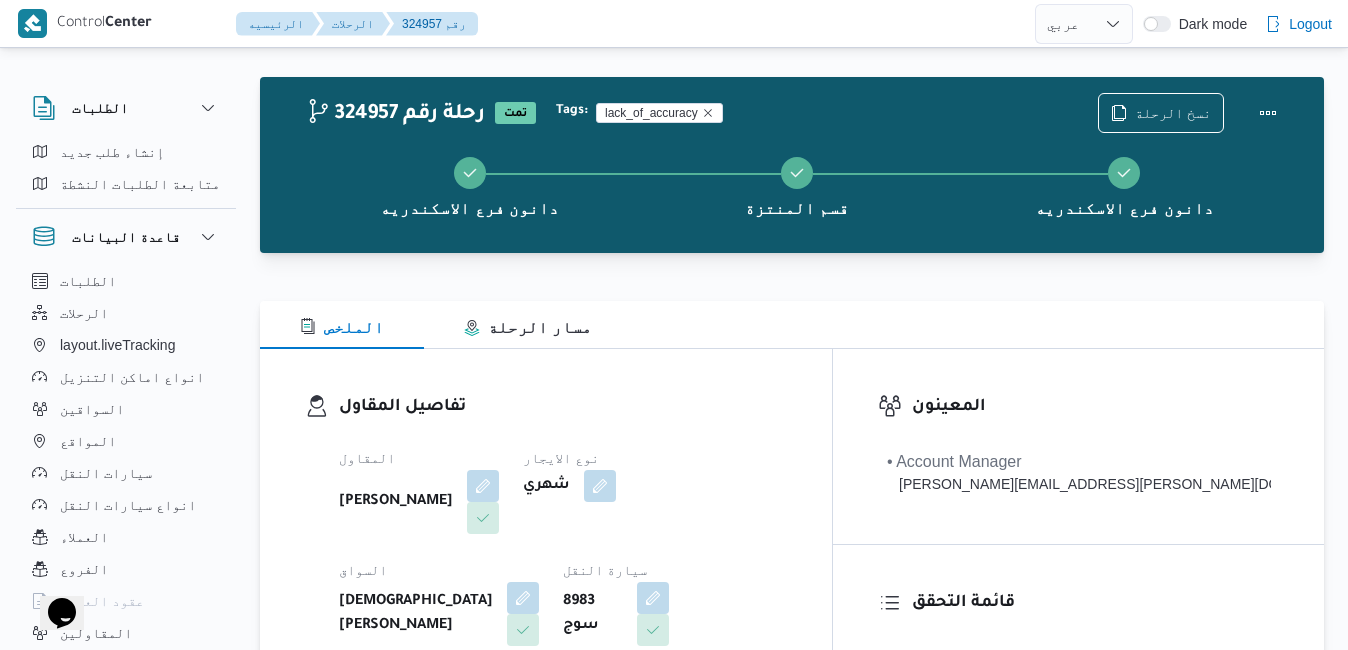 scroll, scrollTop: 0, scrollLeft: 0, axis: both 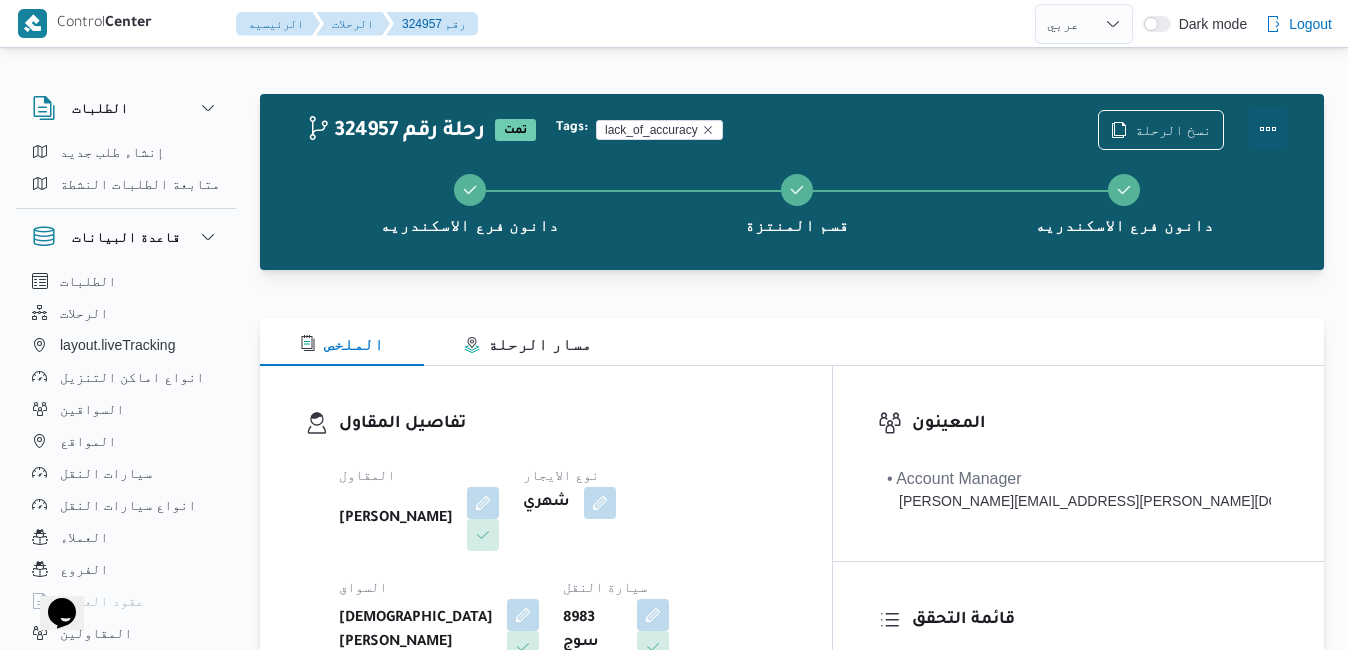 click at bounding box center [1268, 129] 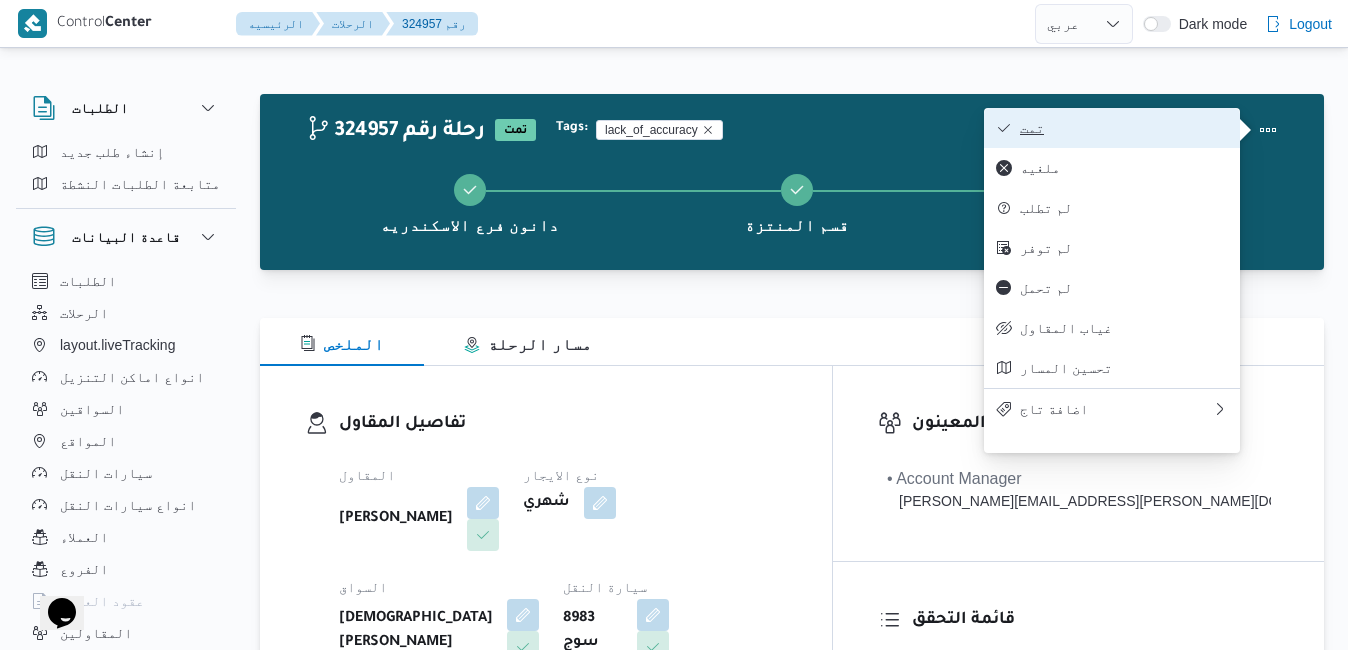 click on "تمت" at bounding box center (1124, 128) 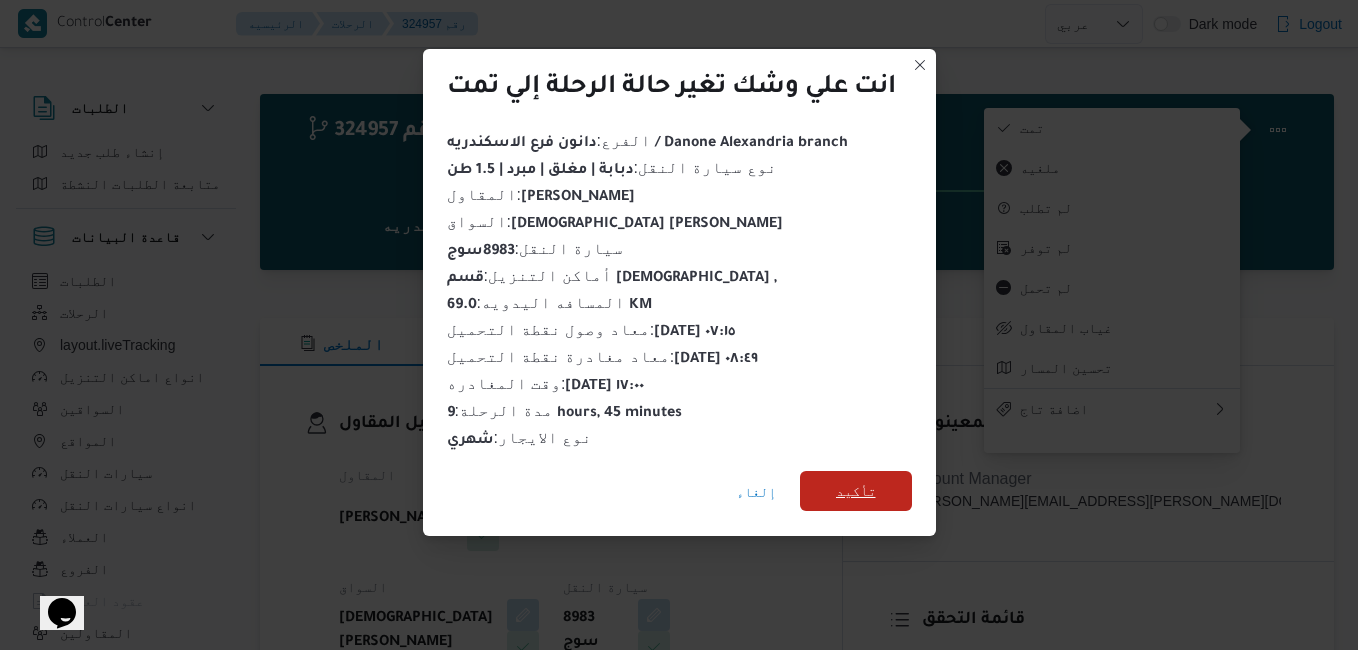 click on "تأكيد" at bounding box center (856, 491) 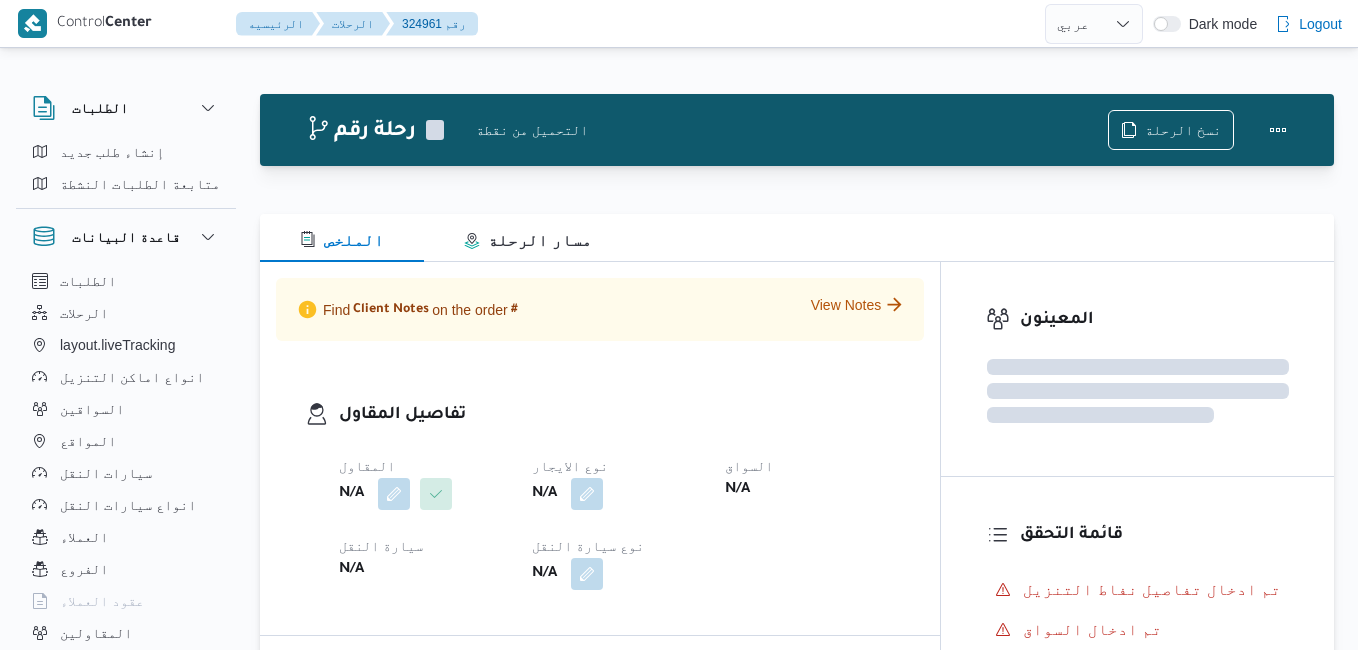 select on "ar" 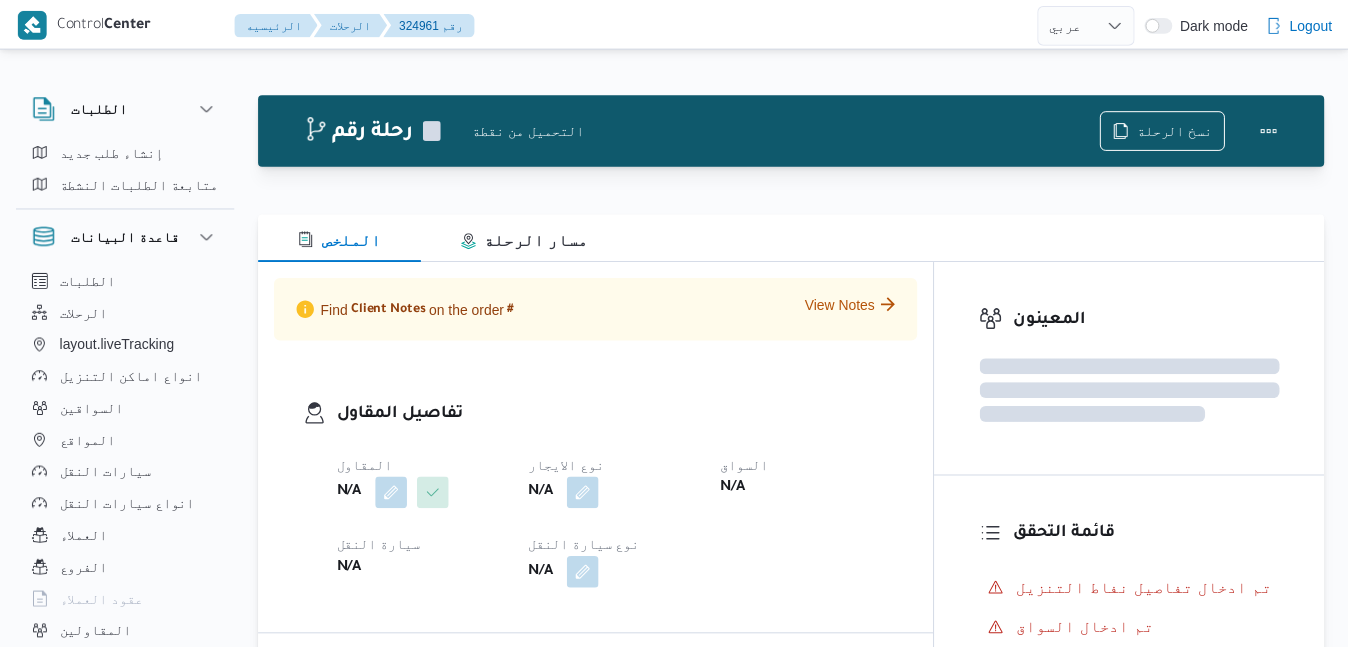 scroll, scrollTop: 0, scrollLeft: 0, axis: both 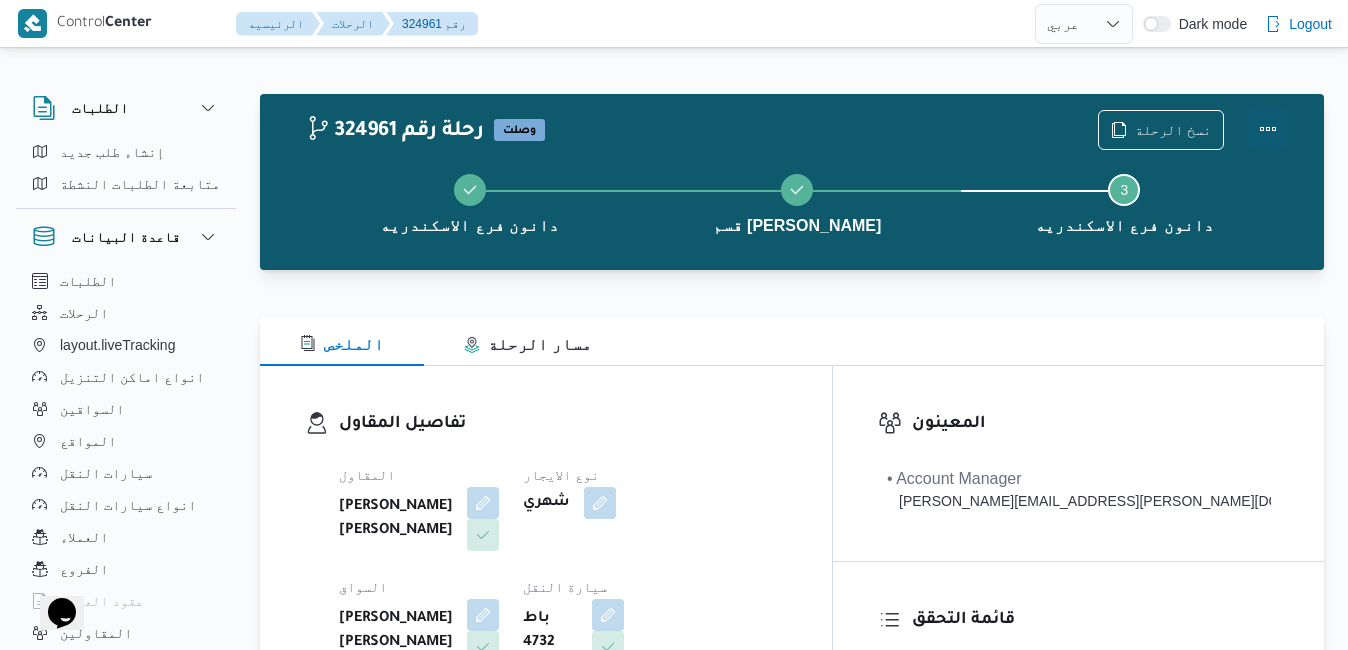 click at bounding box center (1268, 129) 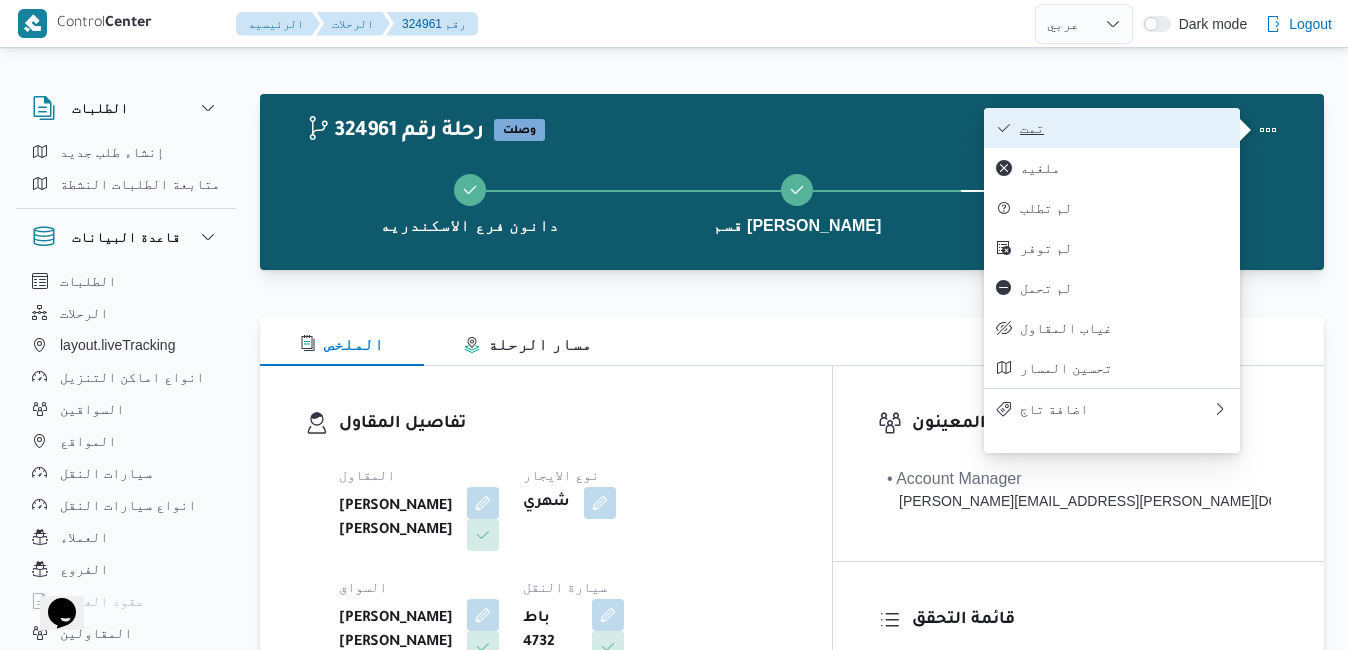 click on "تمت" at bounding box center (1124, 128) 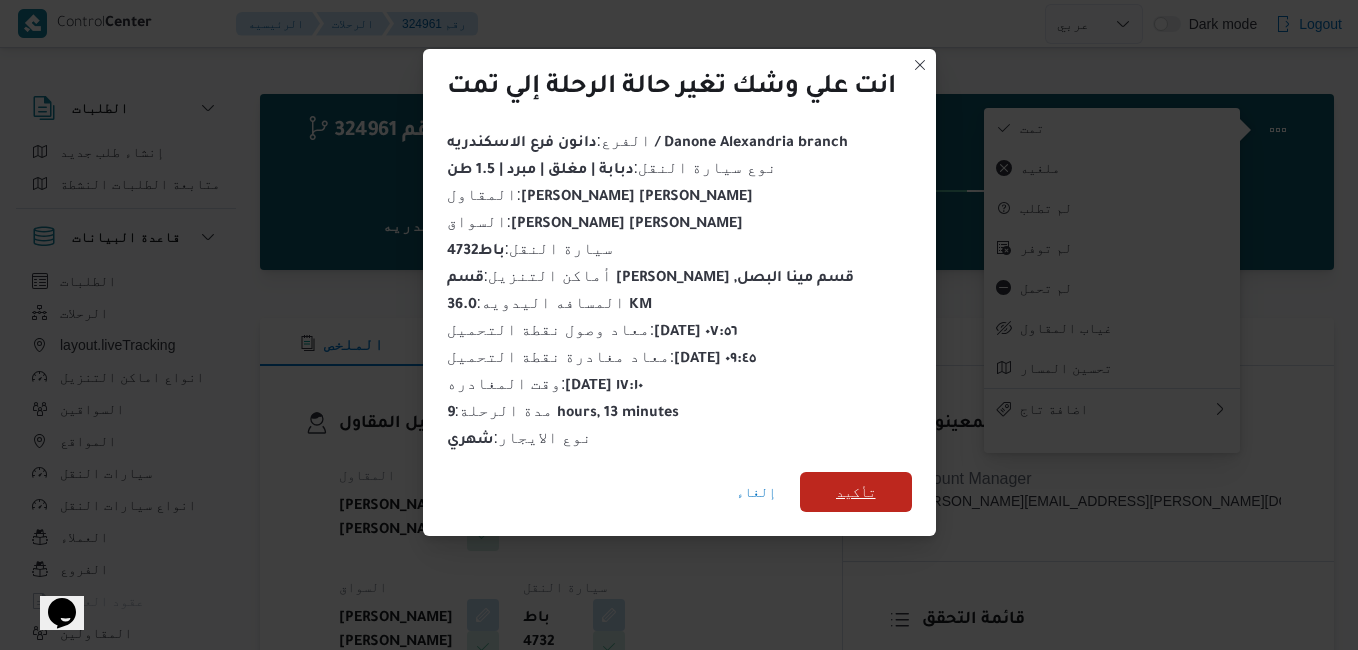 click on "تأكيد" at bounding box center [856, 492] 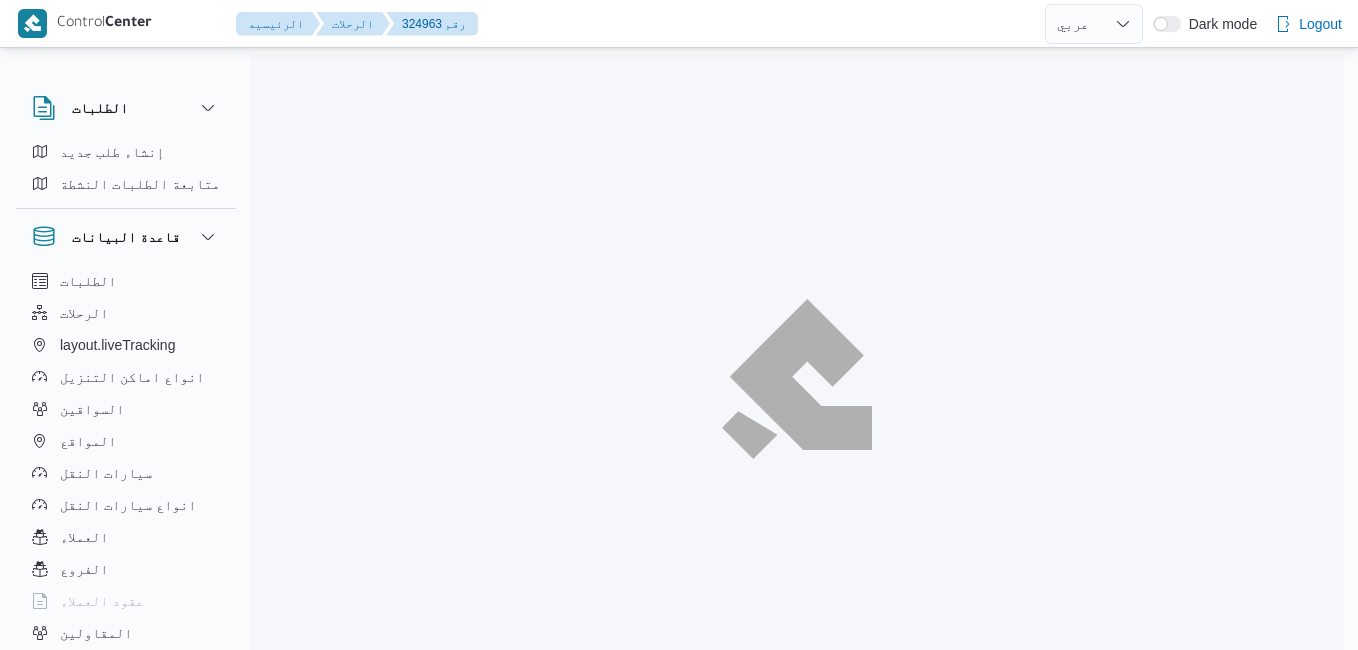 select on "ar" 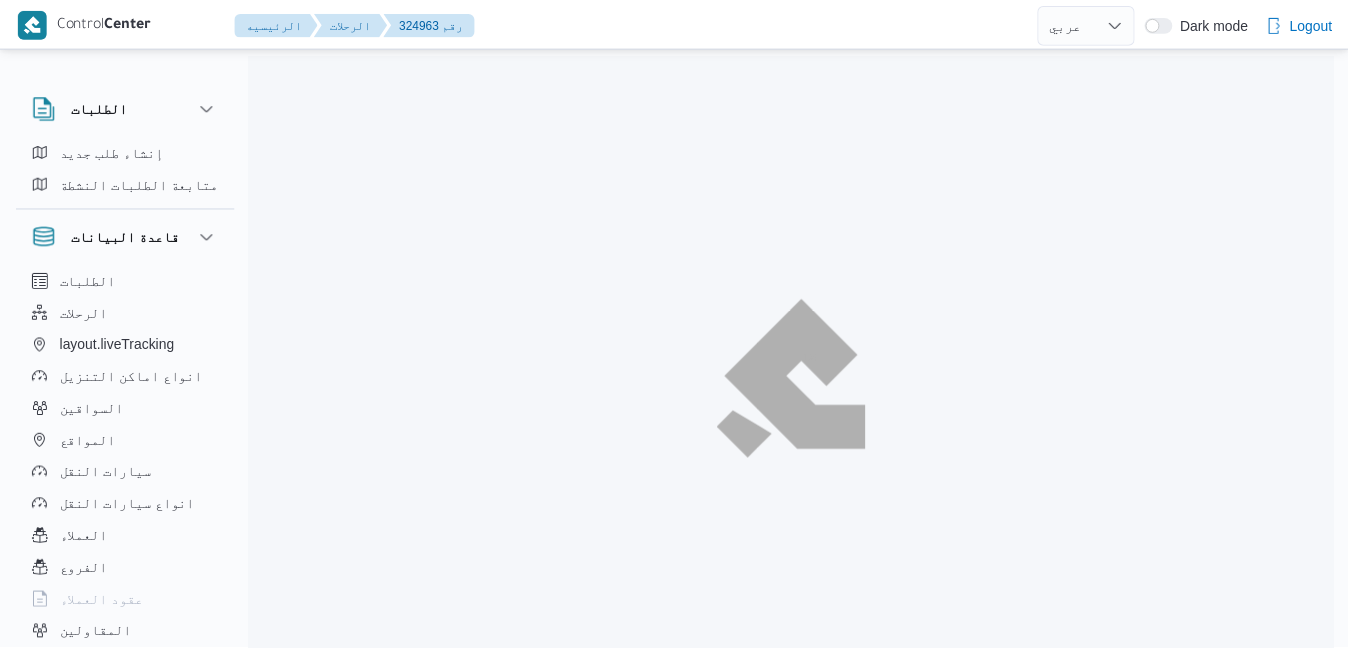 scroll, scrollTop: 0, scrollLeft: 0, axis: both 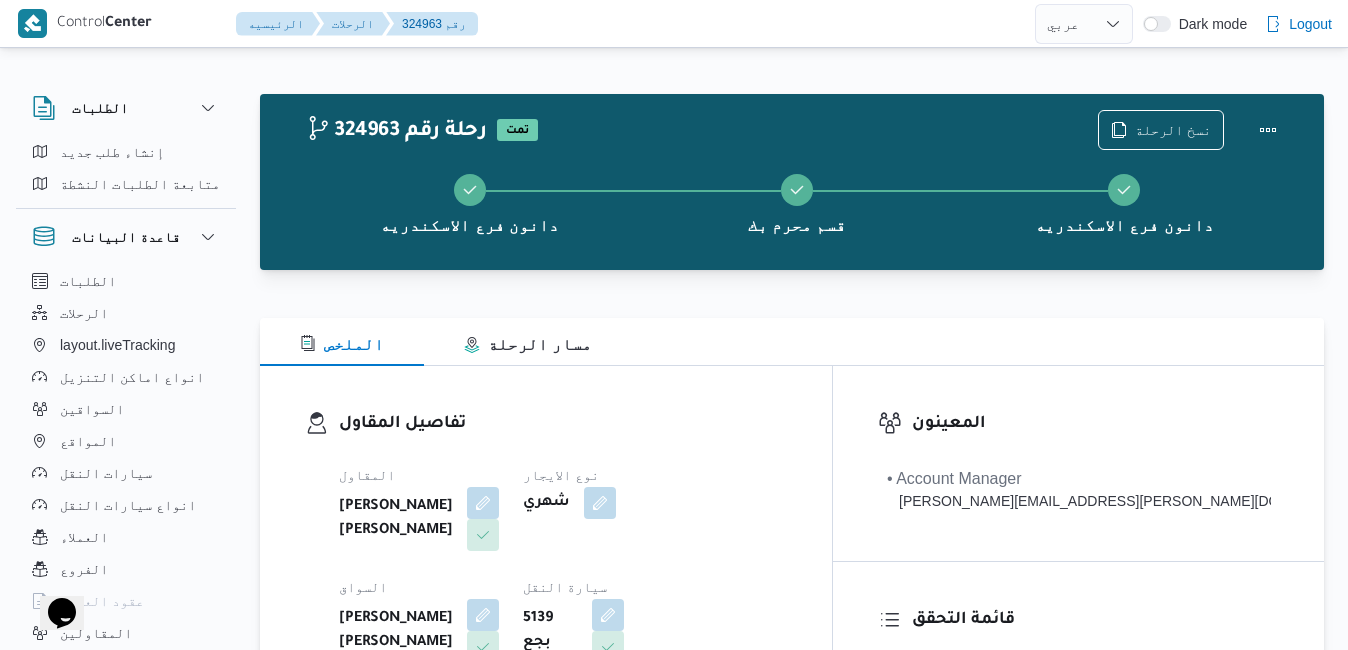 click on "الملخص مسار الرحلة" at bounding box center [792, 342] 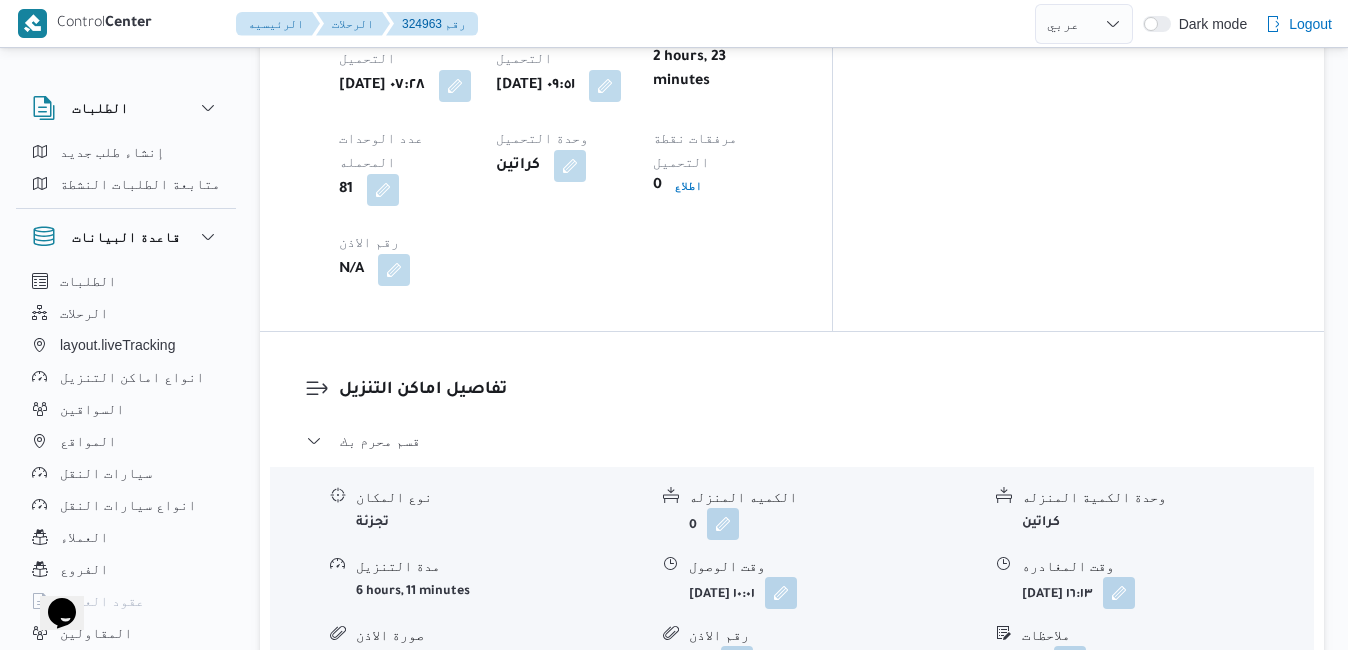 scroll, scrollTop: 1800, scrollLeft: 0, axis: vertical 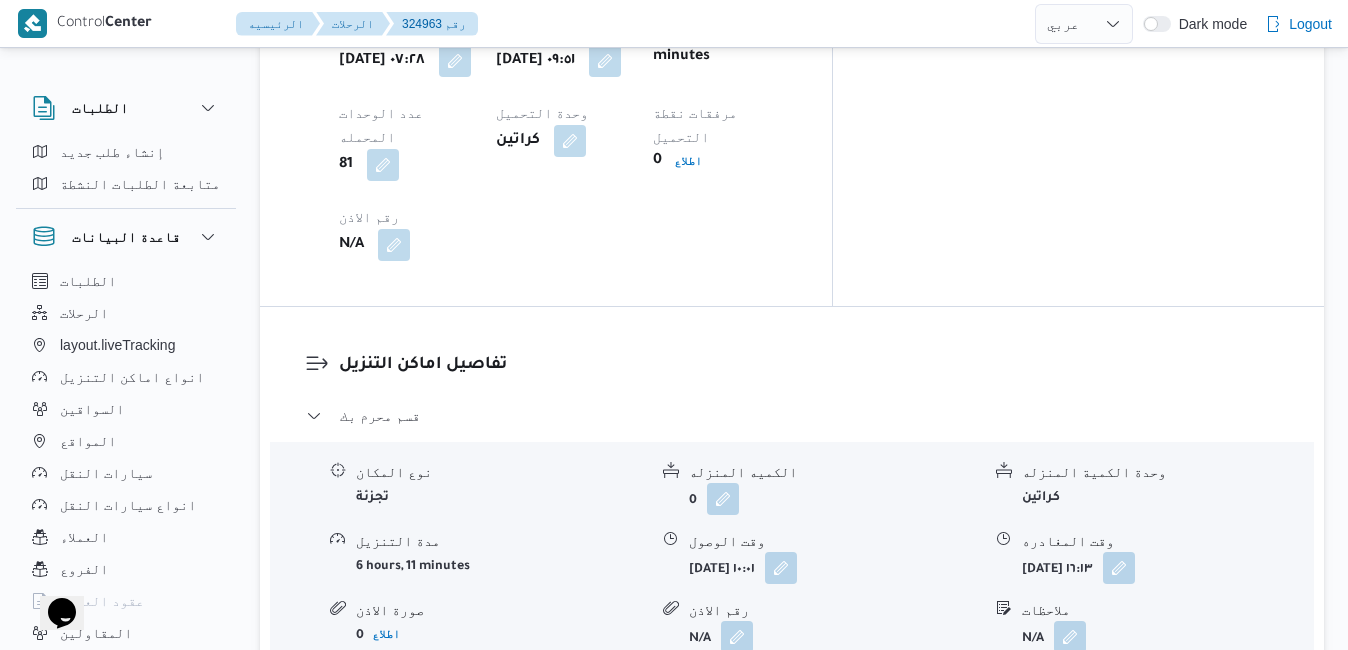 click on "قسم مينا البصل -
دانون فرع الاسكندريه" at bounding box center [792, 700] 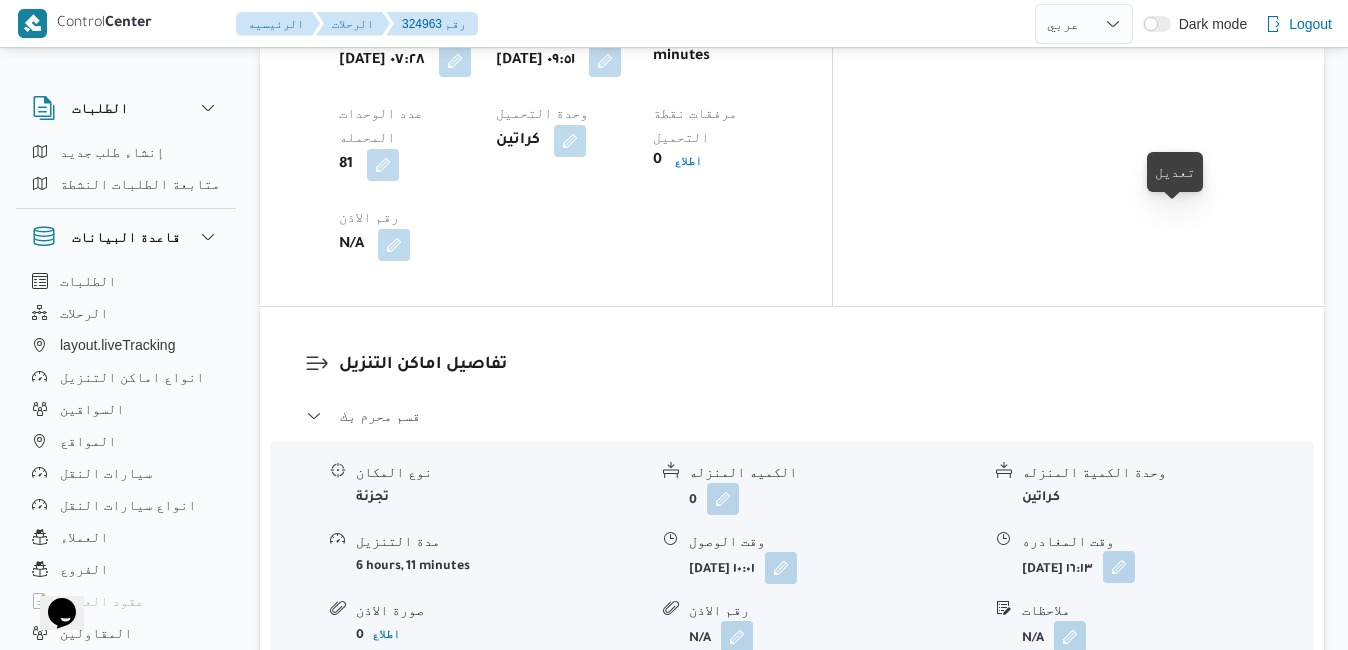 click at bounding box center [1119, 567] 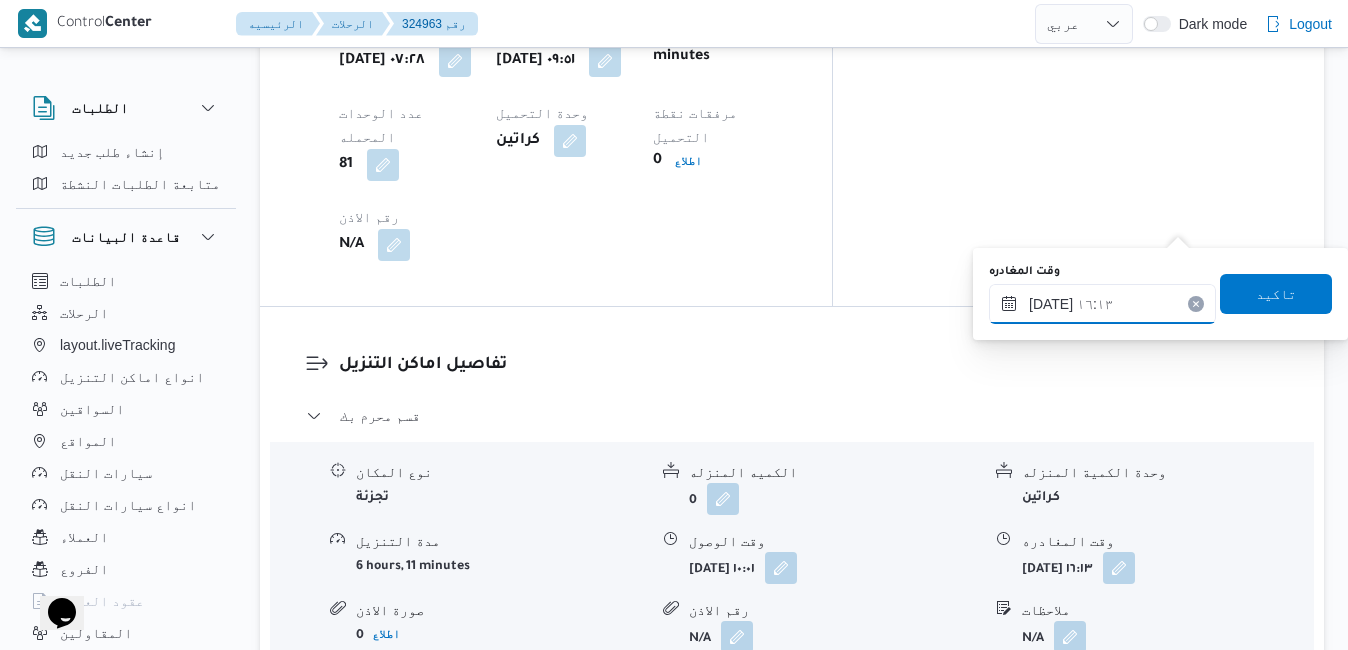 click on "١٥/٠٧/٢٠٢٥ ١٦:١٣" at bounding box center (1102, 304) 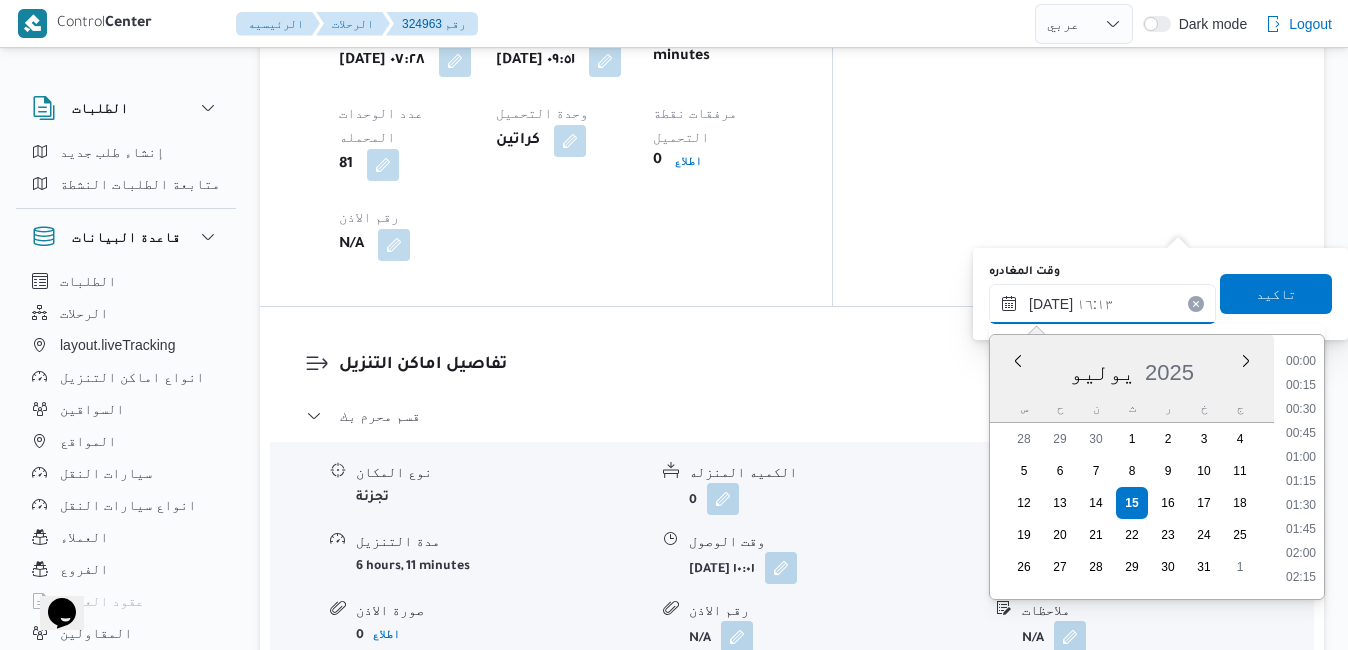 scroll, scrollTop: 1414, scrollLeft: 0, axis: vertical 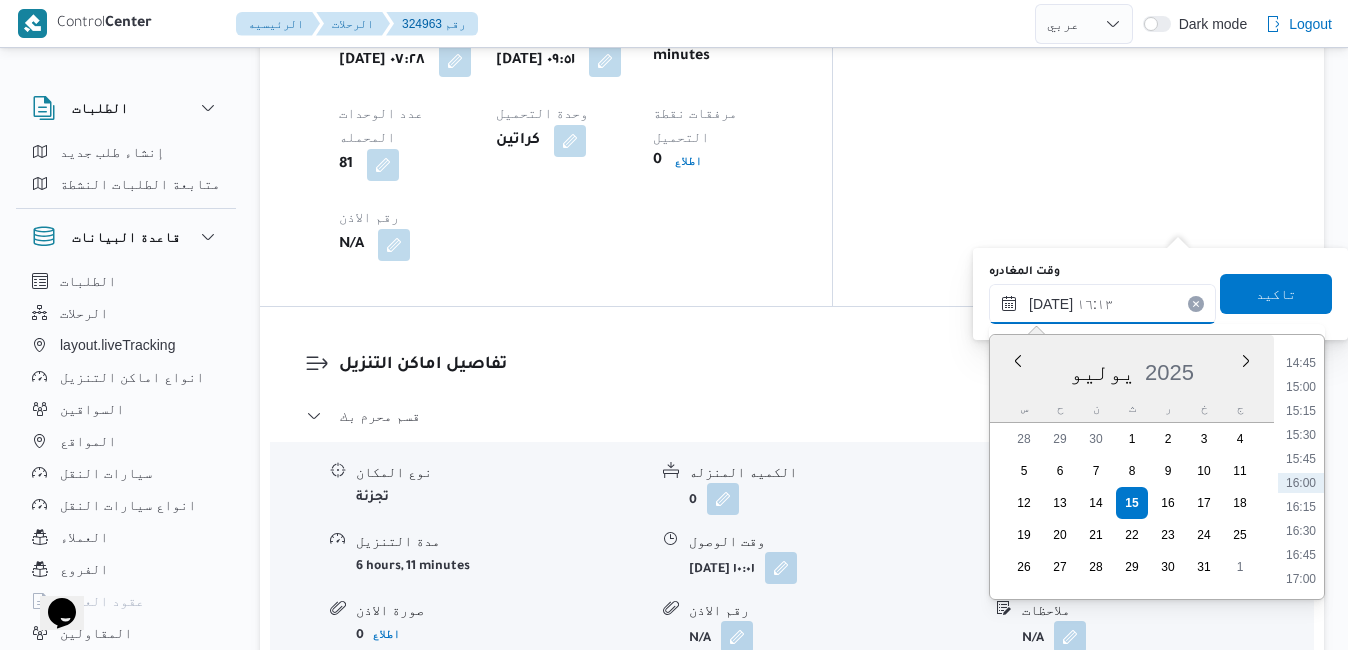 click on "١٥/٠٧/٢٠٢٥ ١٦:١٣" at bounding box center (1102, 304) 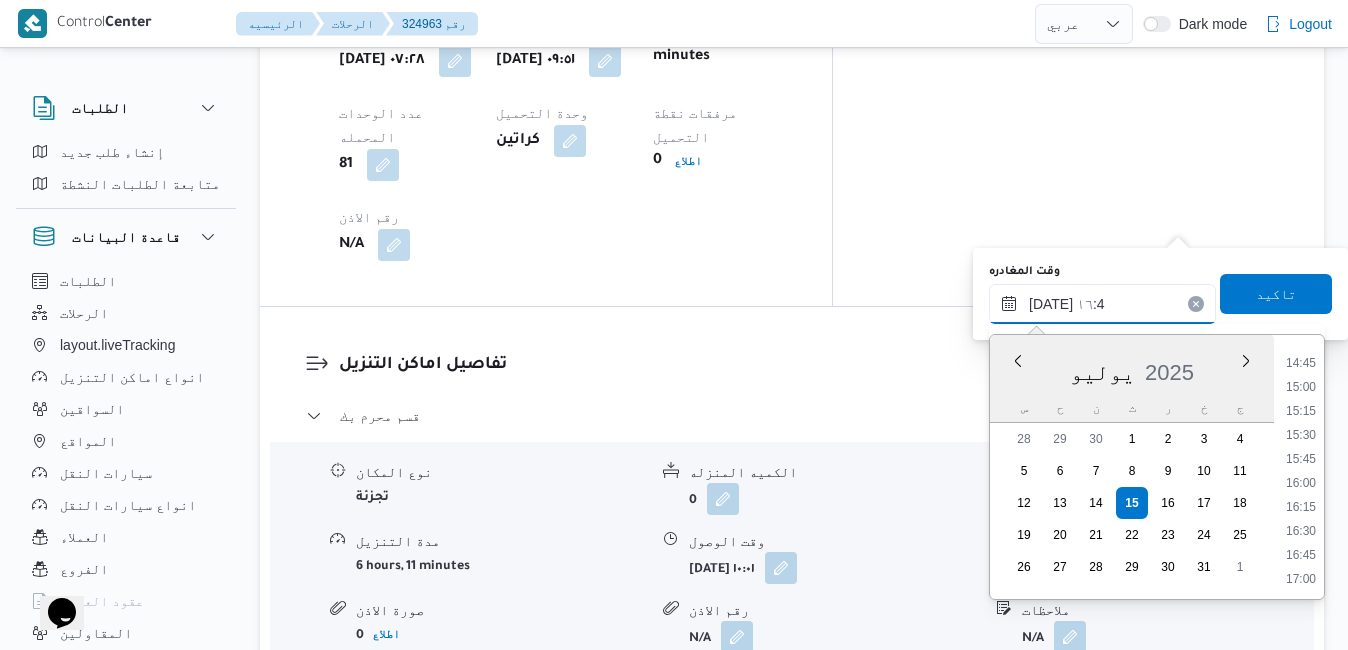 type on "١٥/٠٧/٢٠٢٥ ١٦:40" 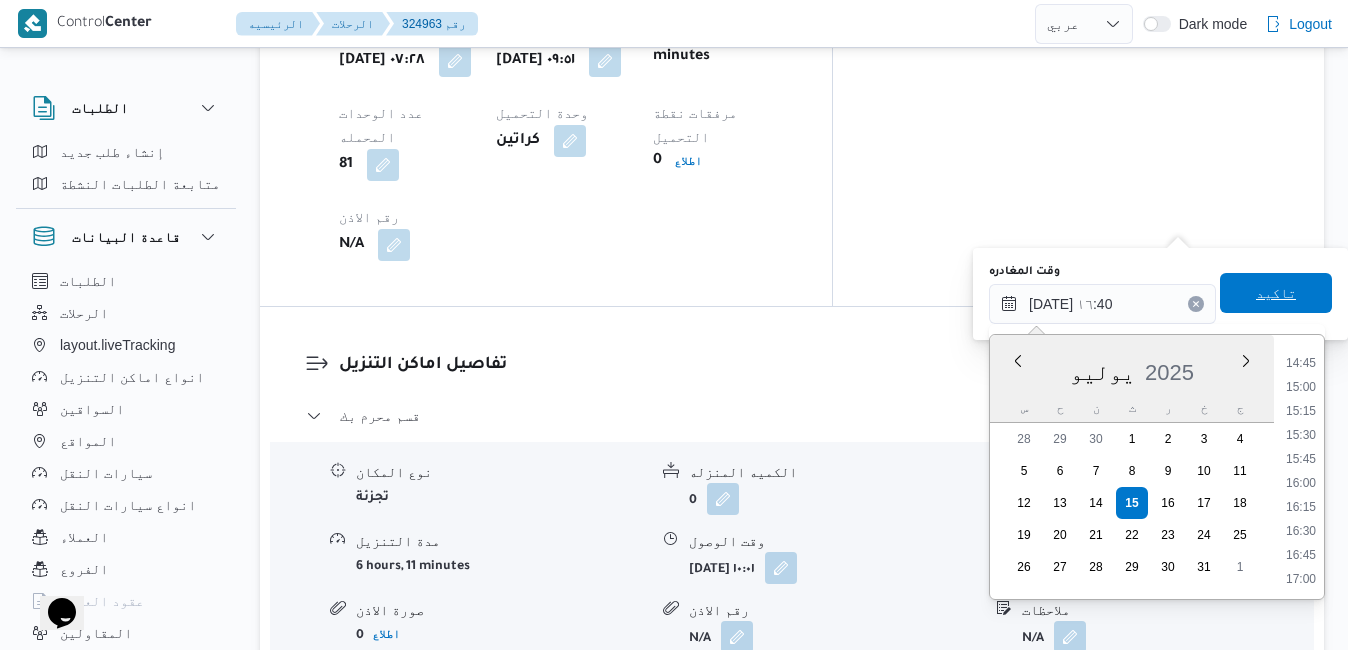click on "تاكيد" at bounding box center [1276, 293] 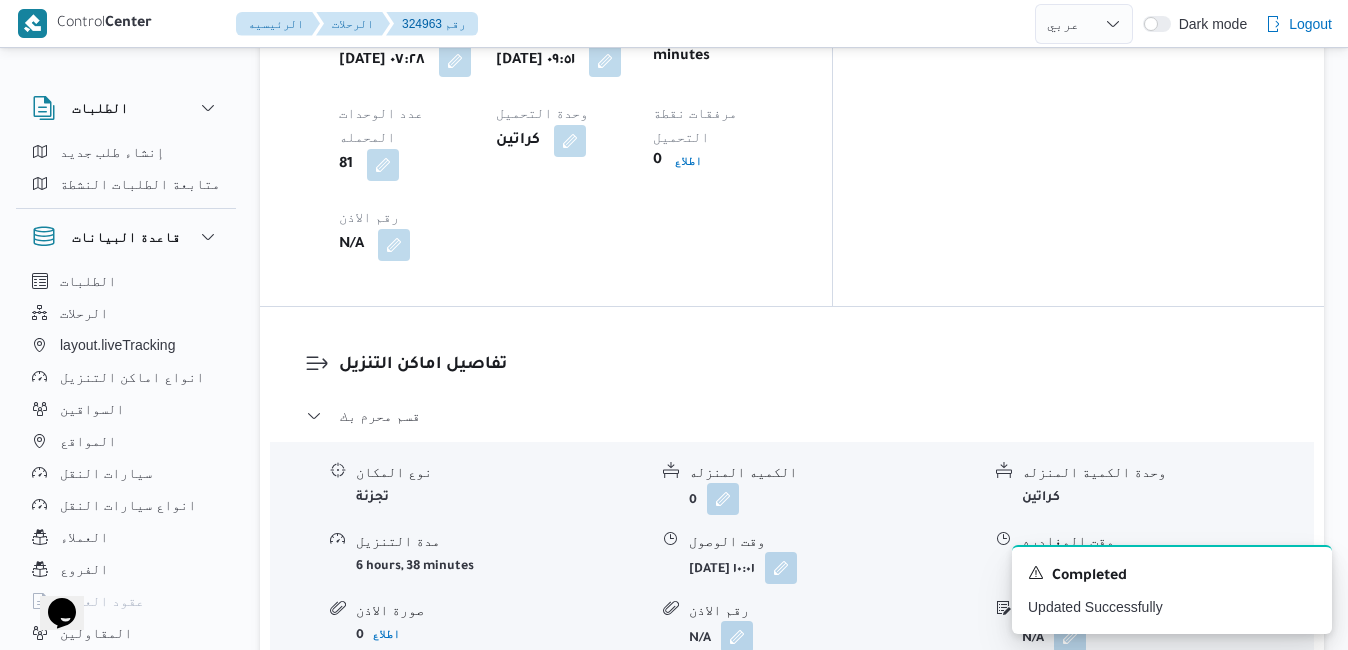 scroll, scrollTop: 822, scrollLeft: 0, axis: vertical 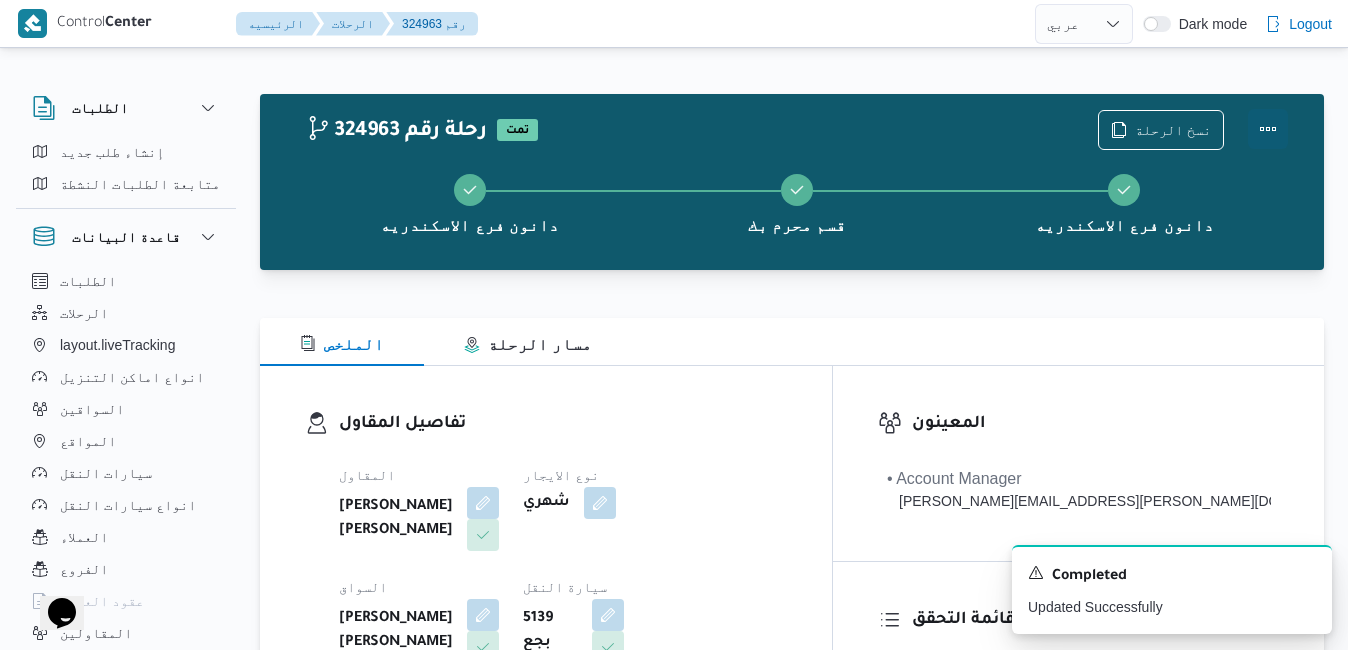 click at bounding box center (1268, 129) 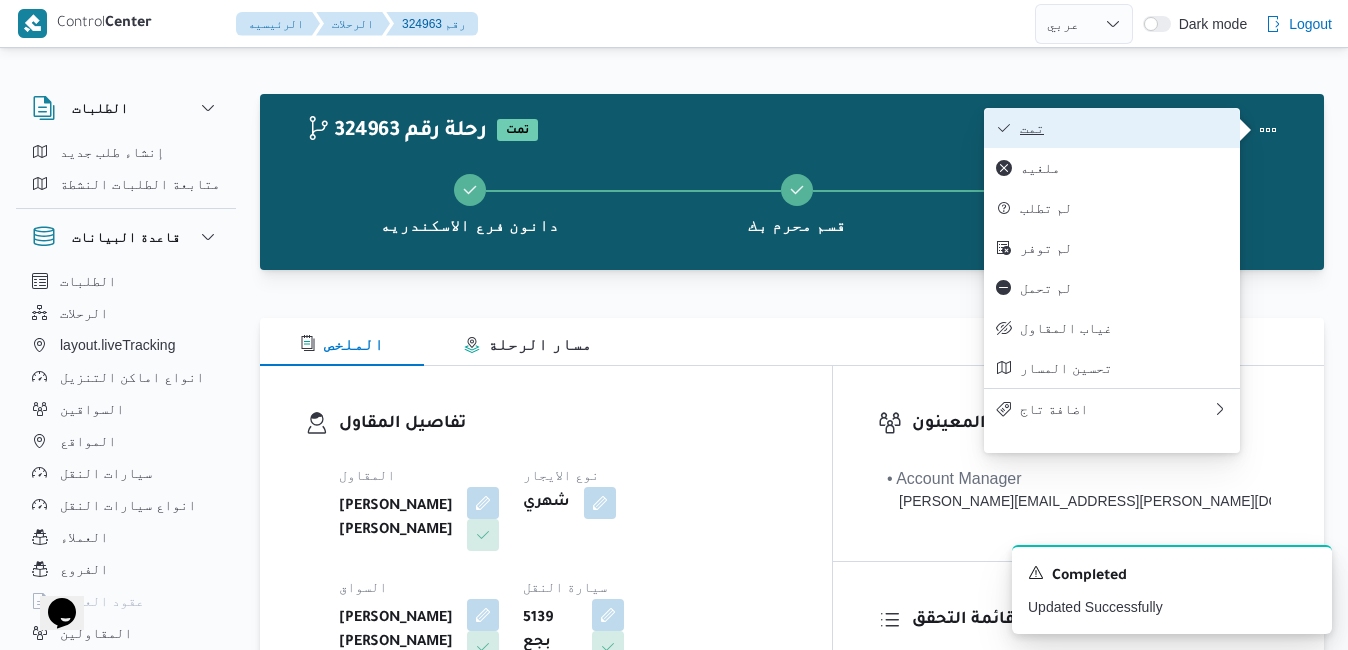 click on "تمت" at bounding box center (1124, 128) 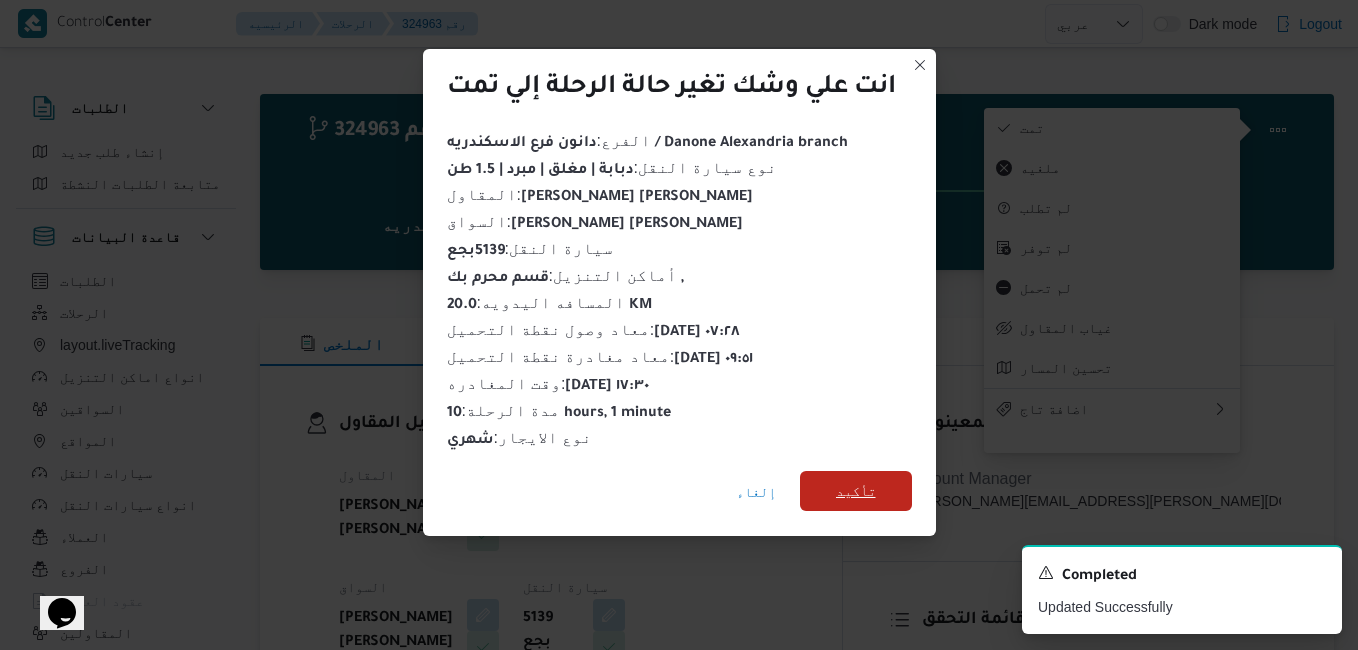 click on "تأكيد" at bounding box center (856, 491) 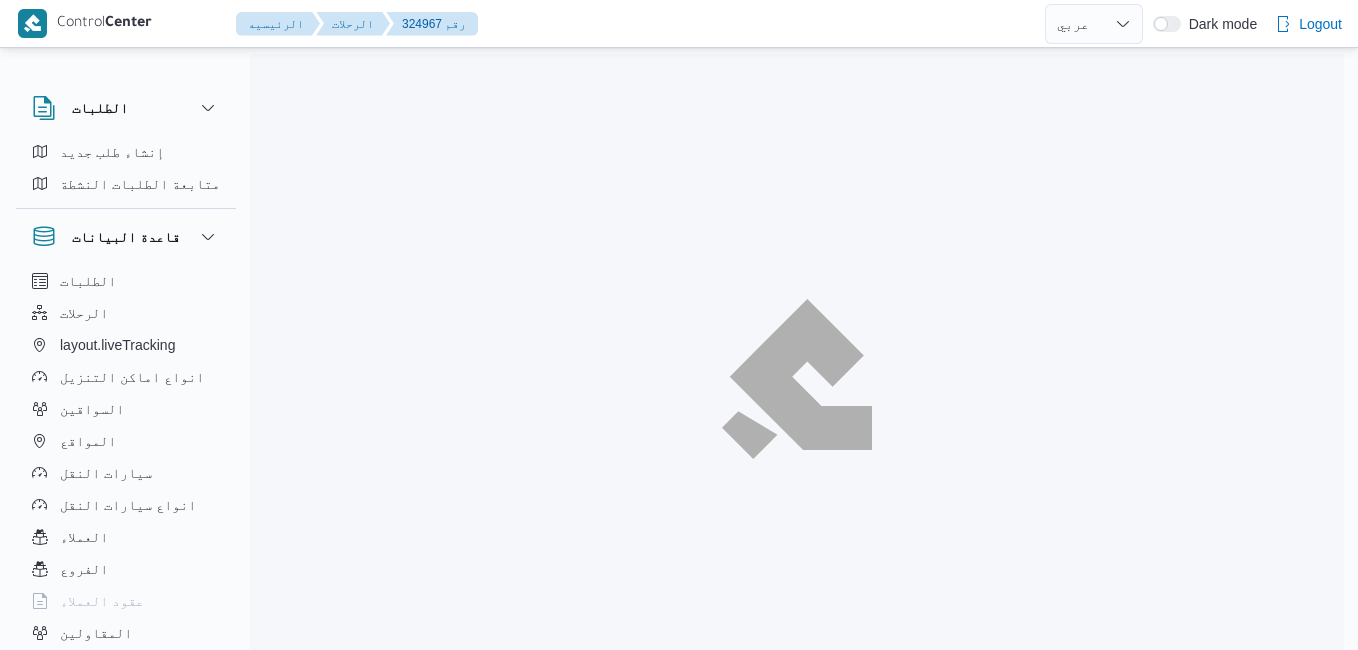select on "ar" 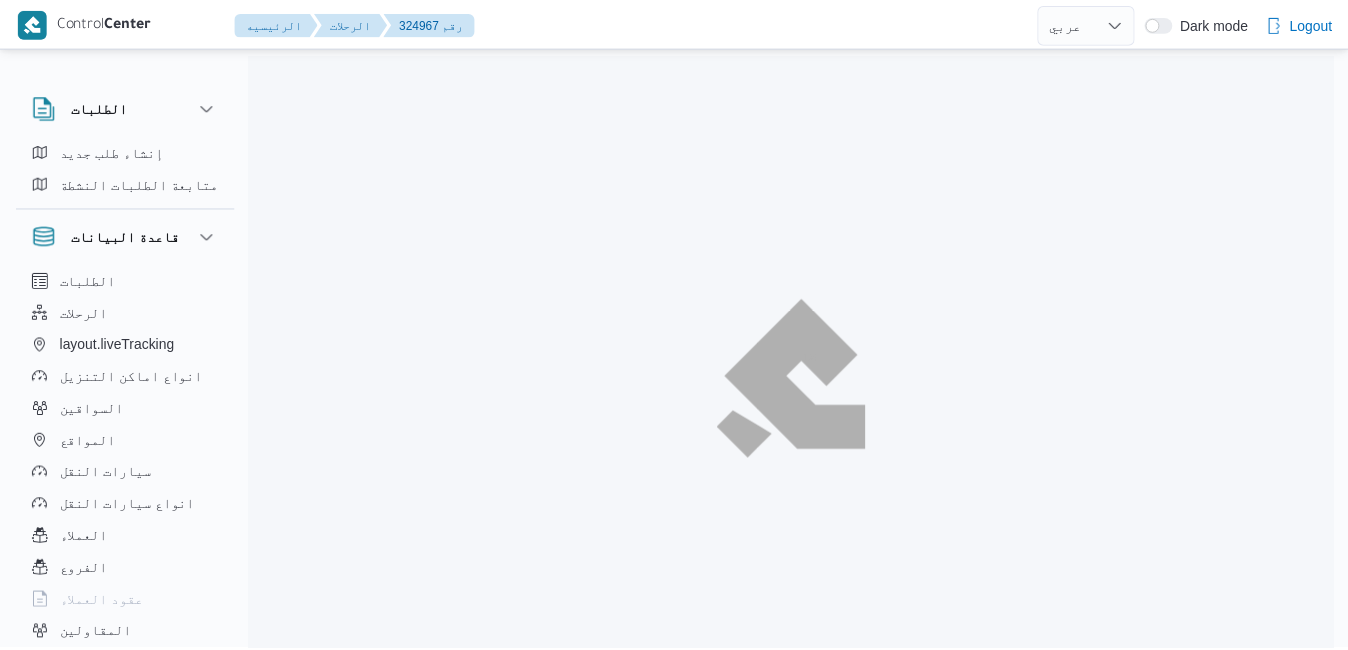 scroll, scrollTop: 0, scrollLeft: 0, axis: both 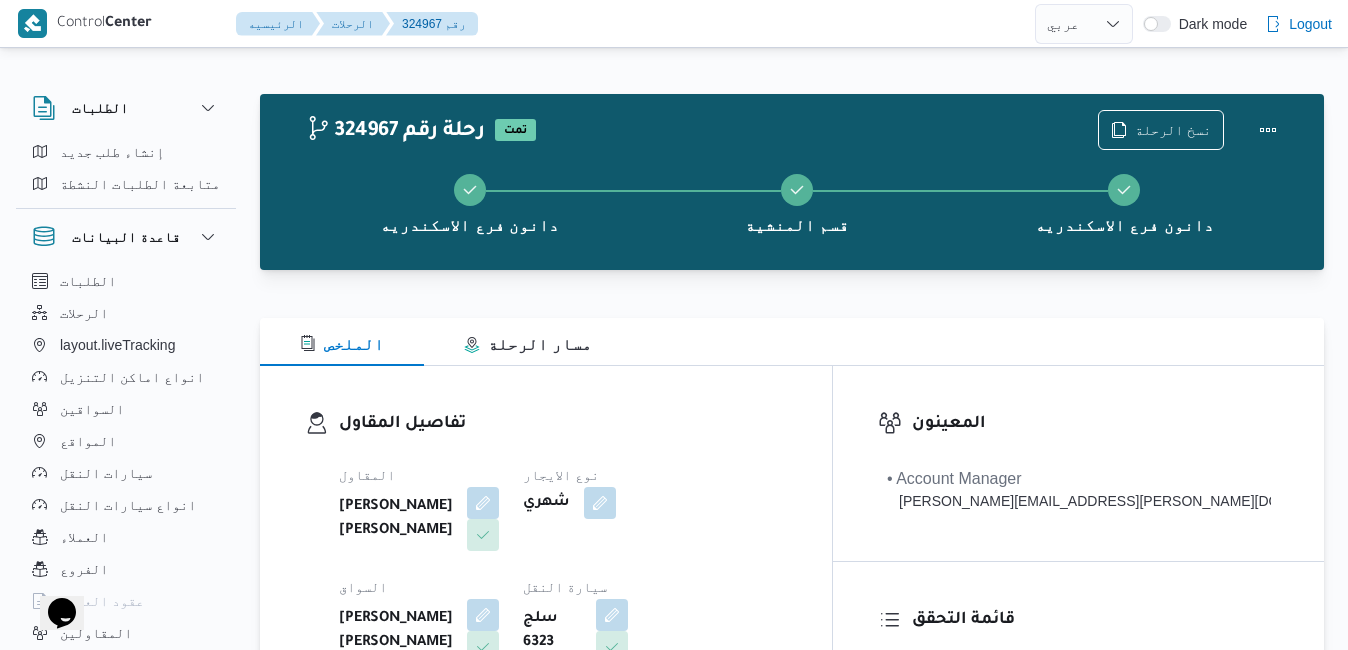 click on "تفاصيل المقاول" at bounding box center [563, 424] 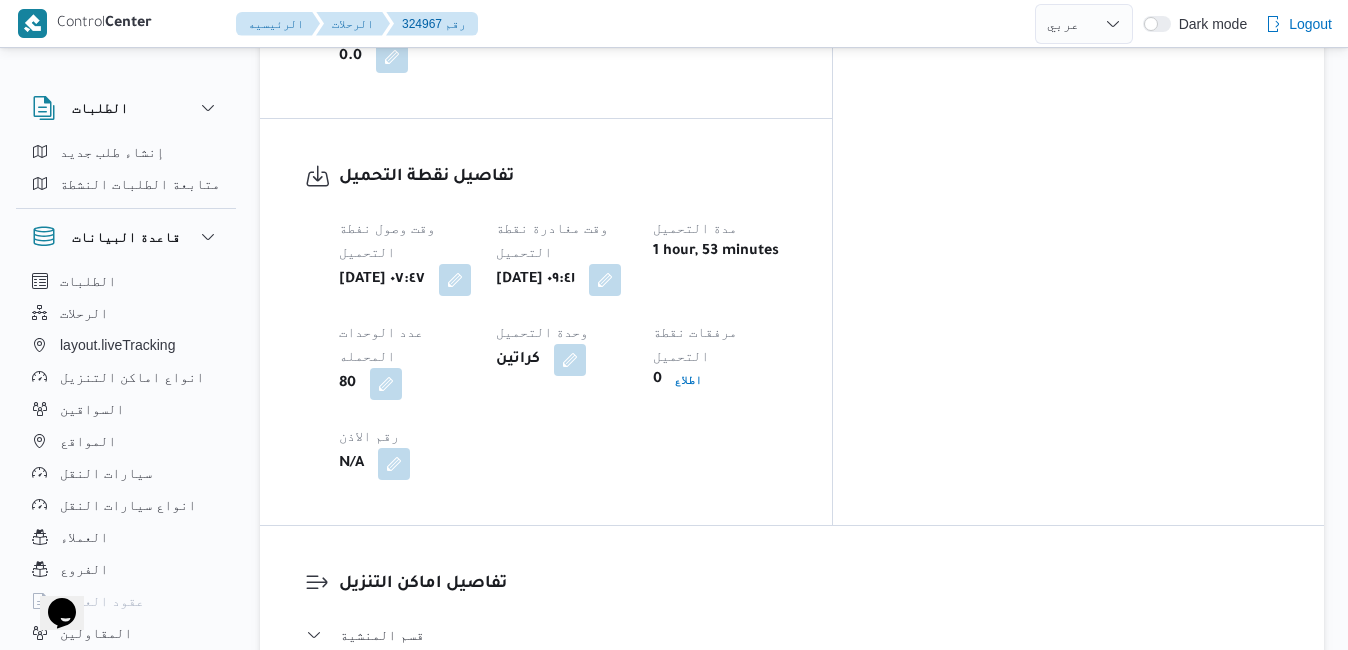 scroll, scrollTop: 1640, scrollLeft: 0, axis: vertical 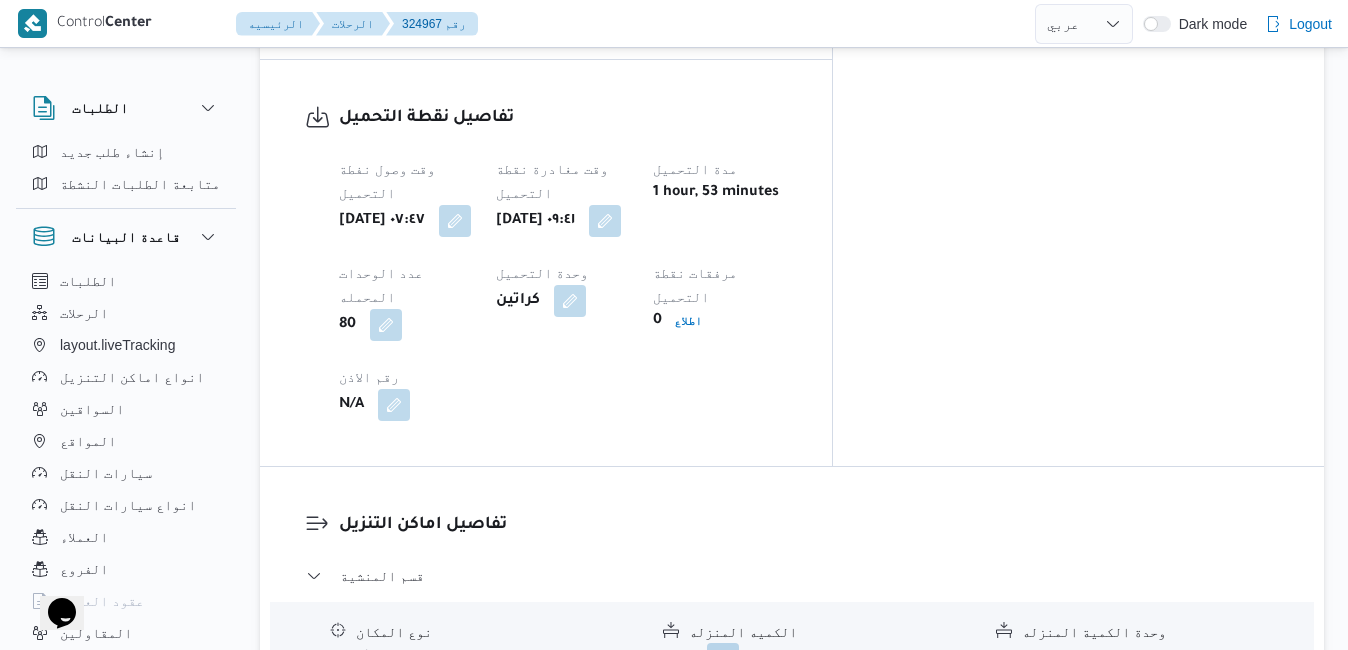 click on "قسم مينا البصل -
دانون فرع الاسكندريه" at bounding box center [792, 860] 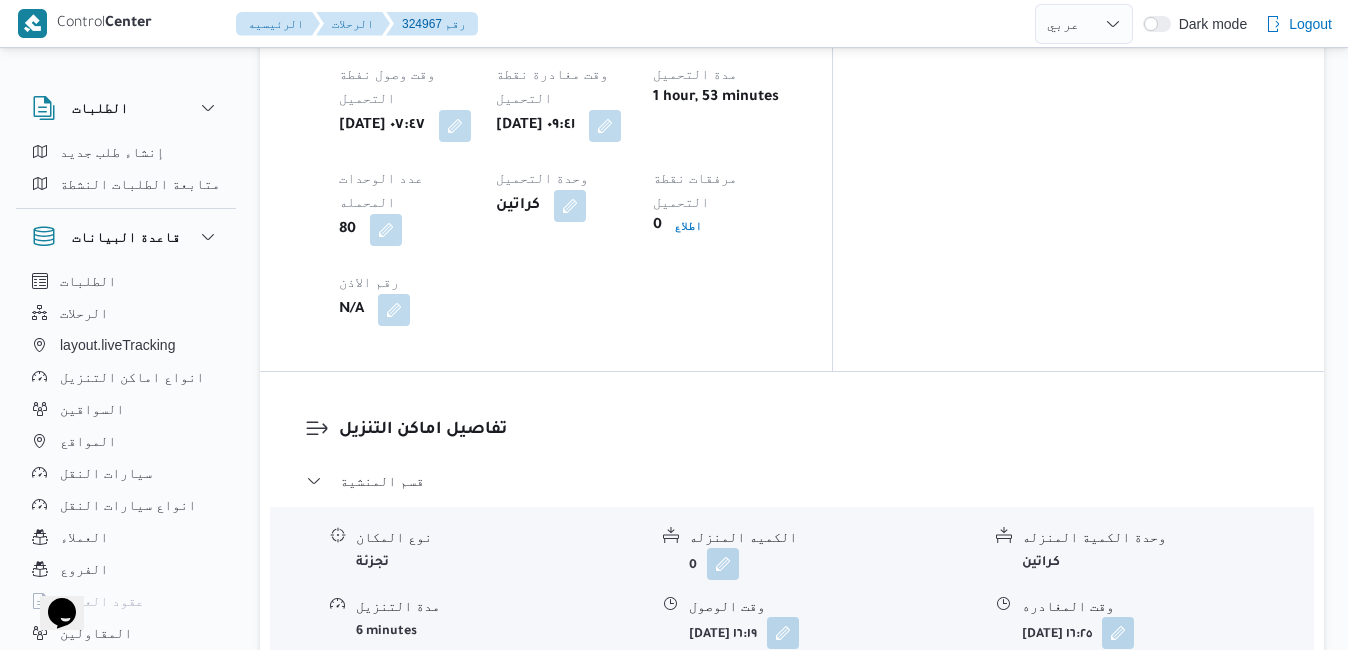 scroll, scrollTop: 1800, scrollLeft: 0, axis: vertical 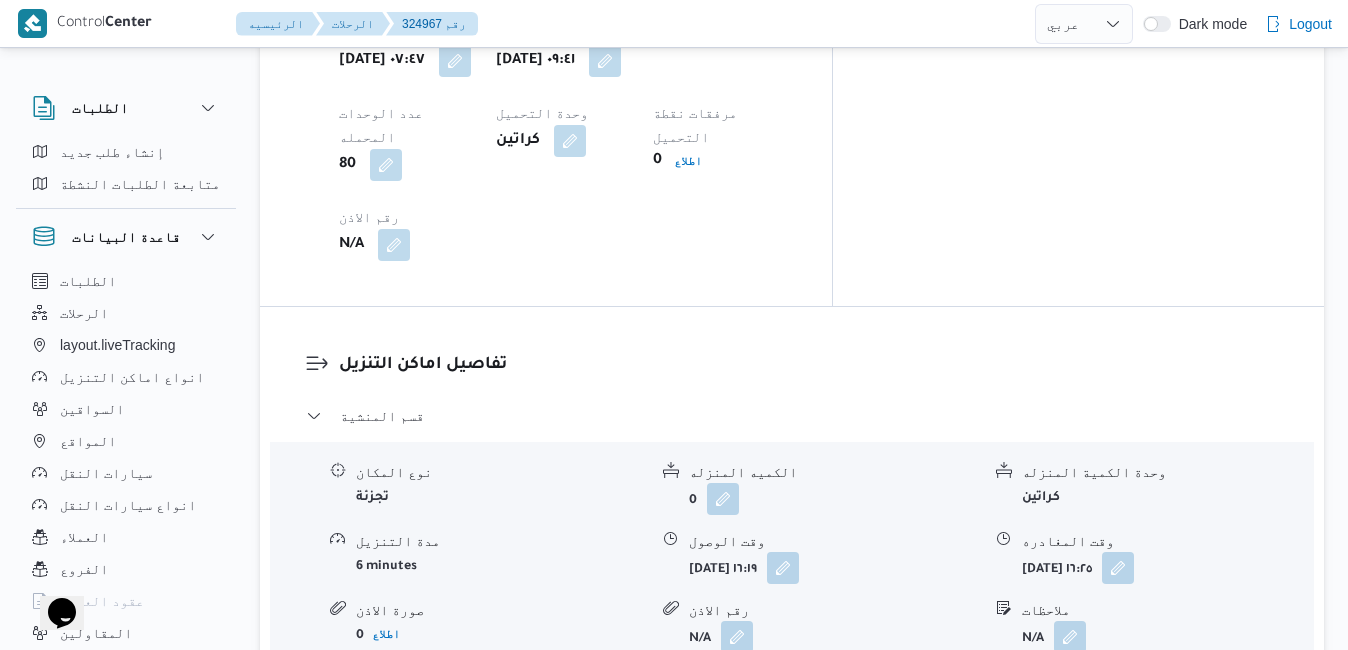 click at bounding box center [1118, 851] 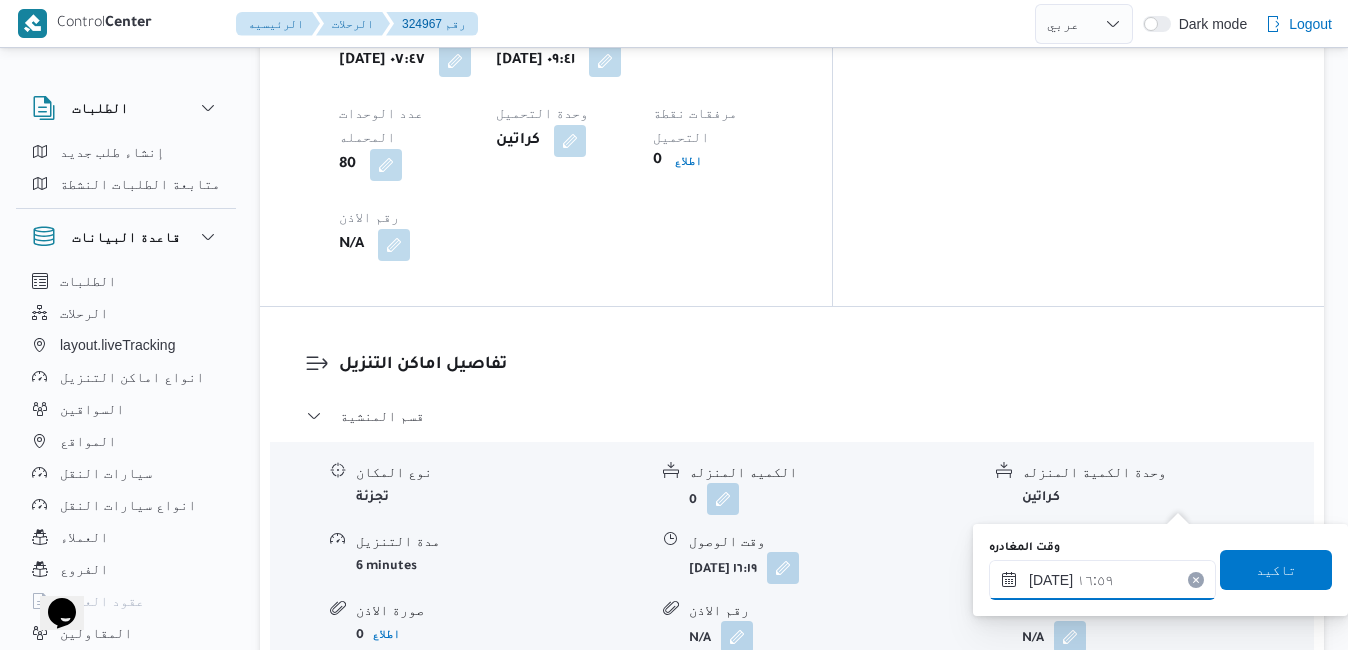 click on "١٥/٠٧/٢٠٢٥ ١٦:٥٩" at bounding box center [1102, 580] 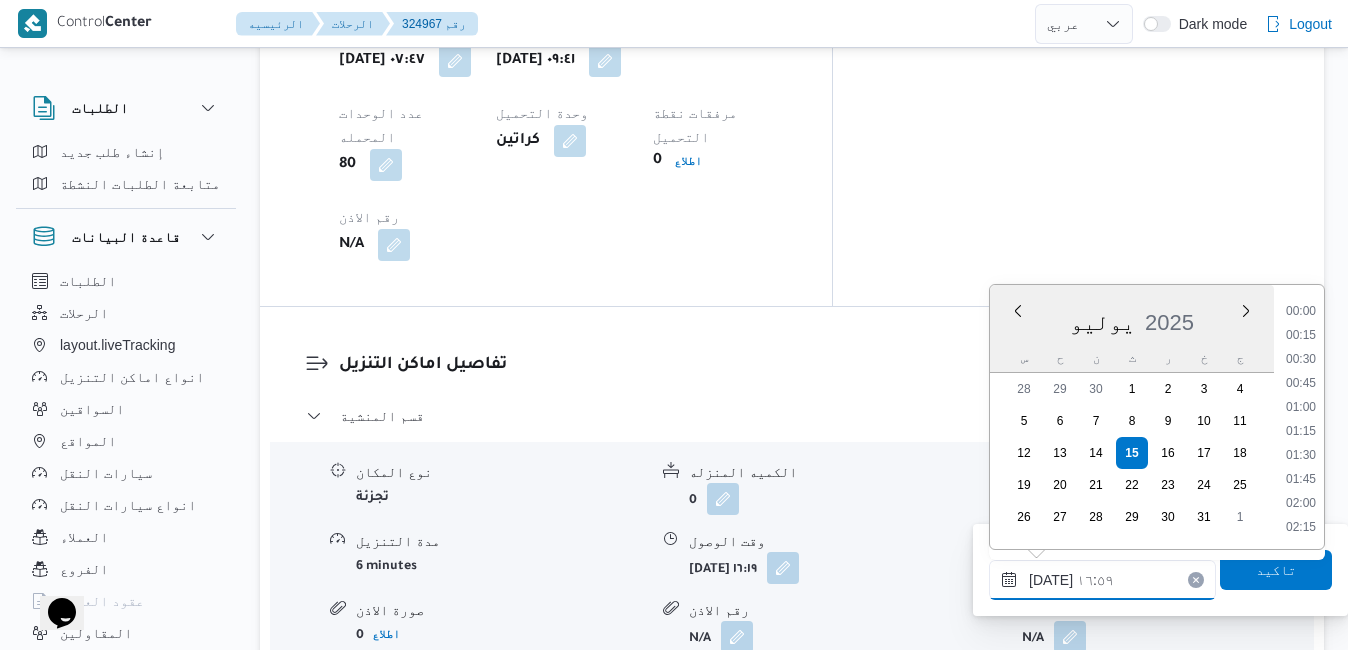 scroll, scrollTop: 1486, scrollLeft: 0, axis: vertical 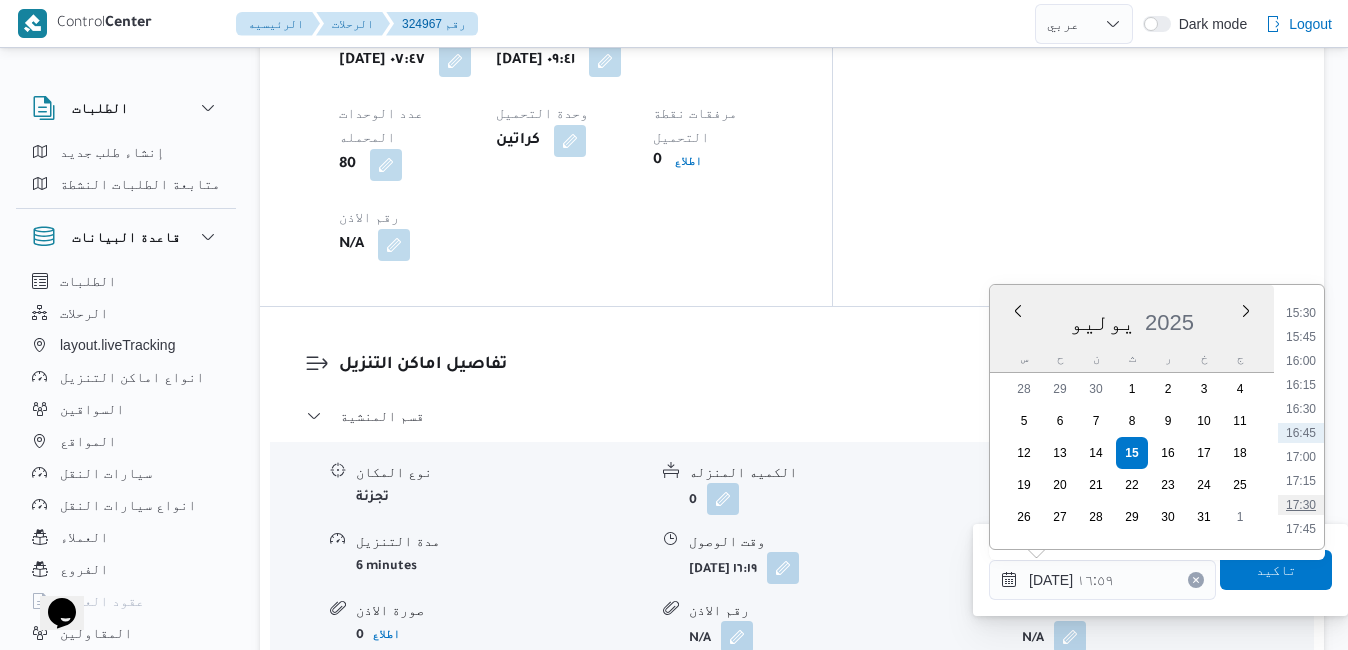 click on "17:30" at bounding box center [1301, 505] 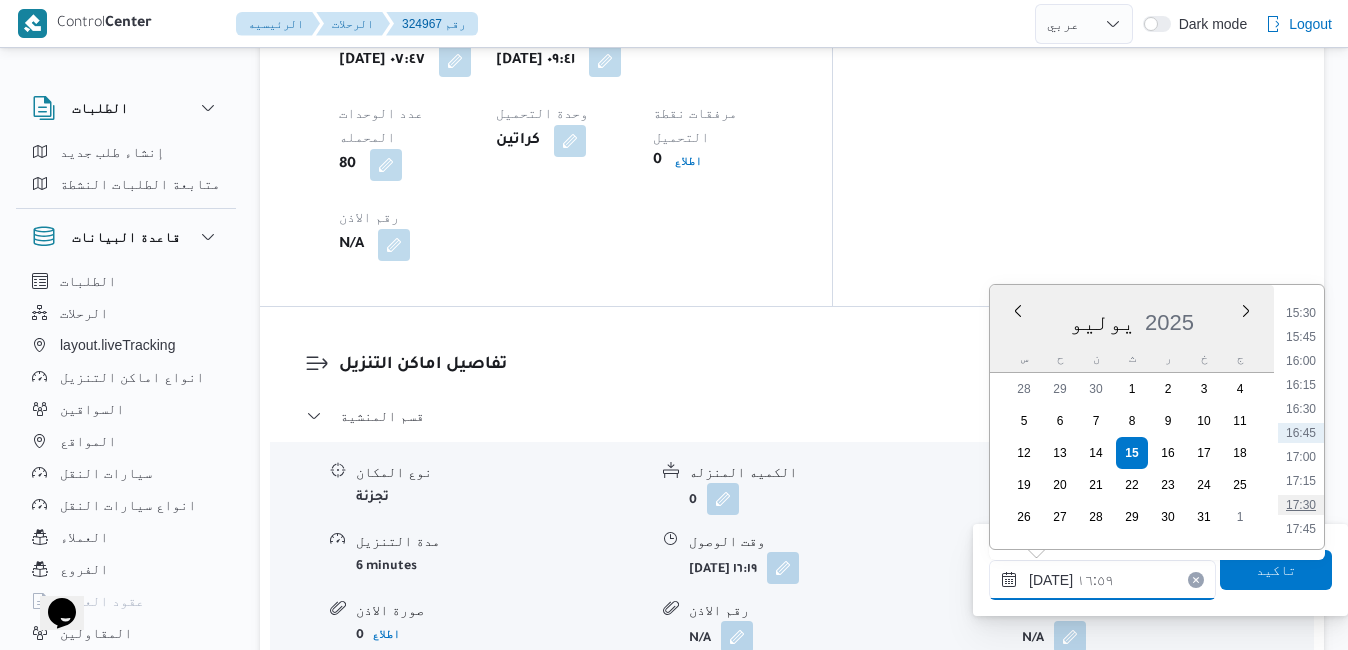 type on "[DATE] ١٧:٣٠" 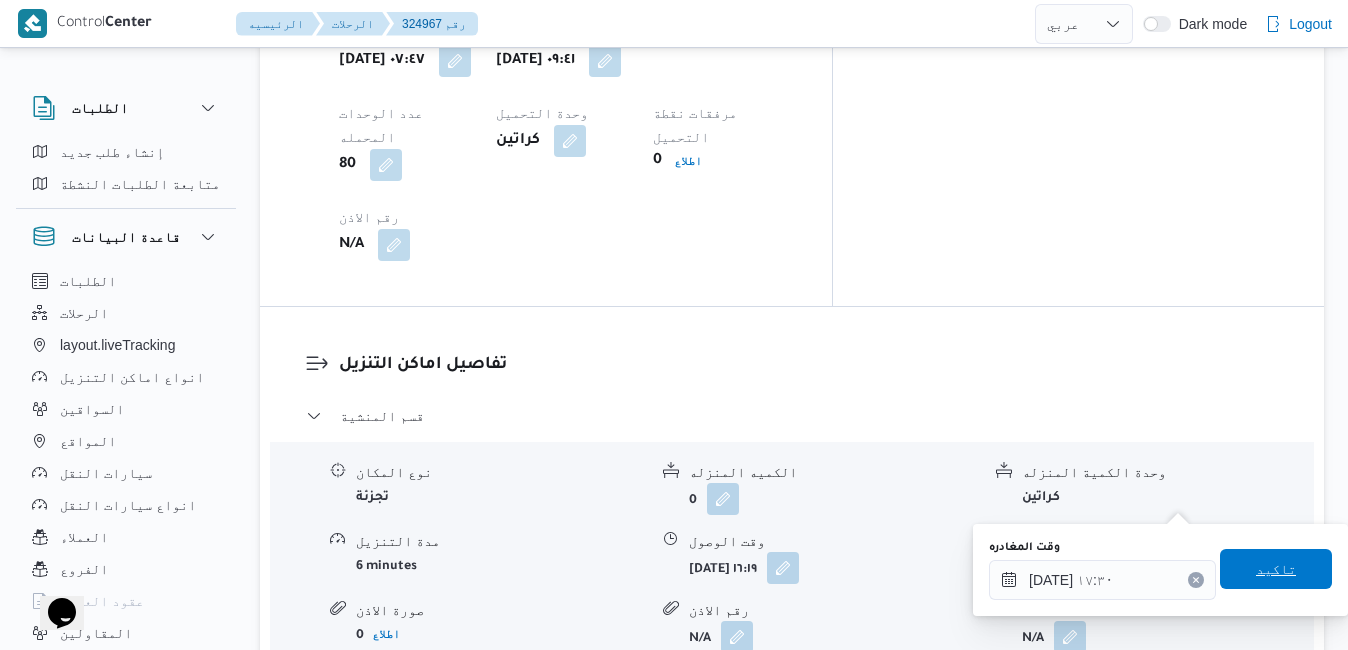 click on "تاكيد" at bounding box center [1276, 569] 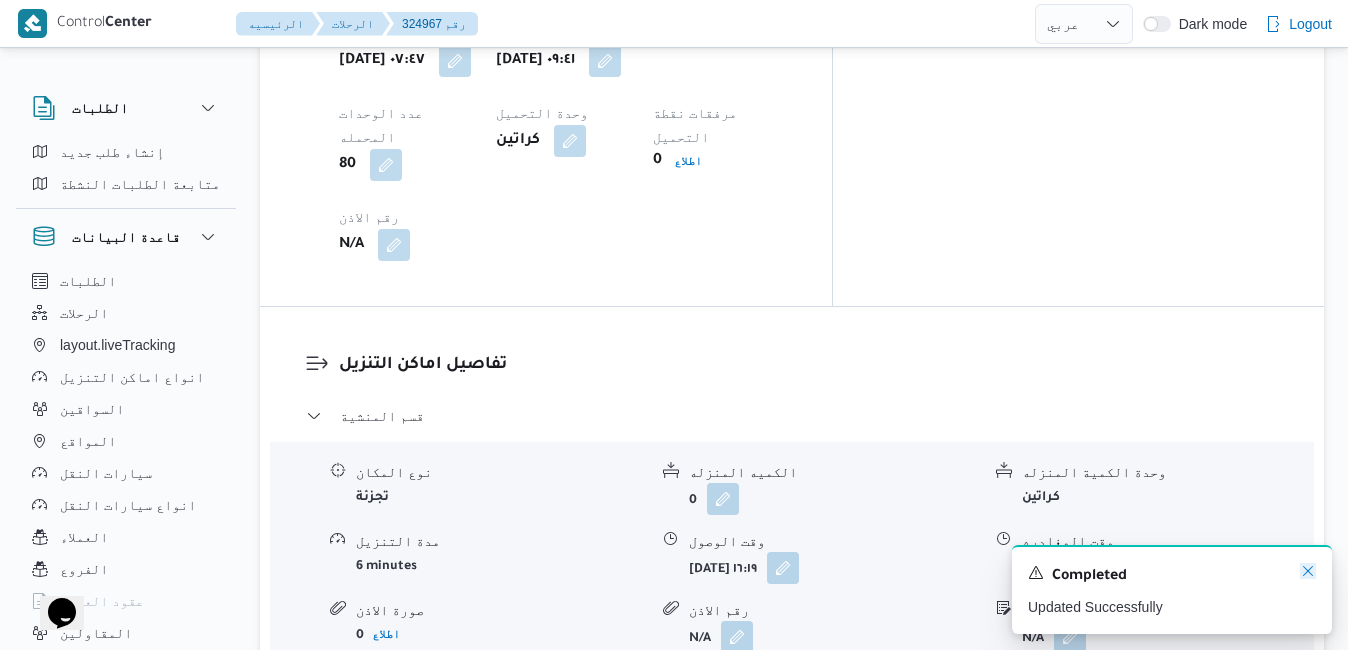 click 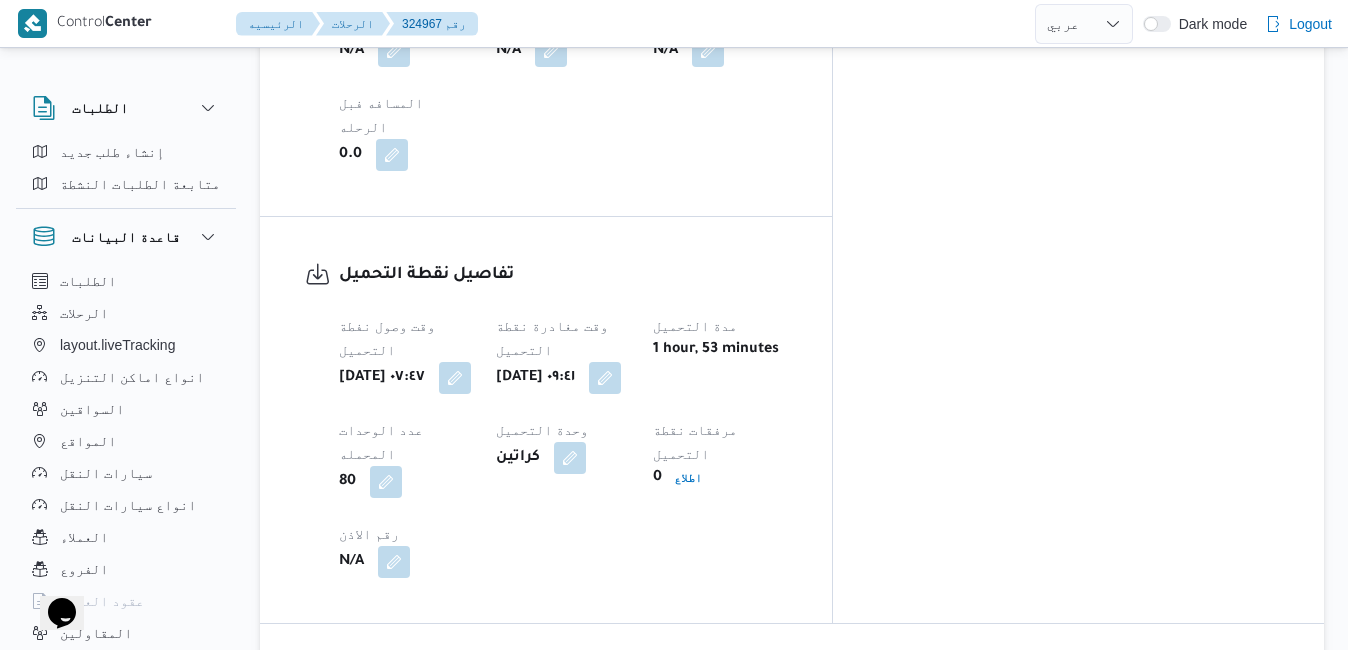 scroll, scrollTop: 1470, scrollLeft: 0, axis: vertical 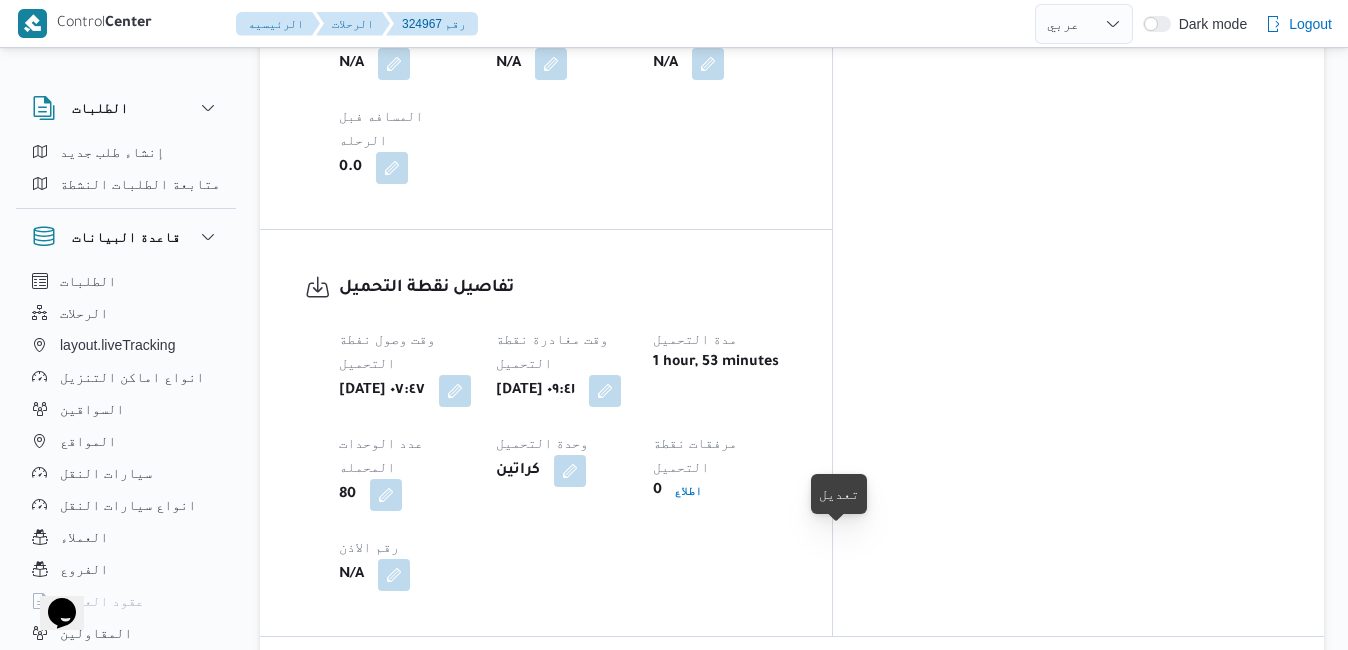 click at bounding box center [783, 897] 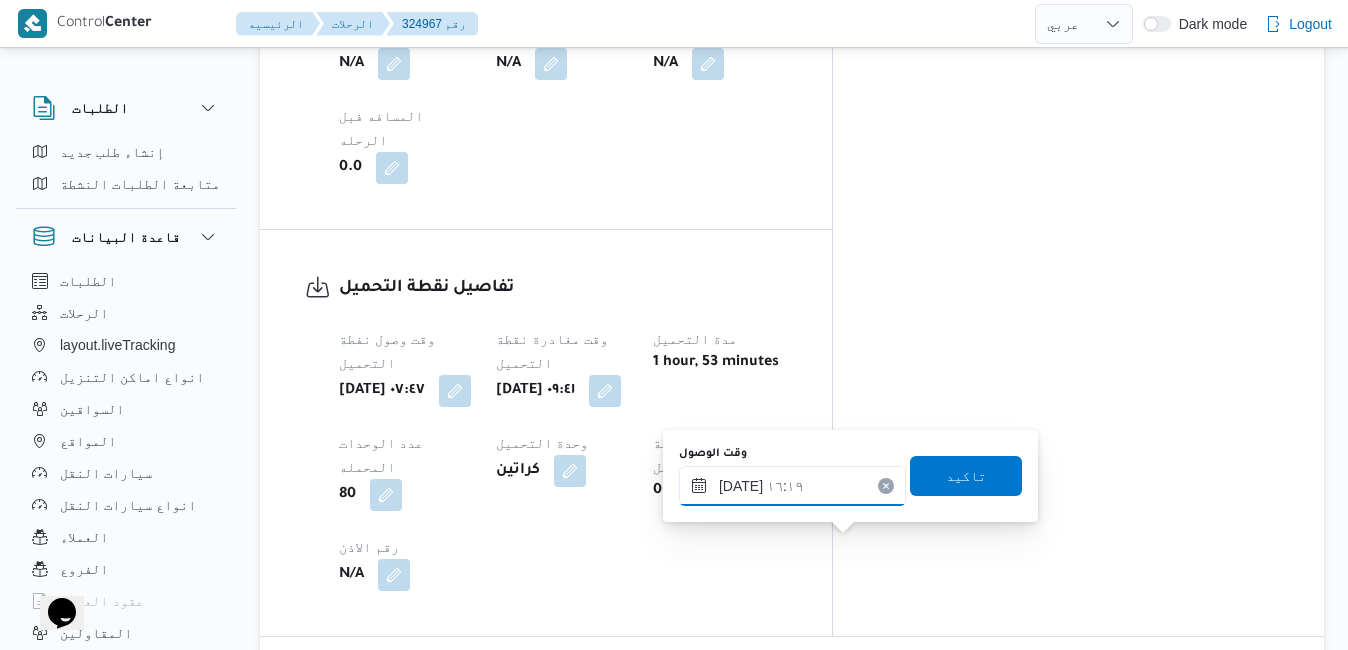 click on "١٥/٠٧/٢٠٢٥ ١٦:١٩" at bounding box center (792, 486) 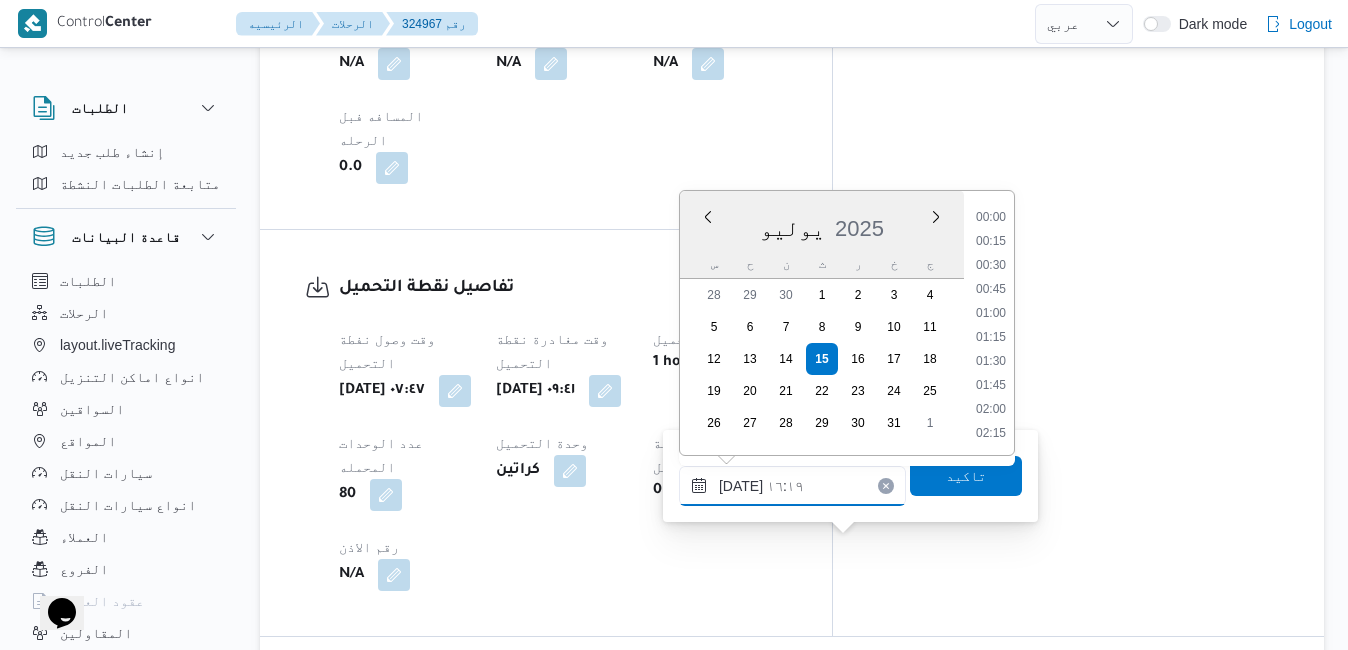 scroll, scrollTop: 1438, scrollLeft: 0, axis: vertical 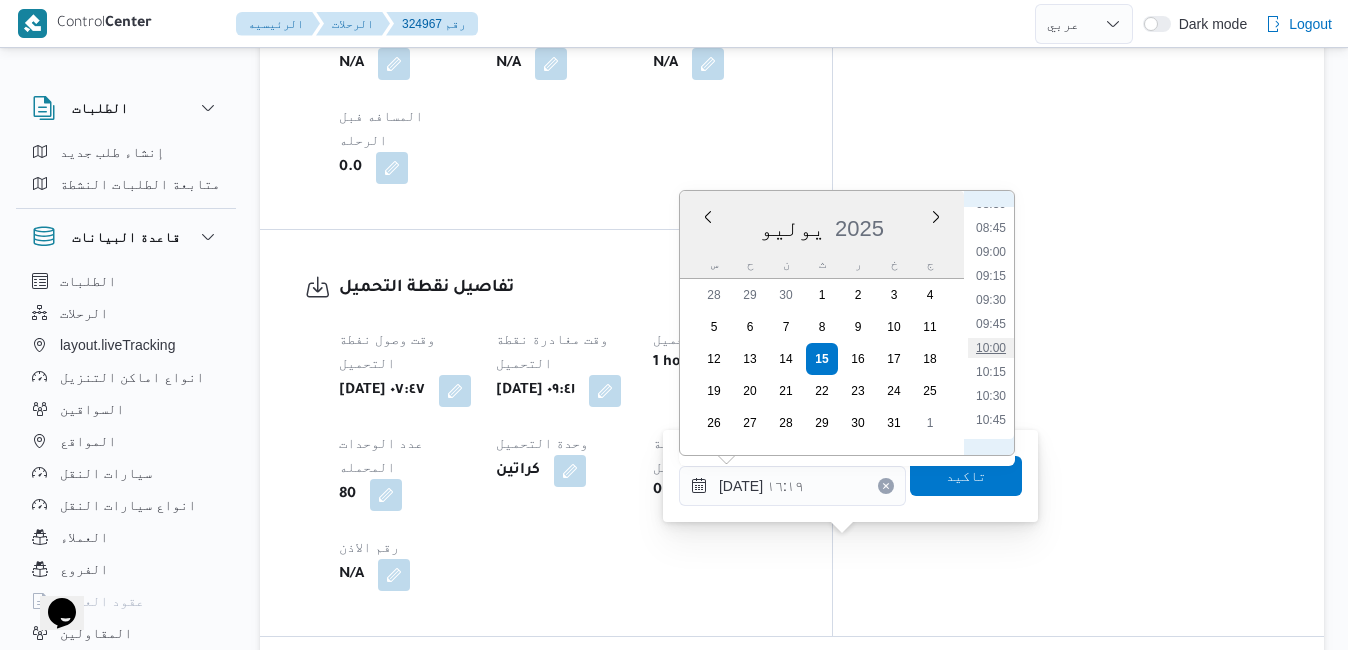 click on "10:00" at bounding box center [991, 348] 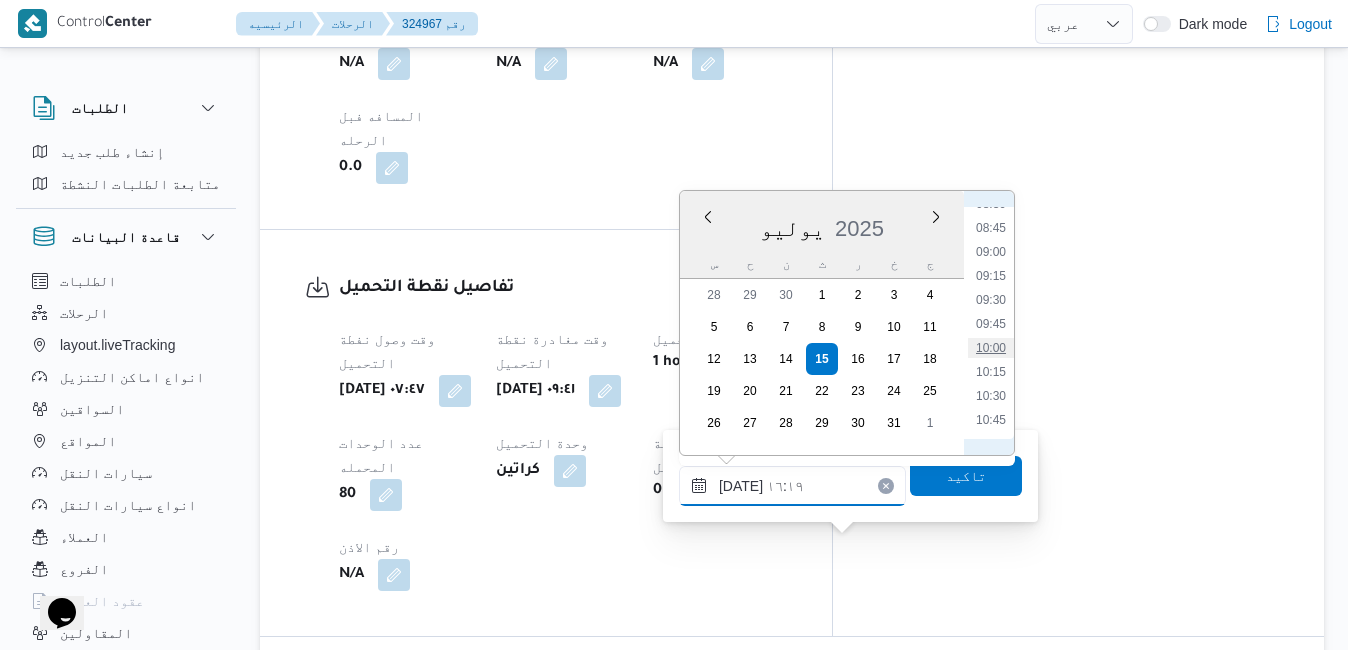 type on "١٥/٠٧/٢٠٢٥ ١٠:٠٠" 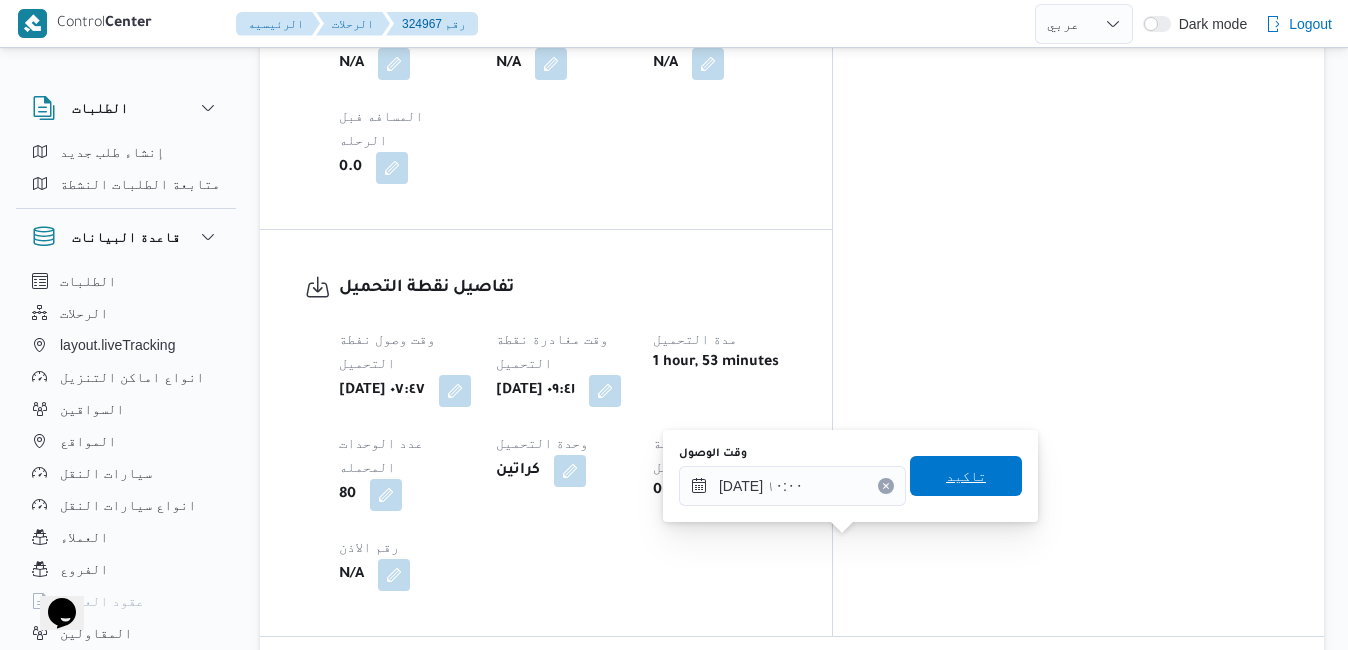 click on "تاكيد" at bounding box center (966, 476) 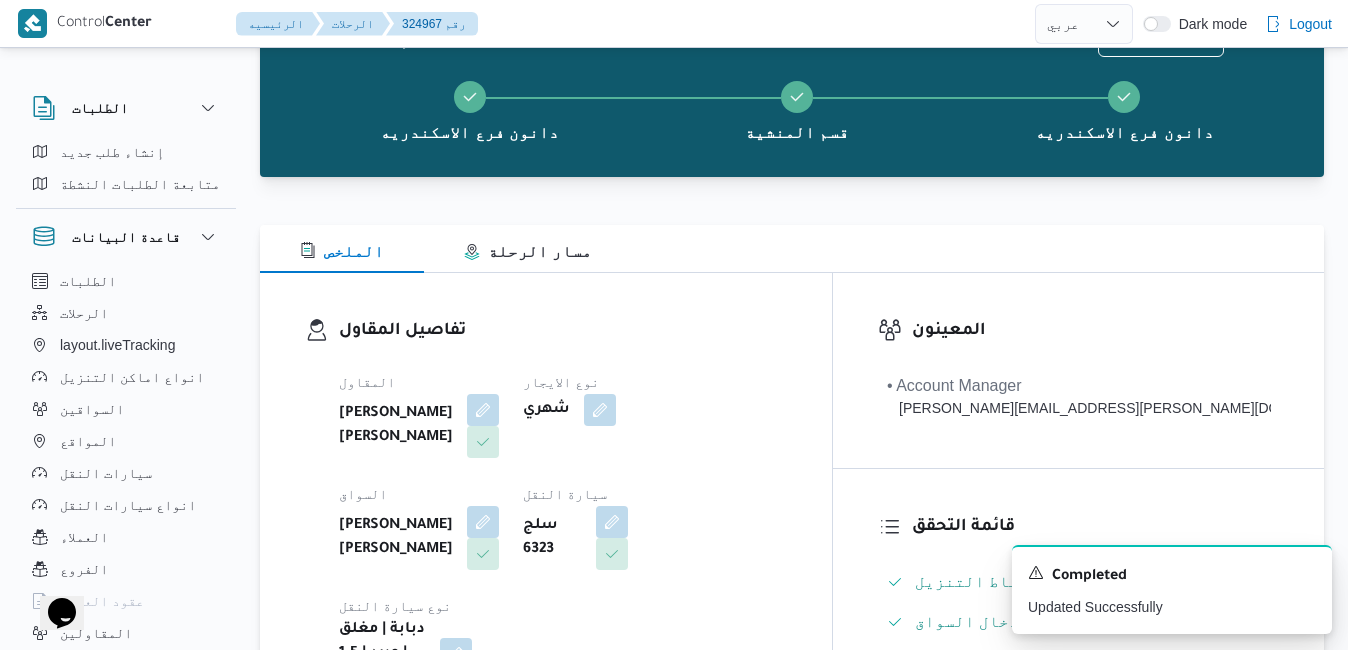 scroll, scrollTop: 0, scrollLeft: 0, axis: both 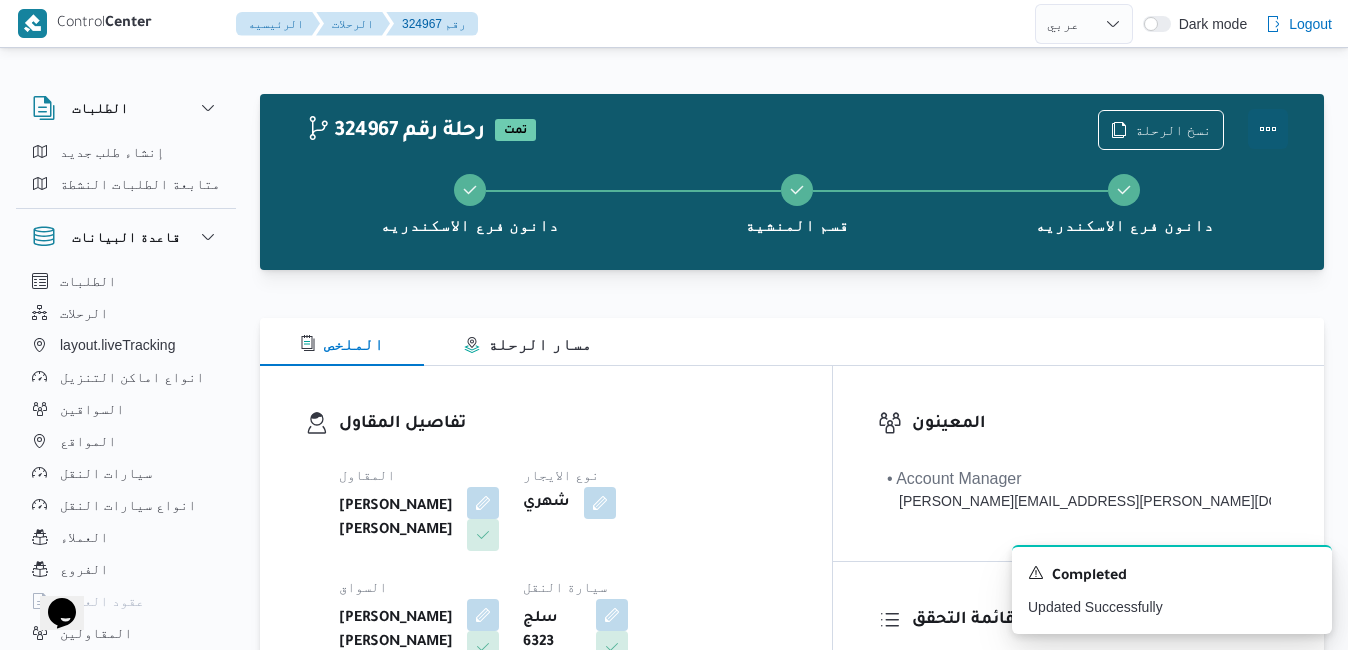 click at bounding box center [1268, 129] 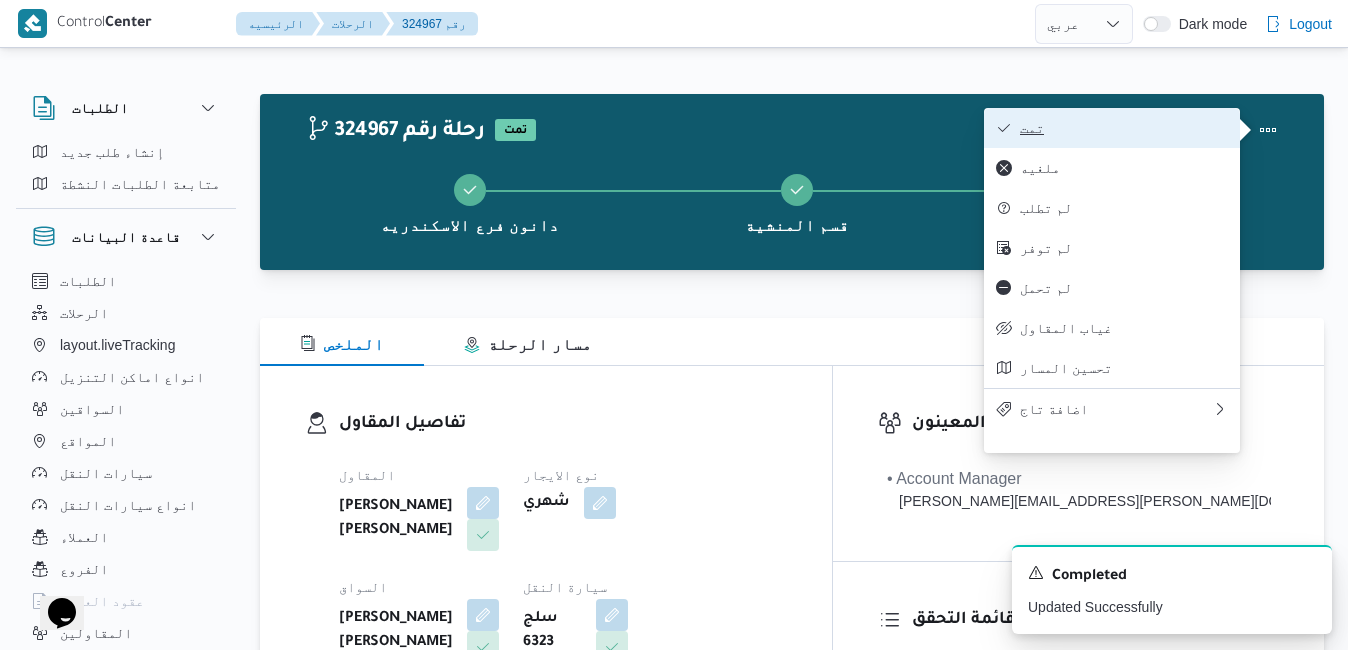 click on "تمت" at bounding box center [1124, 128] 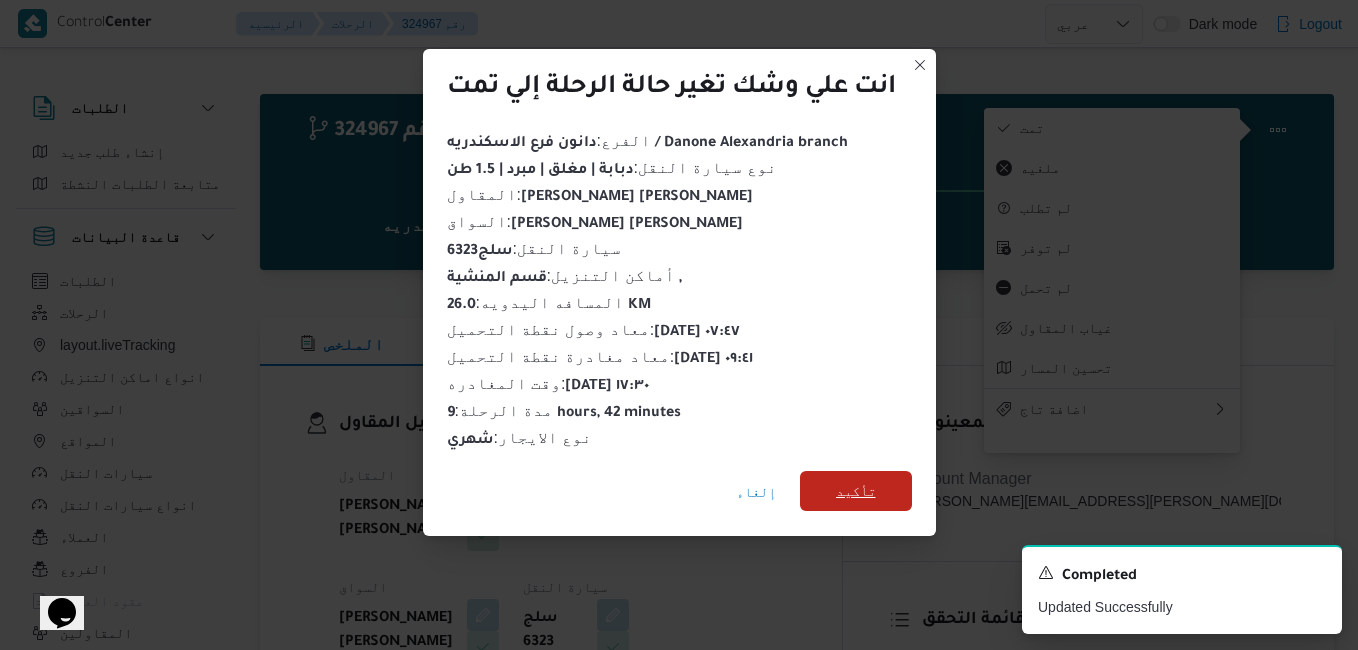 click on "تأكيد" at bounding box center (856, 491) 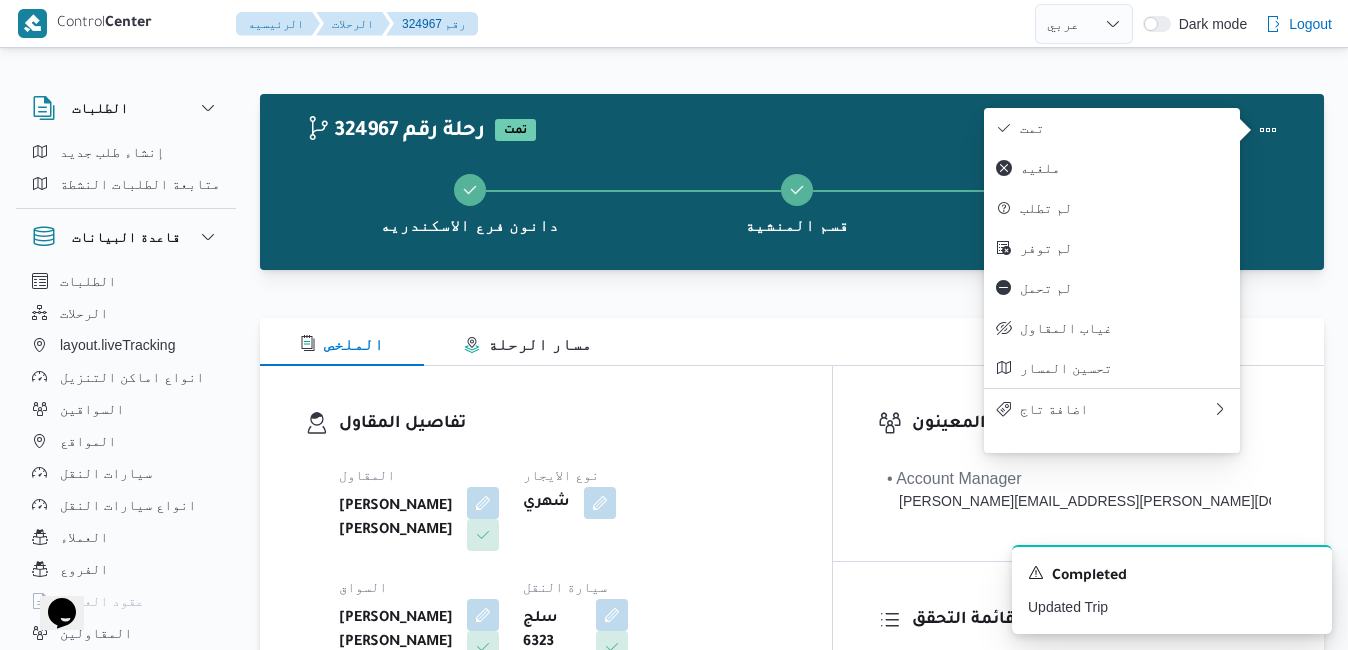 click on "تفاصيل المقاول" at bounding box center (563, 424) 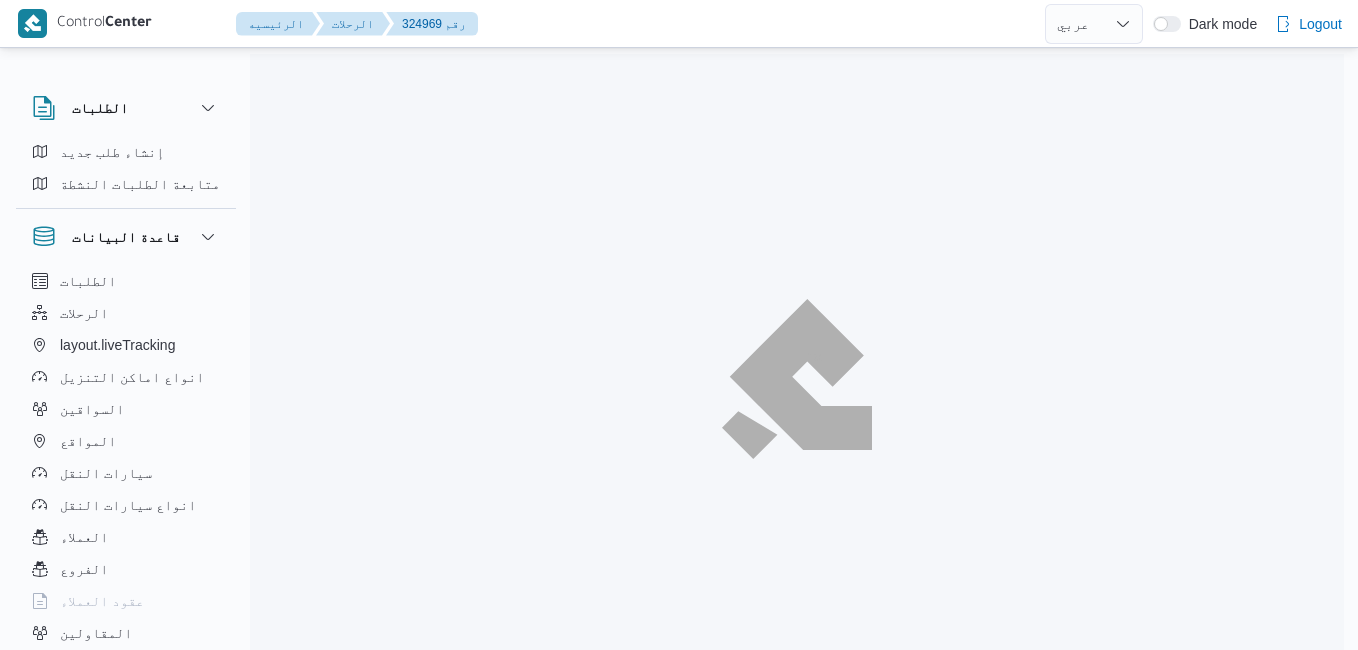 select on "ar" 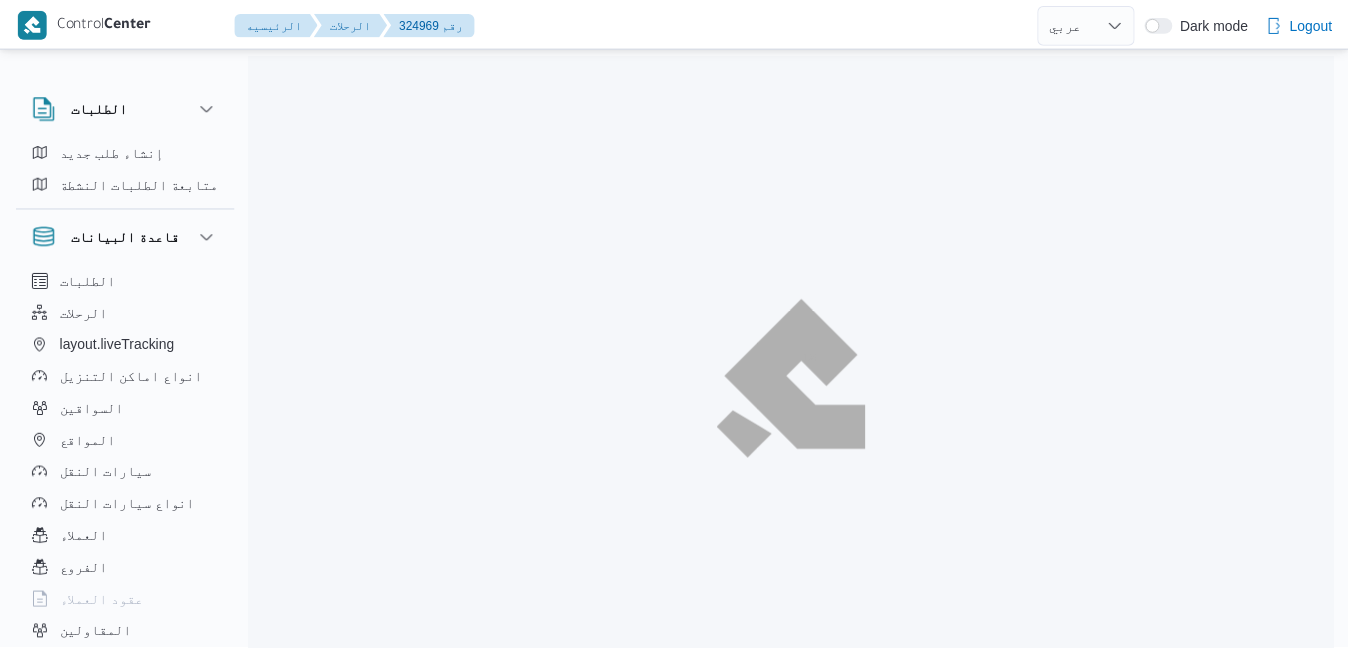 scroll, scrollTop: 0, scrollLeft: 0, axis: both 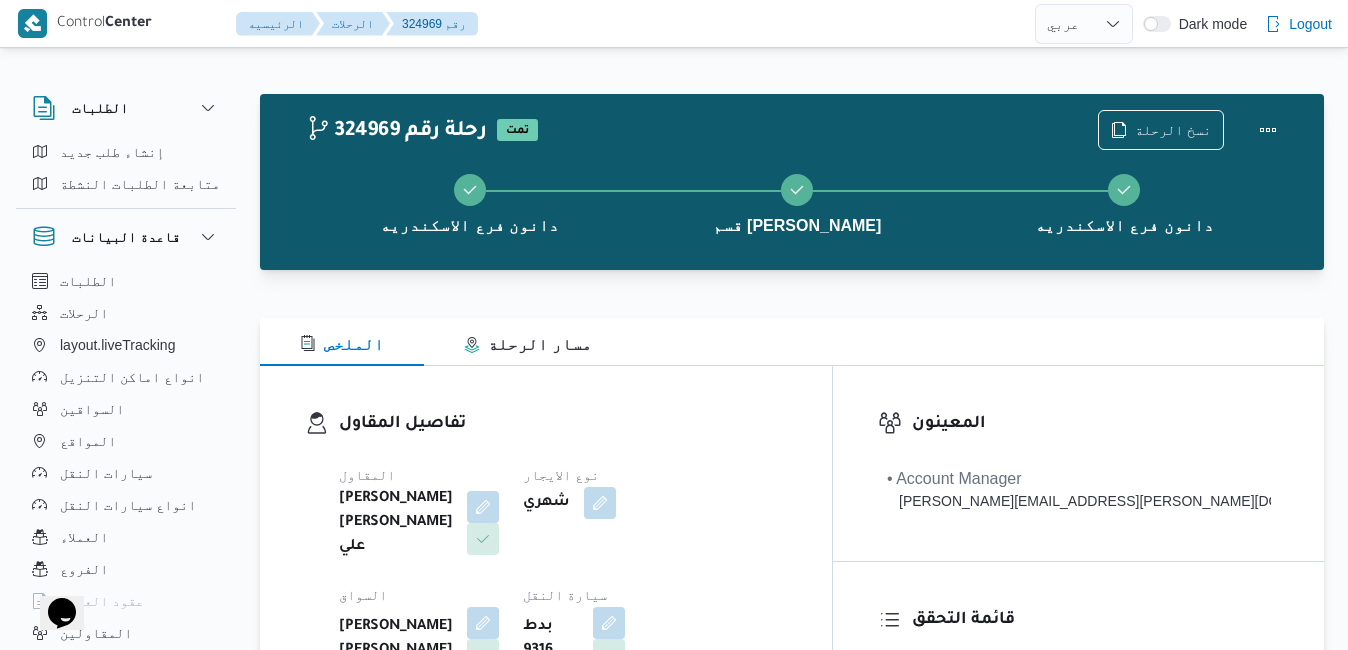 click on "تفاصيل المقاول المقاول [PERSON_NAME] [PERSON_NAME] علي نوع الايجار شهري السواق [PERSON_NAME] [PERSON_NAME]  سيارة النقل بدط 9316 نوع سيارة النقل دبابة | مغلق | مبرد | 1.5 طن" at bounding box center [546, 601] 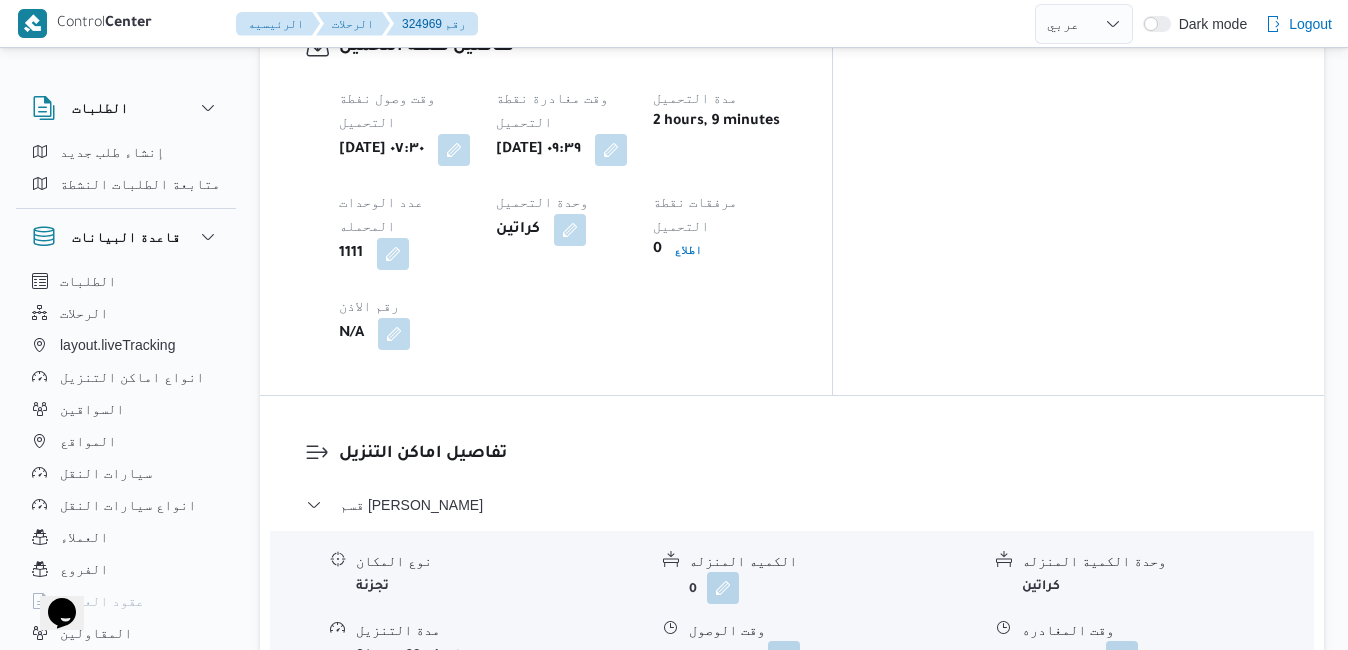 scroll, scrollTop: 1720, scrollLeft: 0, axis: vertical 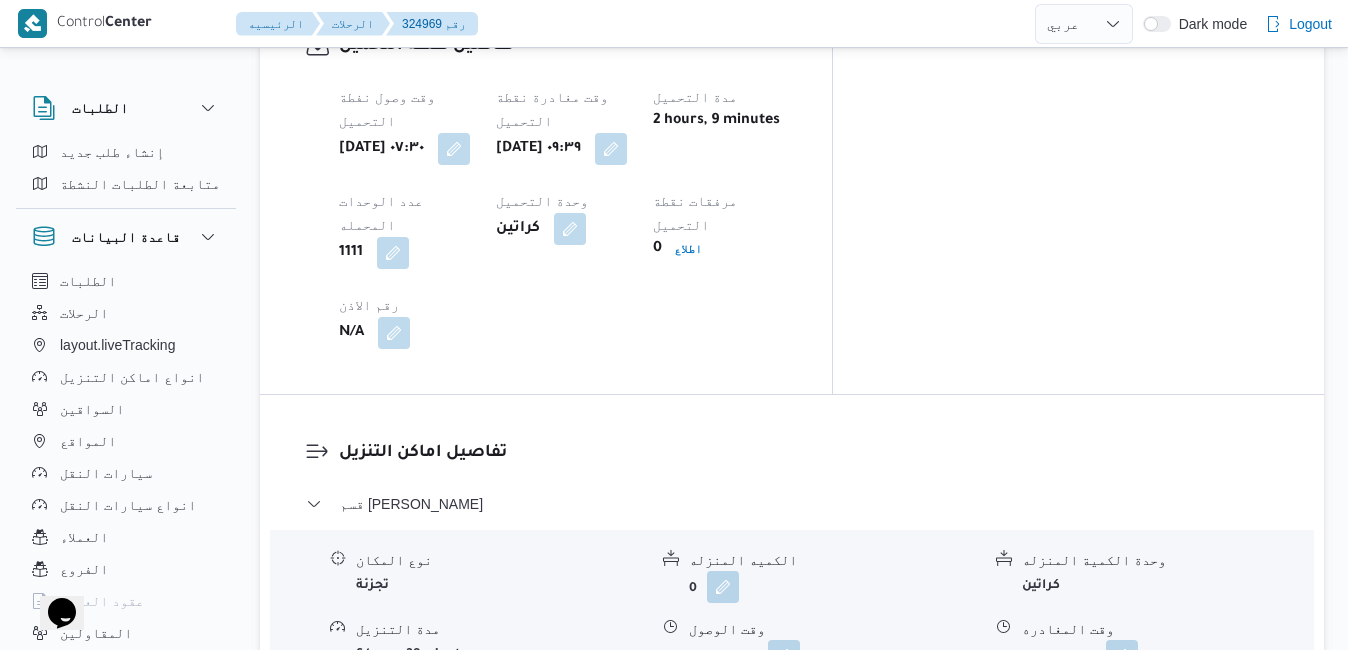 click on "قسم  سيدى جابر نوع المكان تجزئة الكميه المنزله 0 وحدة الكمية المنزله كراتين مدة التنزيل 6 hours, 38 minutes وقت الوصول [DATE] ١٠:٥٢ وقت المغادره [DATE] ١٧:٣٠ صورة الاذن 0 اطلاع رقم الاذن N/A ملاحظات N/A قسم مينا البصل -
دانون فرع الاسكندريه  نوع المكان مصانع و مخازن الكميه المنزله 0 وحدة الكمية المنزله كراتين مدة التنزيل 26 minutes وقت الوصول [DATE] ١٧:٣٦ وقت المغادره [DATE] ١٨:٠٣ صورة الاذن 0 اطلاع رقم الاذن N/A ملاحظات N/A عدل تفاصيل نقاط التنزيل" at bounding box center (792, 680) 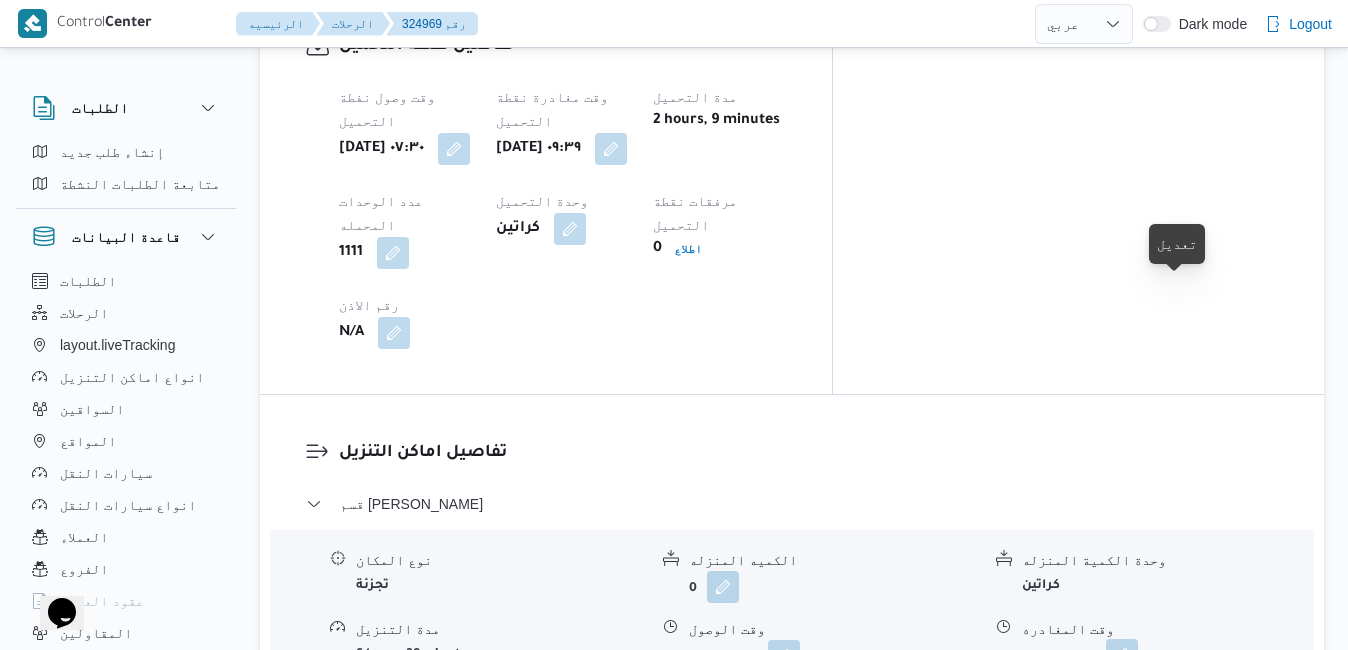 click at bounding box center (1122, 655) 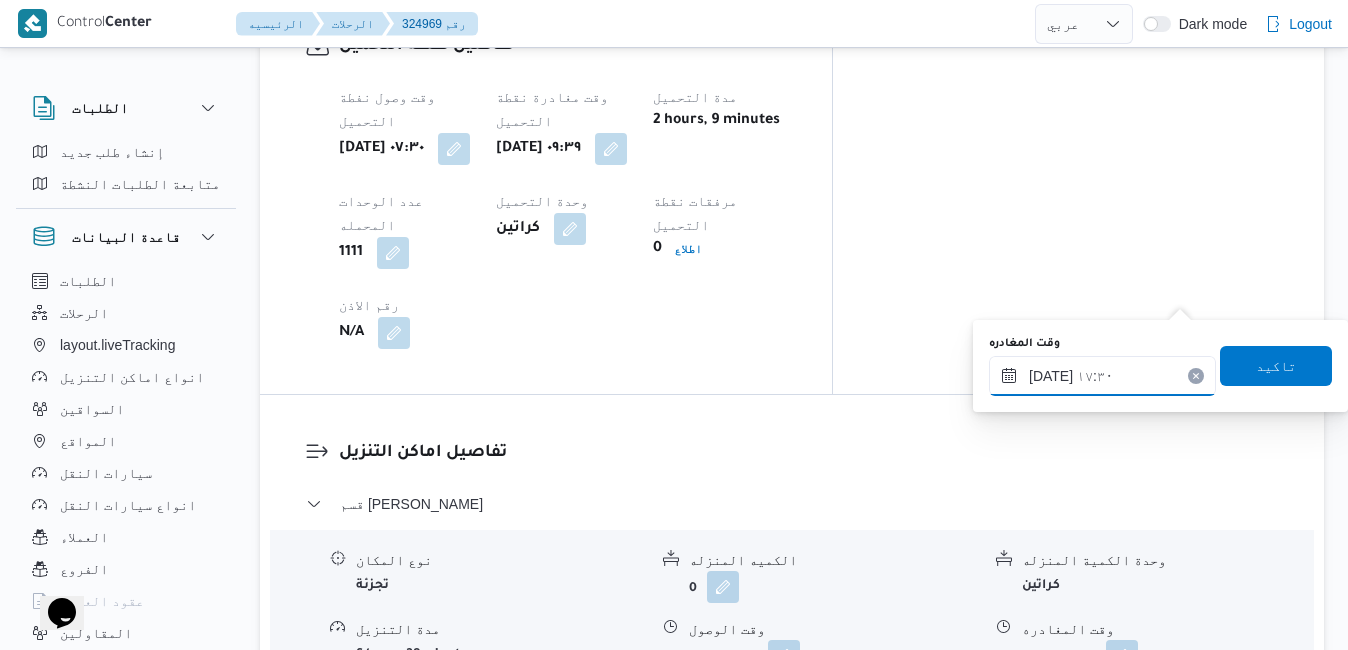click on "[DATE] ١٧:٣٠" at bounding box center (1102, 376) 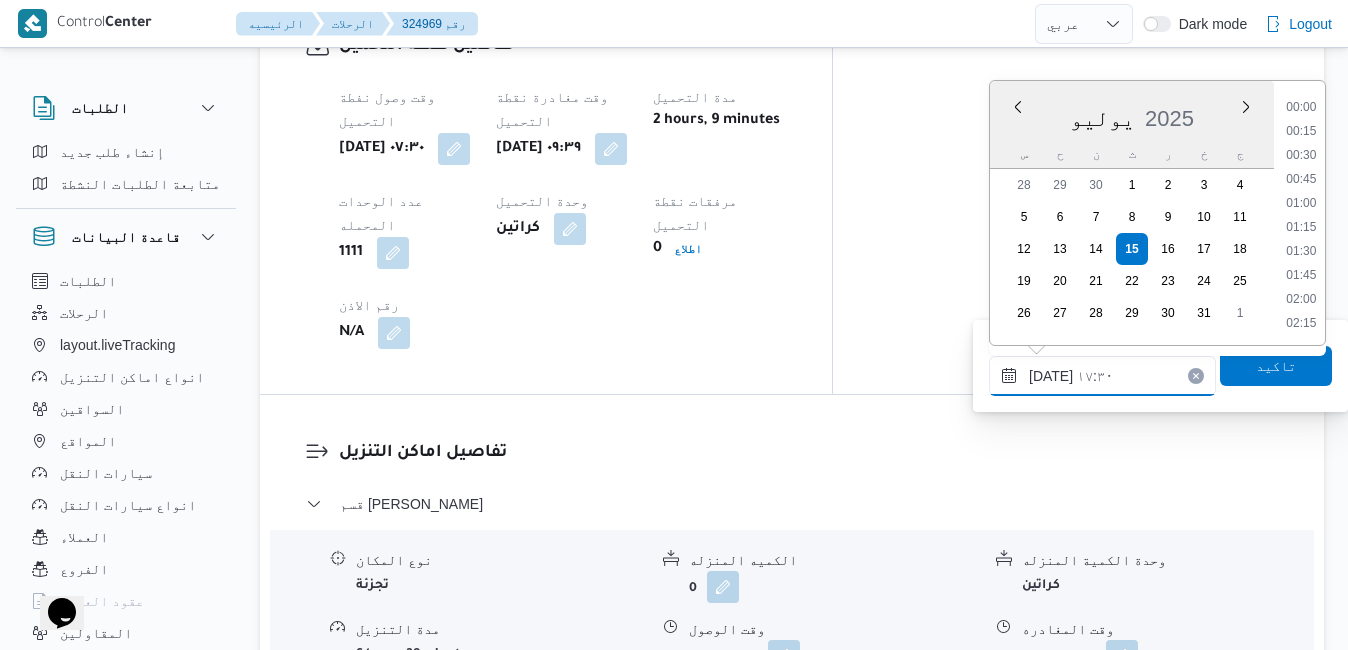 scroll, scrollTop: 1558, scrollLeft: 0, axis: vertical 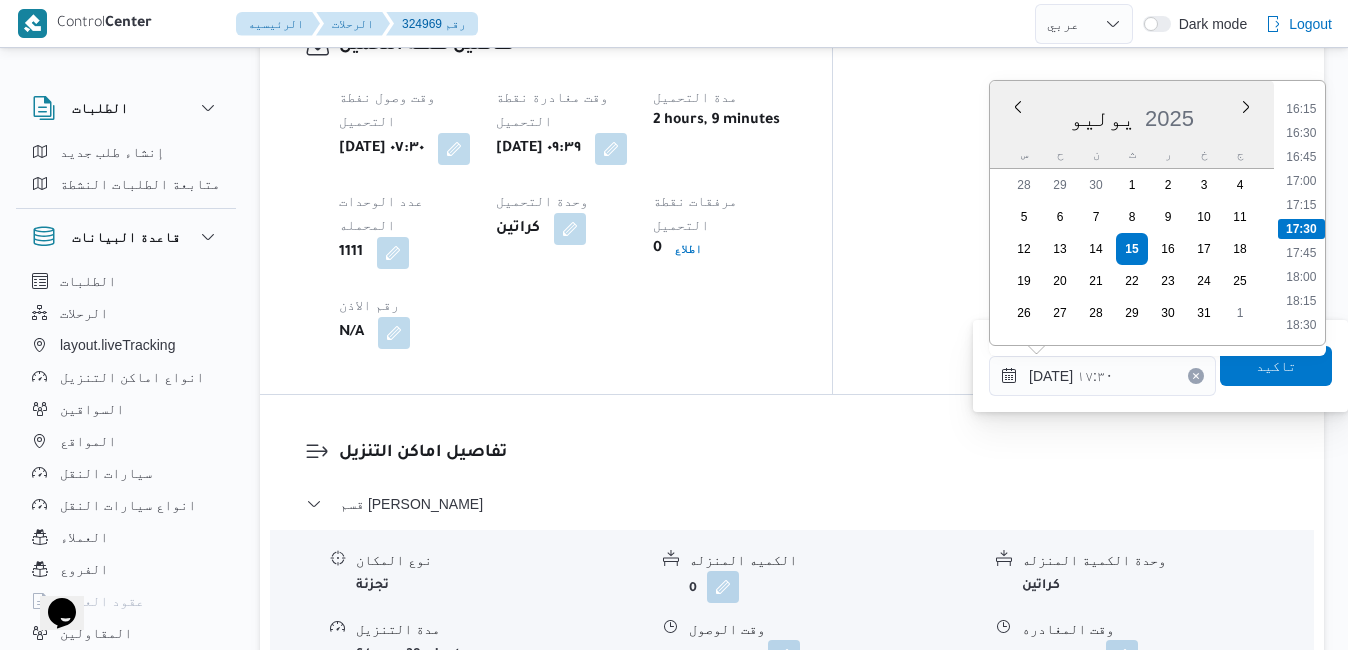 click on "17:15" at bounding box center [1301, 205] 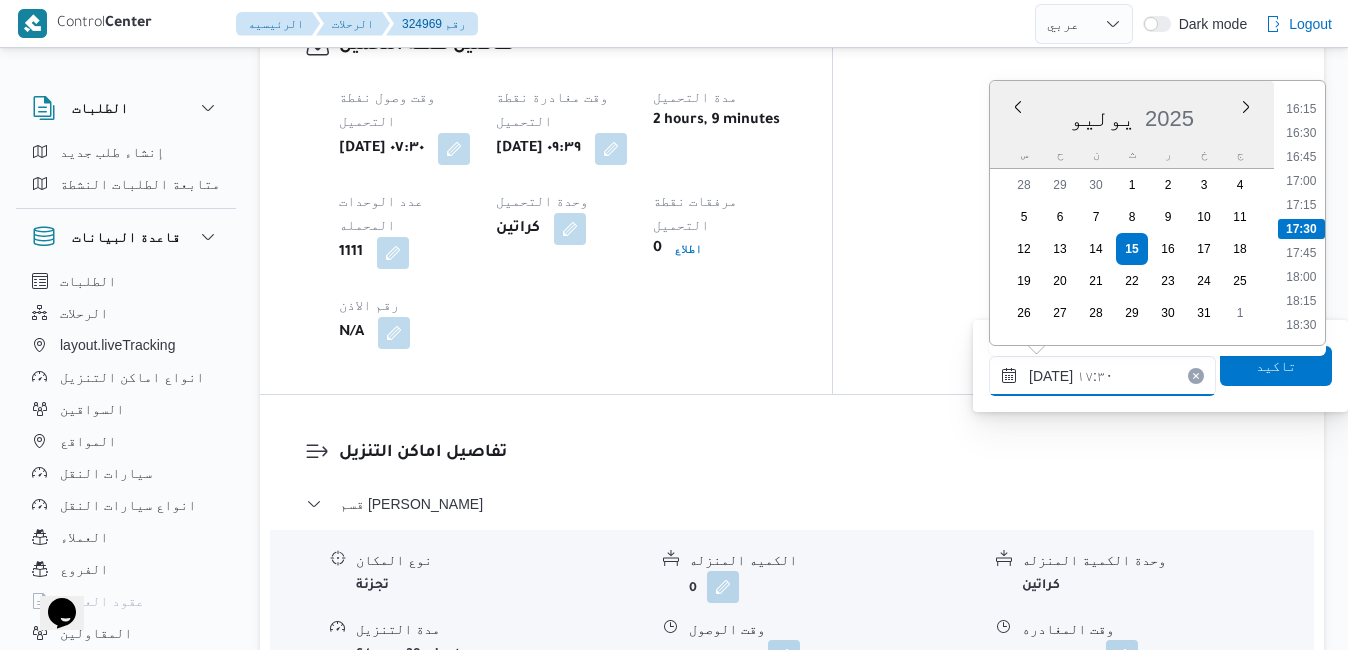 type on "[DATE] ١٧:١٥" 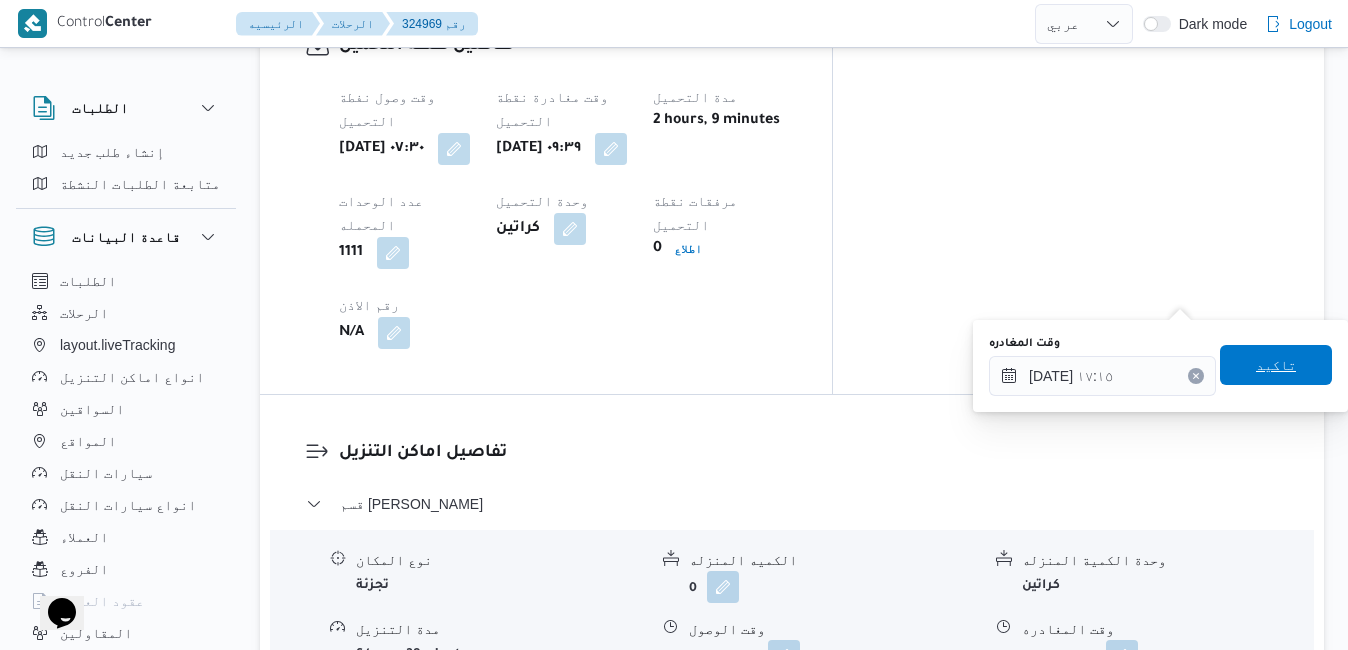 click on "تاكيد" at bounding box center (1276, 365) 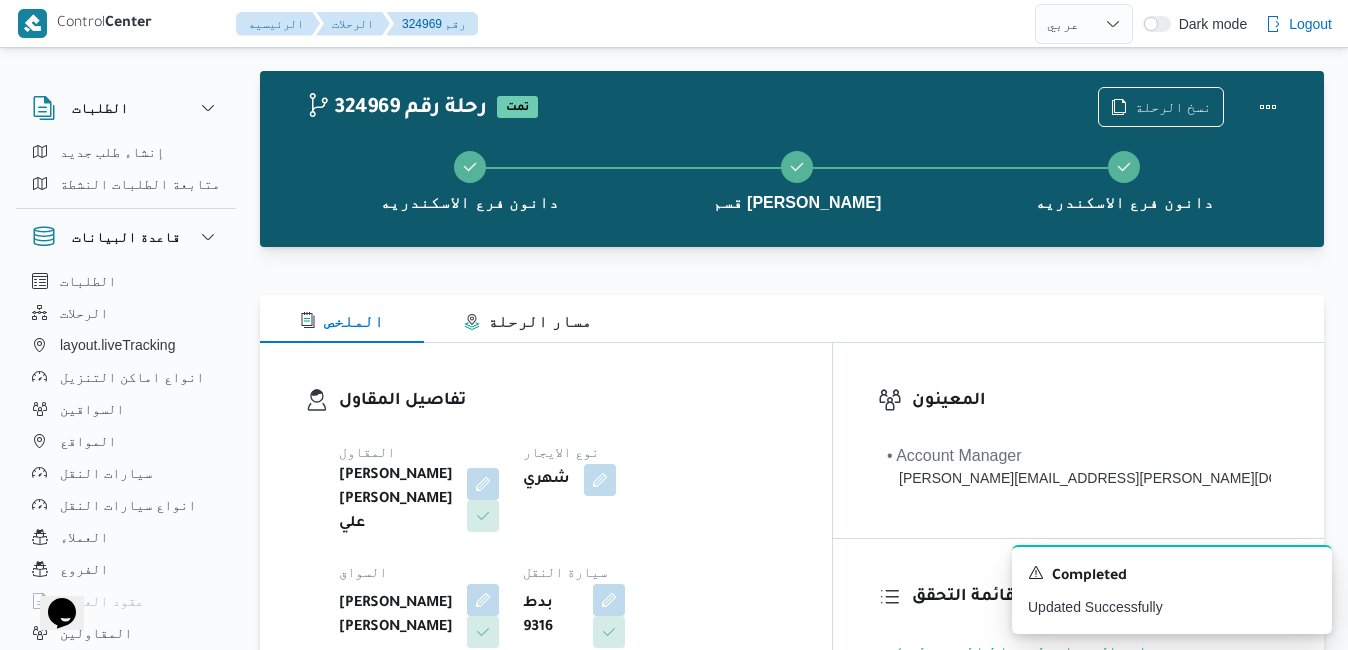 scroll, scrollTop: 0, scrollLeft: 0, axis: both 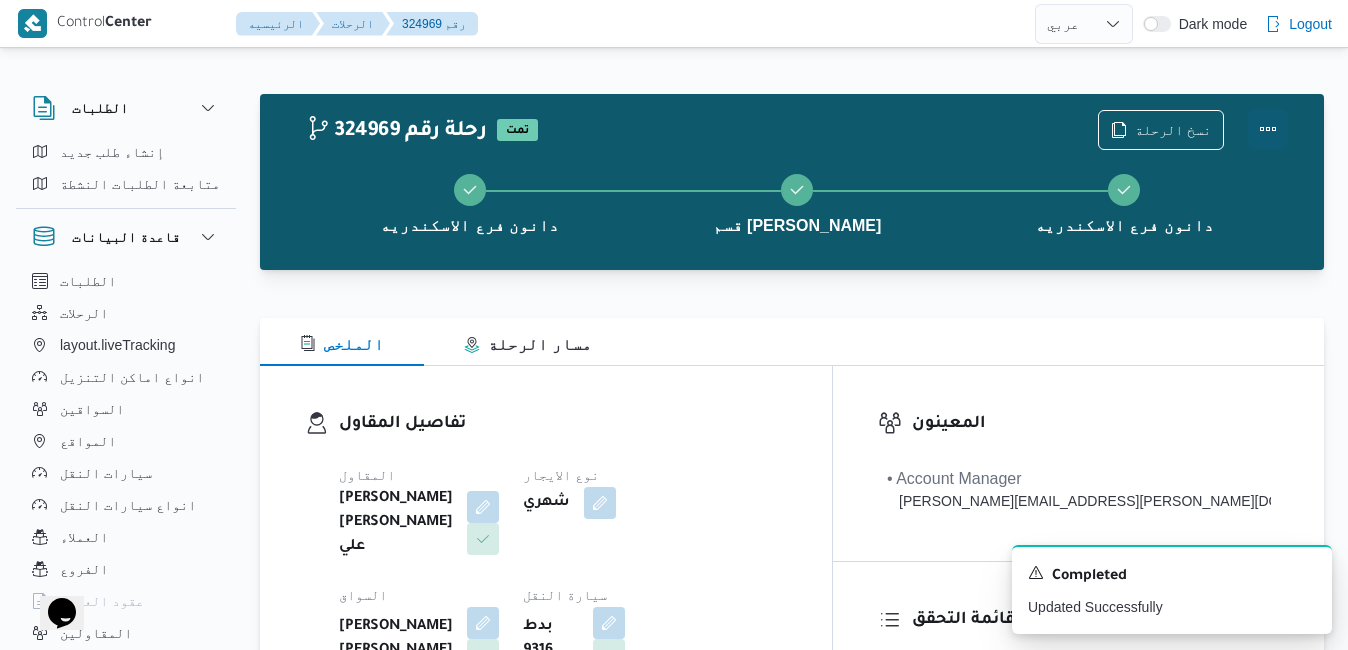 click at bounding box center [1268, 129] 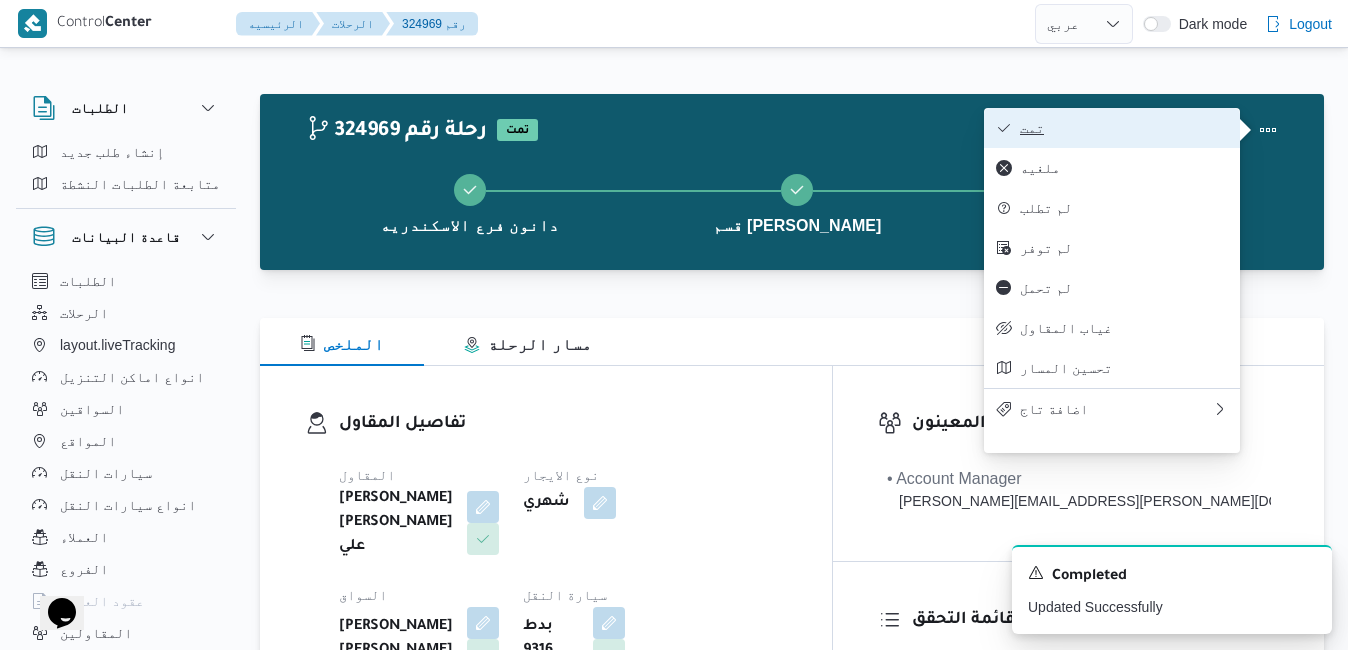 click on "تمت" at bounding box center (1112, 128) 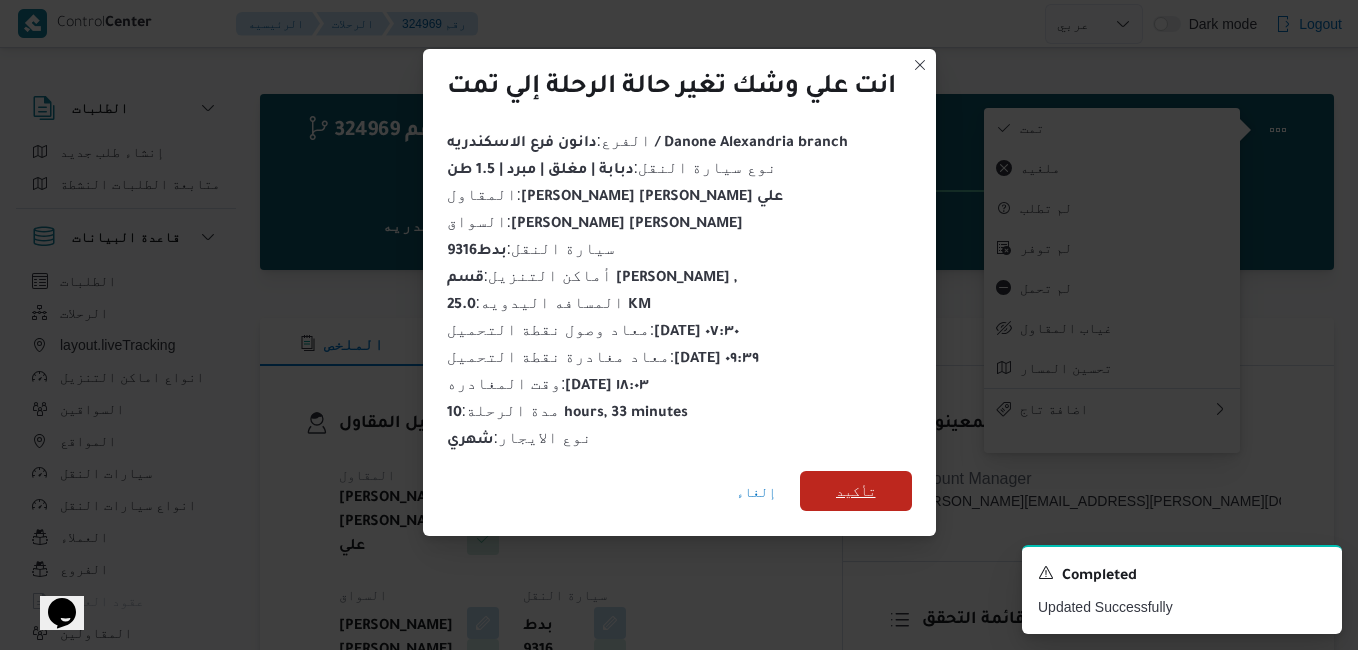 click on "تأكيد" at bounding box center (856, 491) 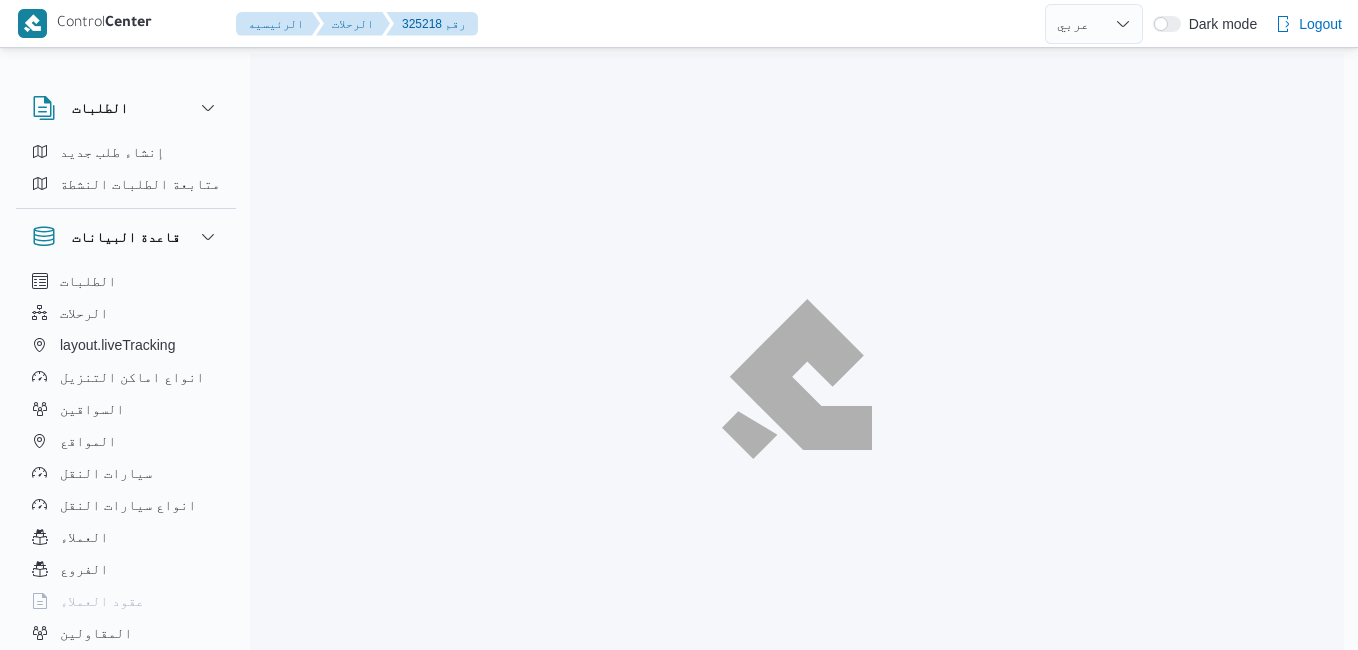 select on "ar" 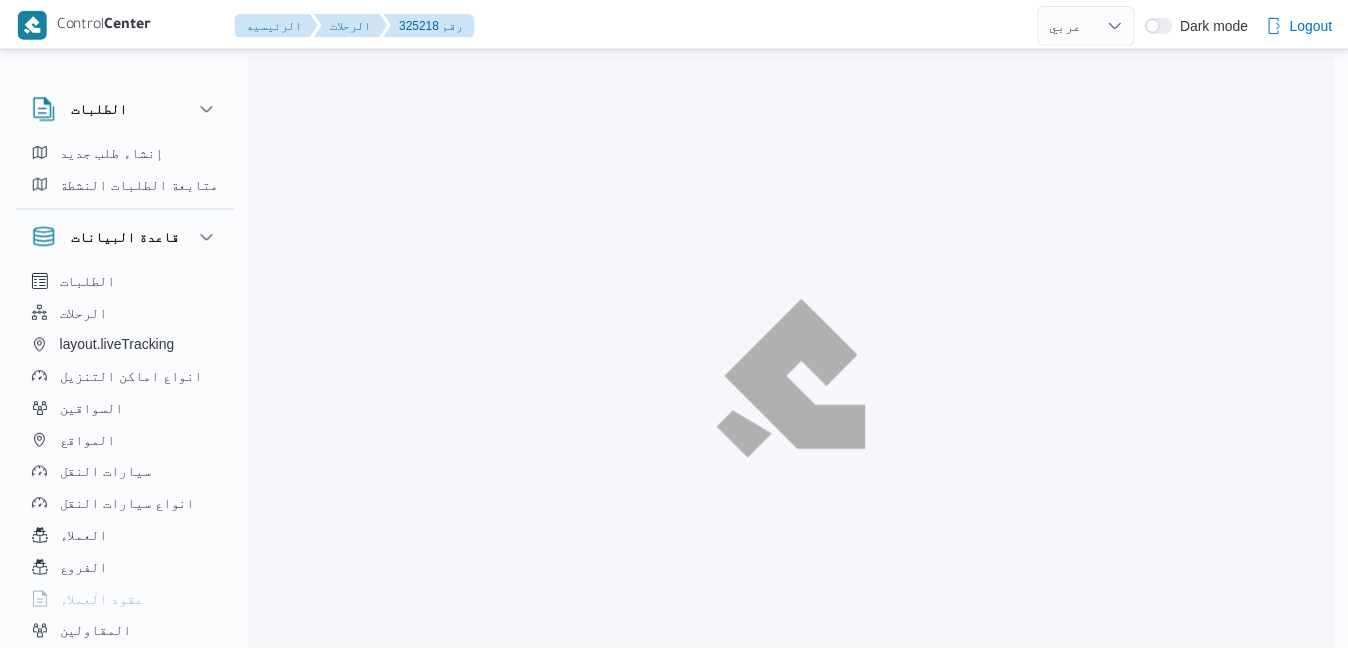 scroll, scrollTop: 0, scrollLeft: 0, axis: both 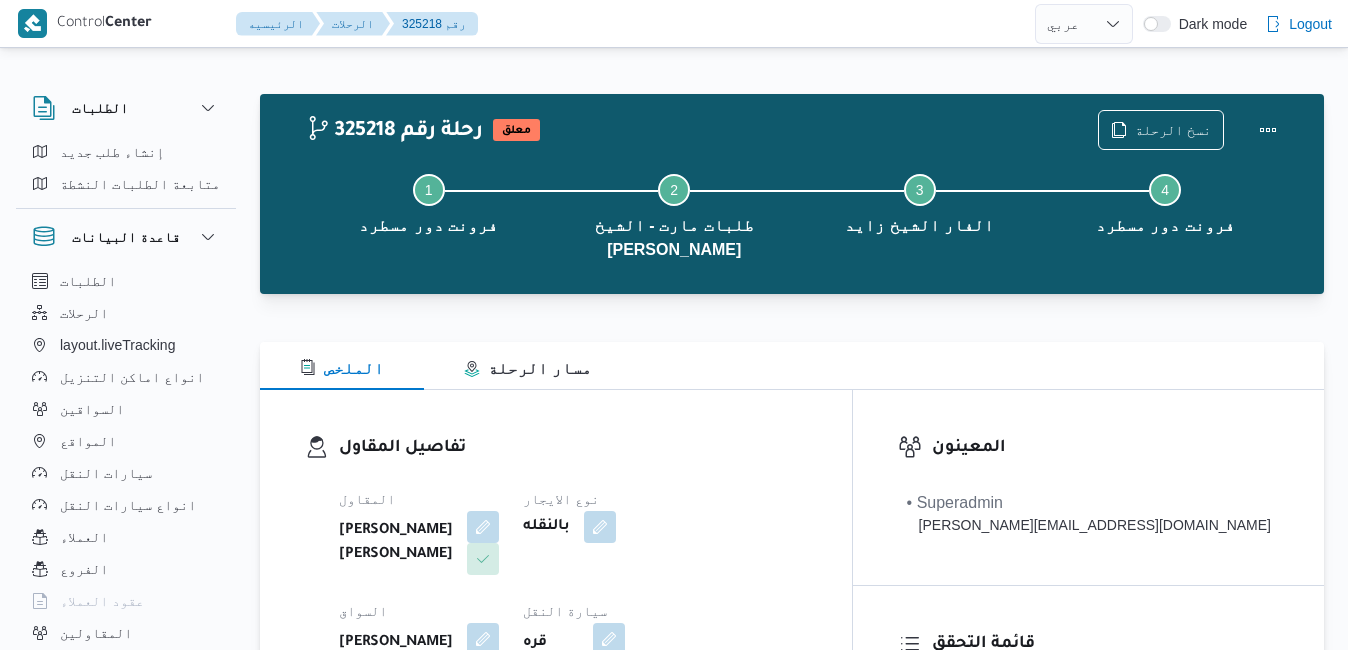 click on "تفاصيل المقاول [PERSON_NAME] [PERSON_NAME] نوع الايجار بالنقله السواق [PERSON_NAME] [PERSON_NAME] سيارة النقل قره 9758 نوع سيارة النقل دبابة | مغلق | مبرد | 1.5 طن" at bounding box center [556, 621] 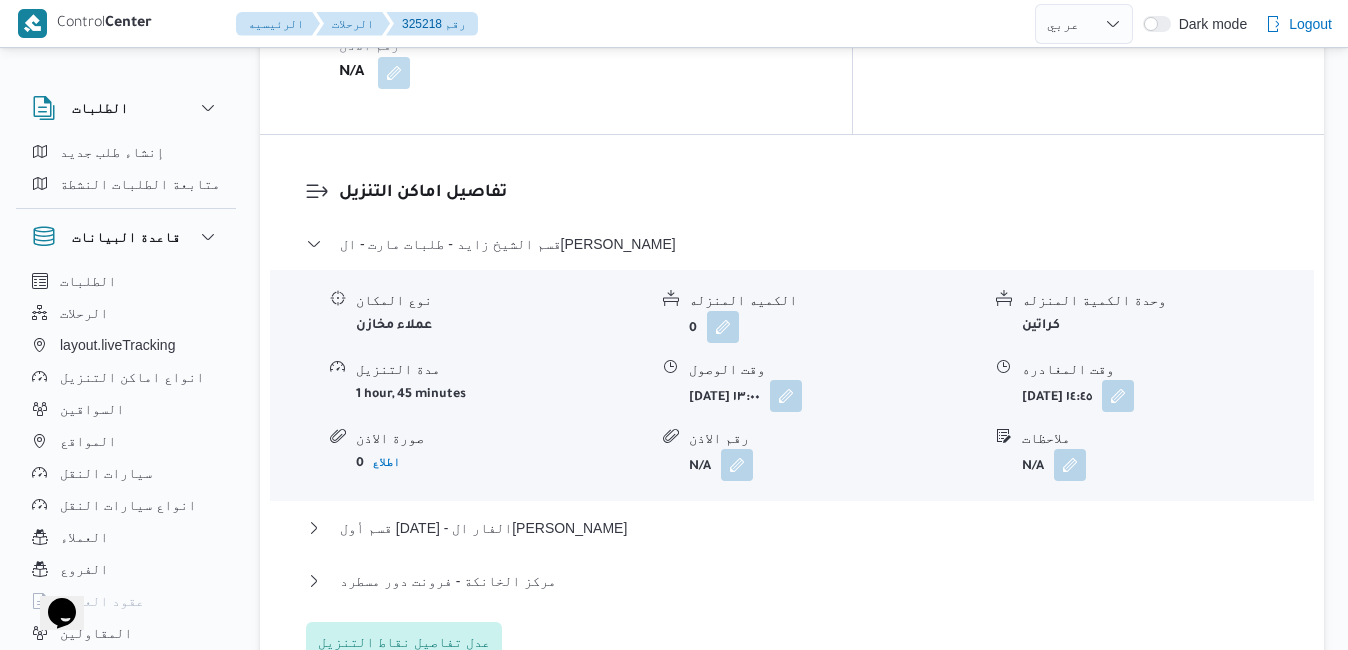 scroll, scrollTop: 0, scrollLeft: 0, axis: both 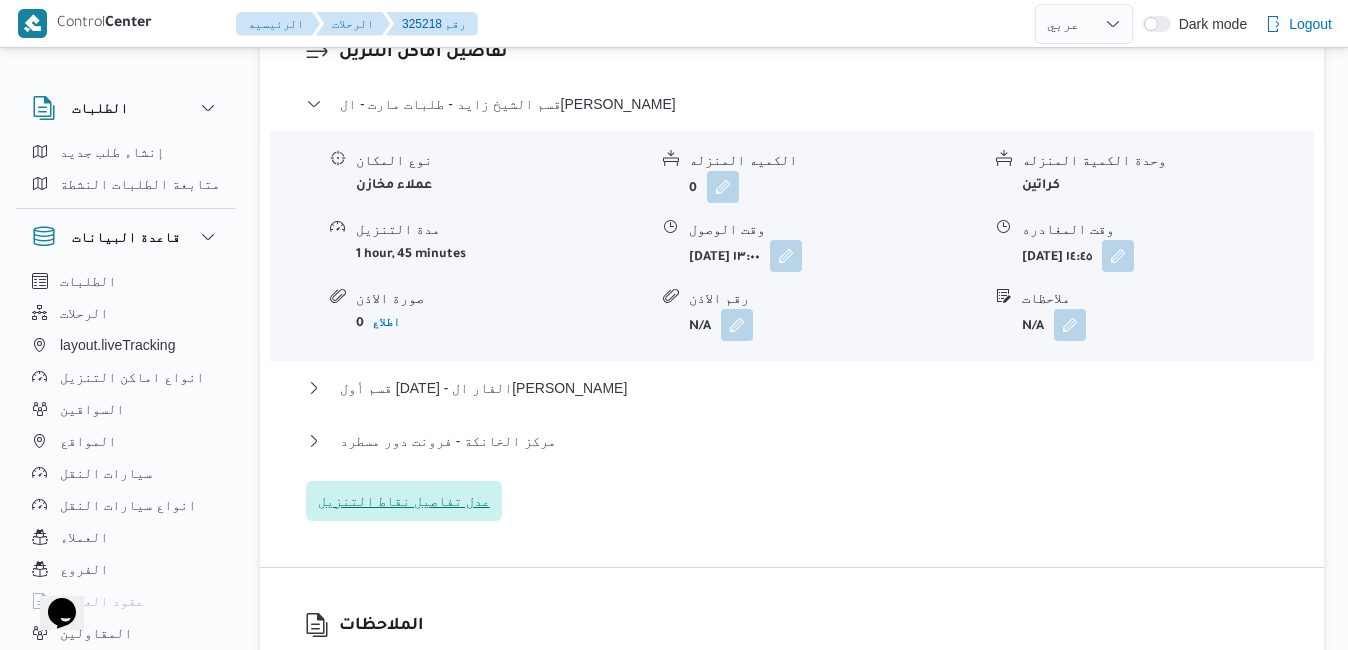 click on "قسم الشيخ زايد -
طلبات مارت - الشيخ زايد  نوع المكان عملاء مخازن الكميه المنزله 0 وحدة الكمية المنزله كراتين مدة التنزيل 1 hour, 45 minutes وقت الوصول ثلاثاء ١٥ يوليو ٢٠٢٥ ١٣:٠٠ وقت المغادره ثلاثاء ١٥ يوليو ٢٠٢٥ ١٤:٤٥ صورة الاذن 0 اطلاع رقم الاذن N/A ملاحظات N/A قسم أول 6 أكتوبر -
الفار الشيخ زايد  نوع المكان أسواق خاصة الكميه المنزله 0 وحدة الكمية المنزله كراتين مدة التنزيل 1 hour, 15 minutes وقت الوصول ثلاثاء ١٥ يوليو ٢٠٢٥ ١٥:٠٠ وقت المغادره ثلاثاء ١٥ يوليو ٢٠٢٥ ١٦:١٥ صورة الاذن 0 اطلاع رقم الاذن N/A ملاحظات N/A مركز الخانكة -
فرونت دور مسطرد نوع المكان مصانع و مخازن 0 0 N/A" at bounding box center (792, 307) 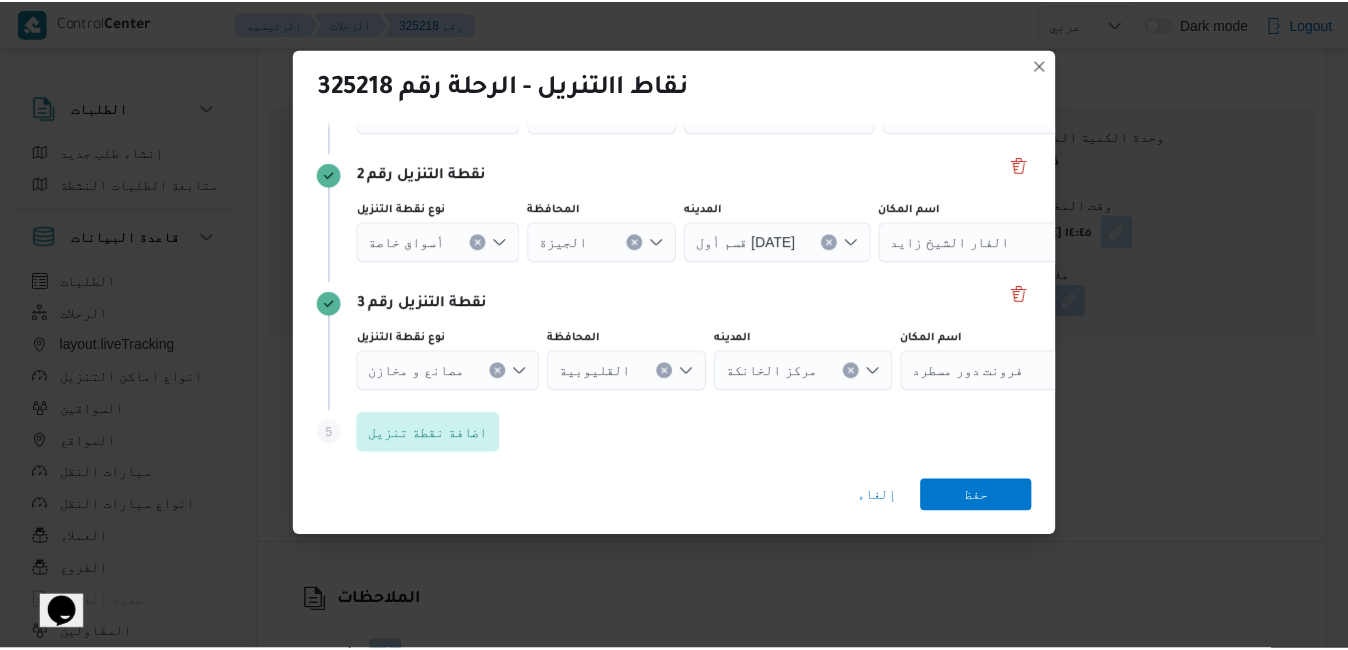 scroll, scrollTop: 235, scrollLeft: 0, axis: vertical 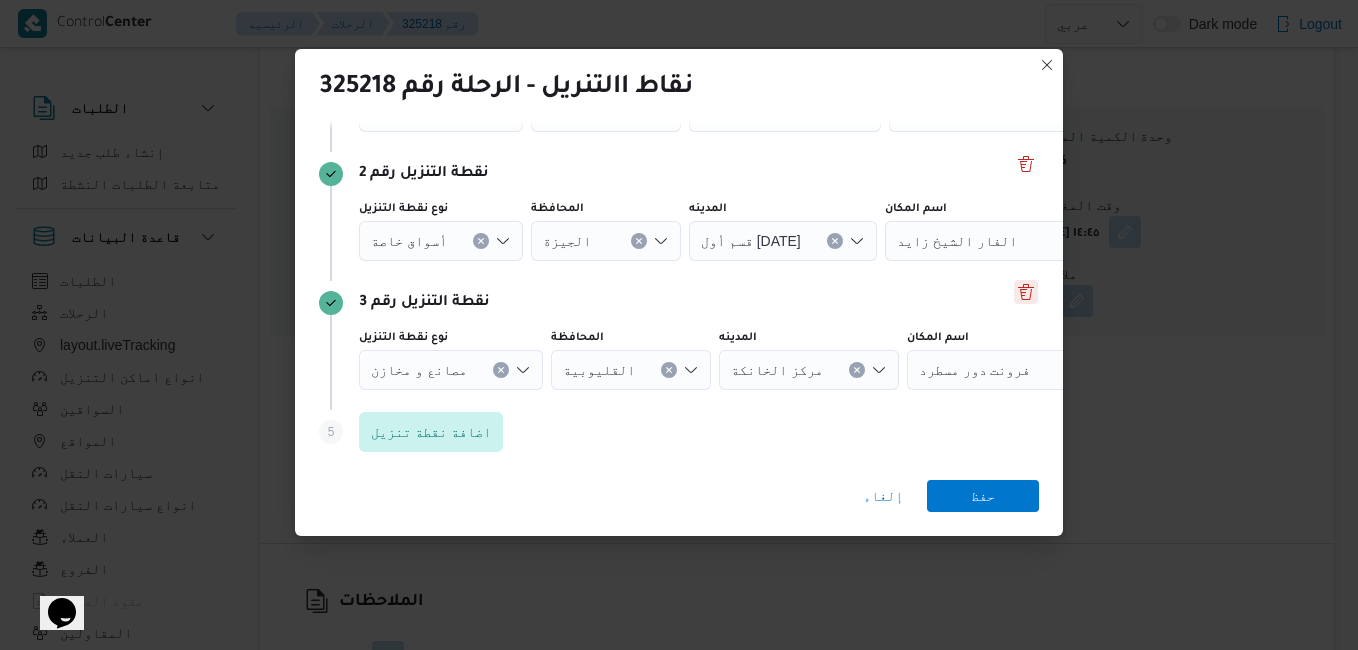 click at bounding box center [1026, 292] 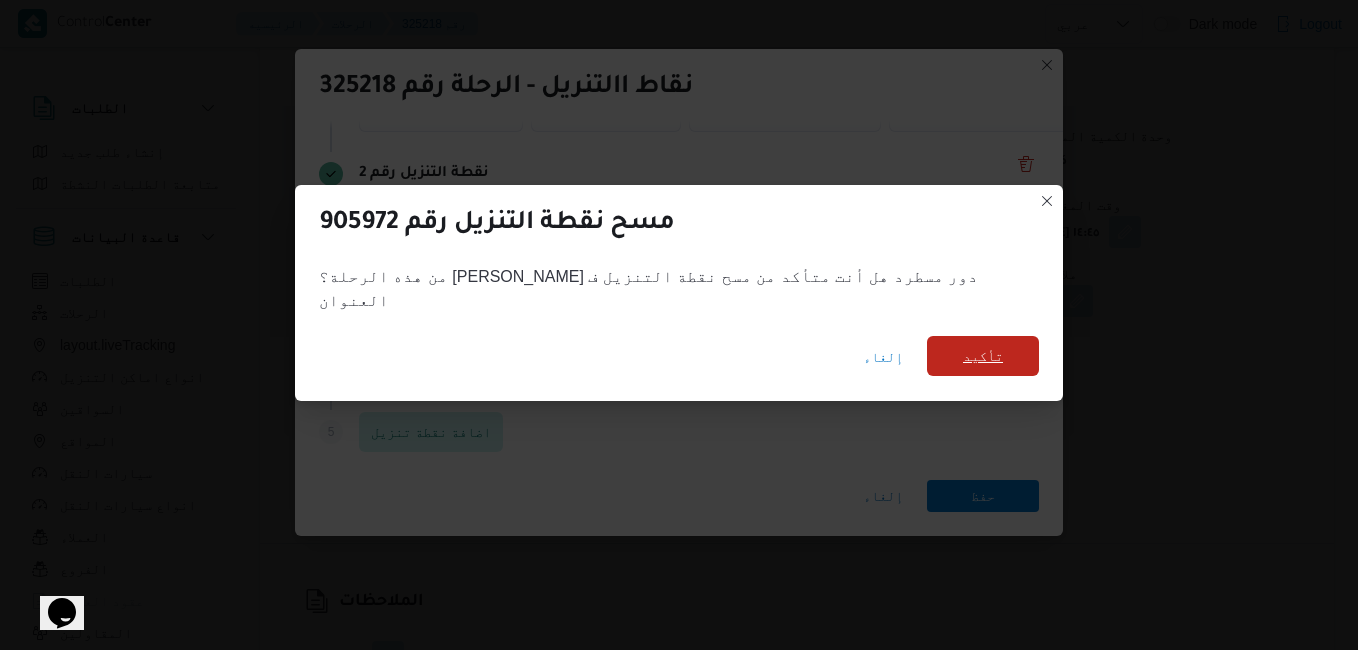 click on "تأكيد" at bounding box center [983, 356] 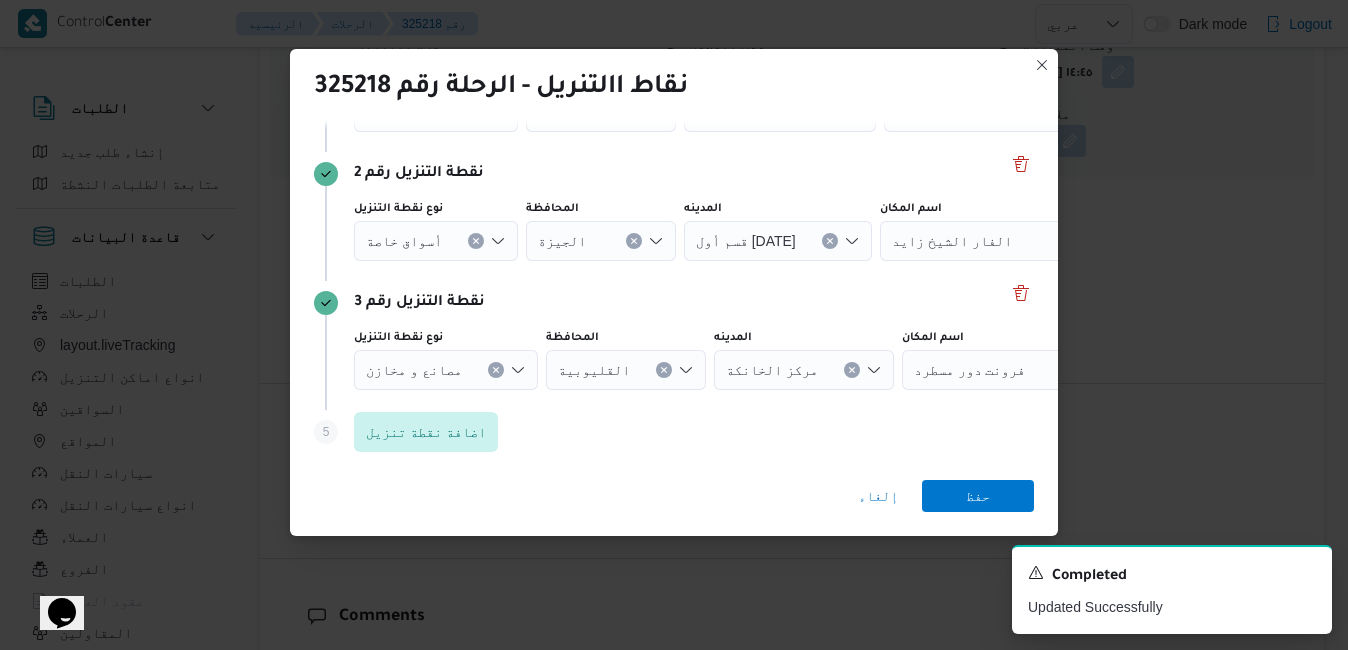 scroll, scrollTop: 111, scrollLeft: 0, axis: vertical 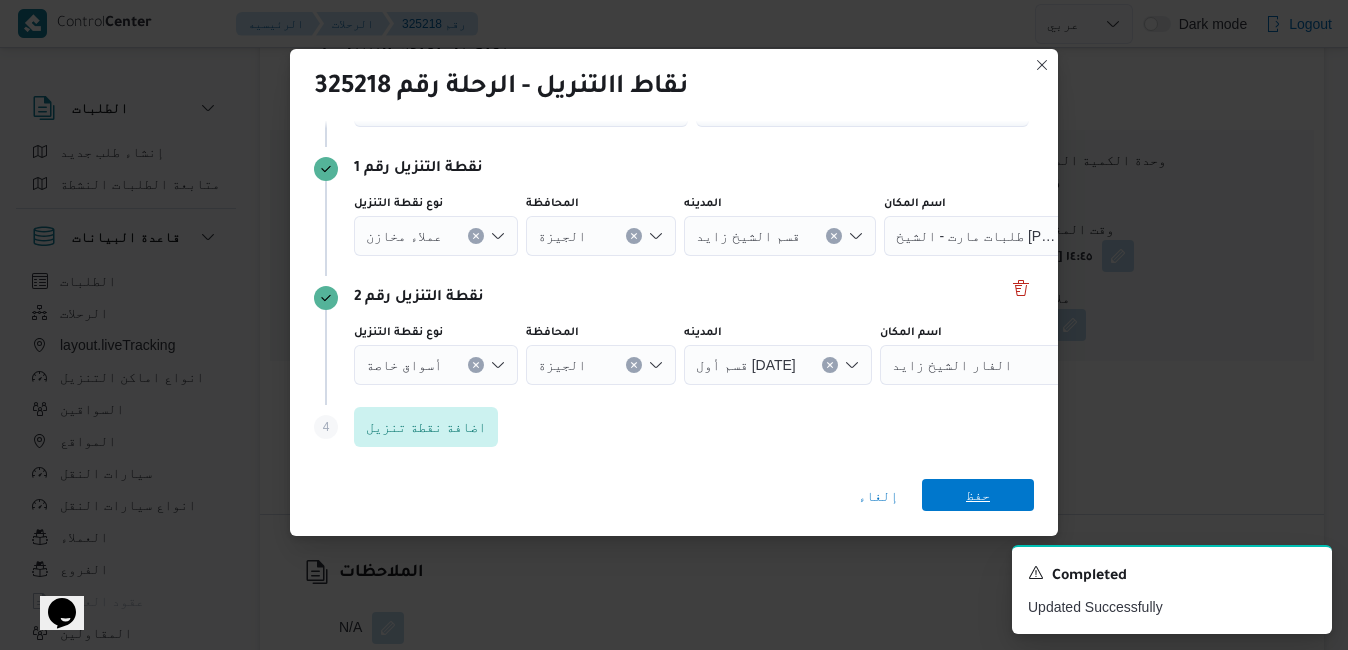 click on "حفظ" at bounding box center (978, 495) 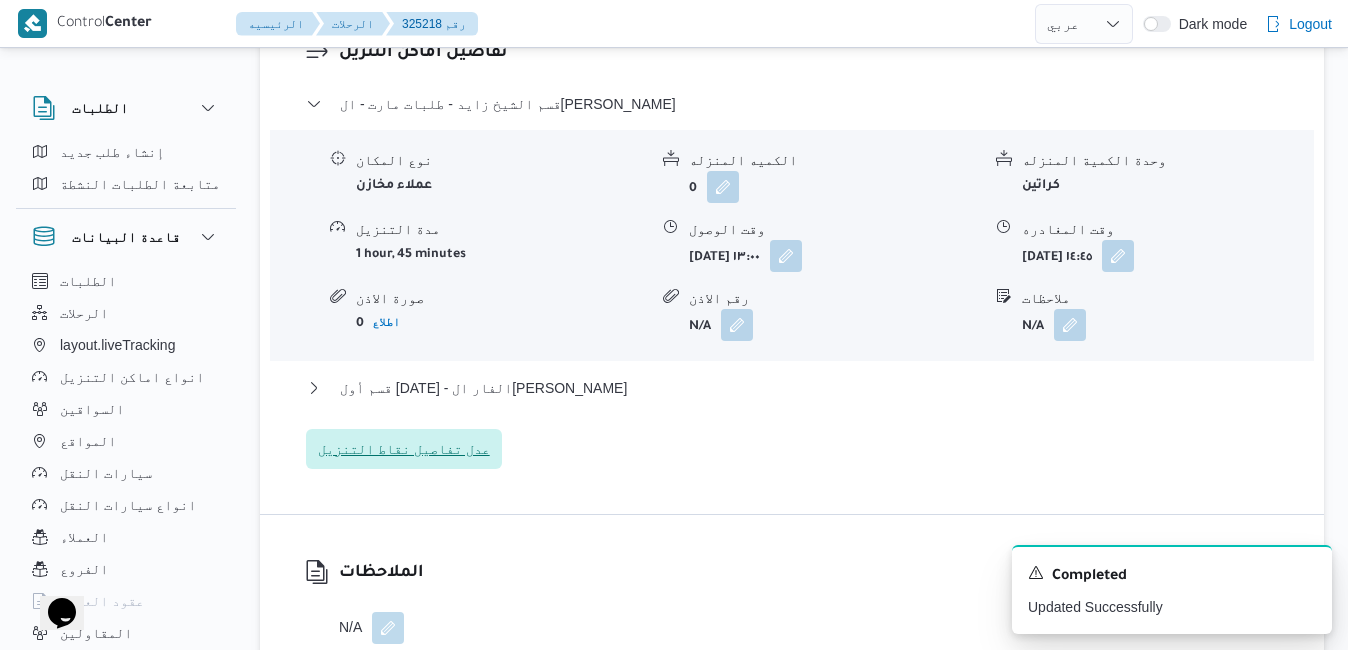 type 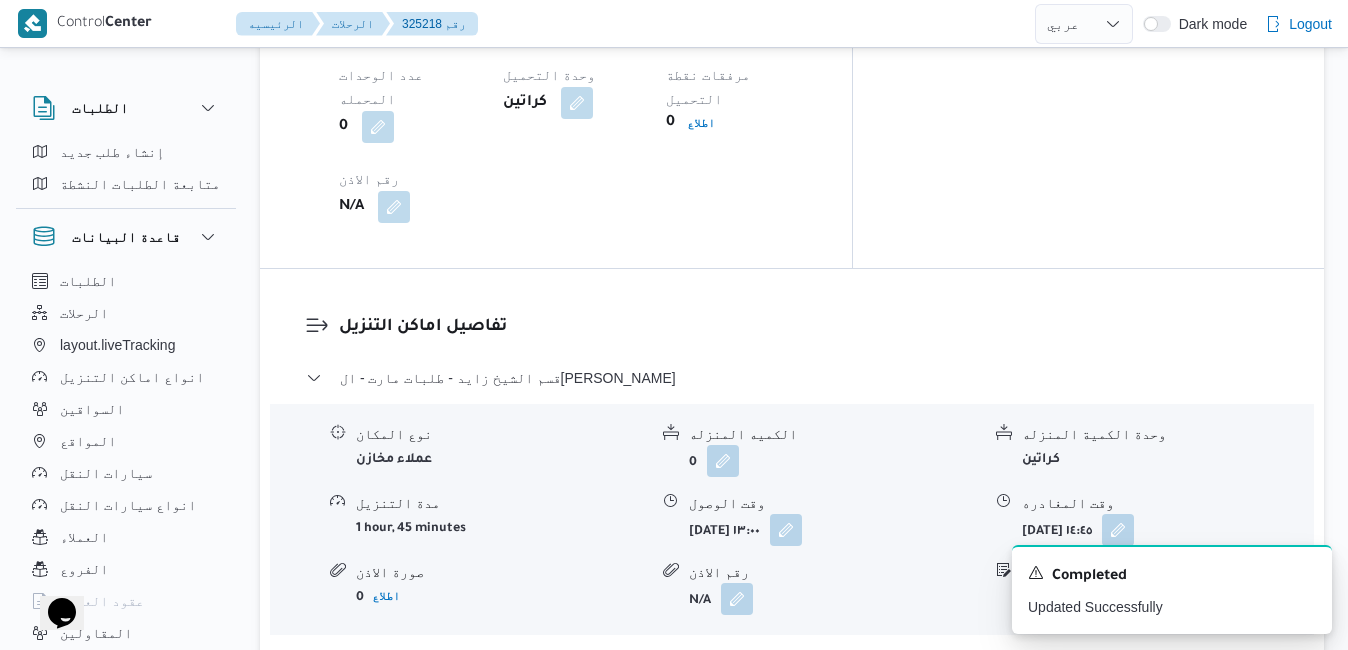 scroll, scrollTop: 1600, scrollLeft: 0, axis: vertical 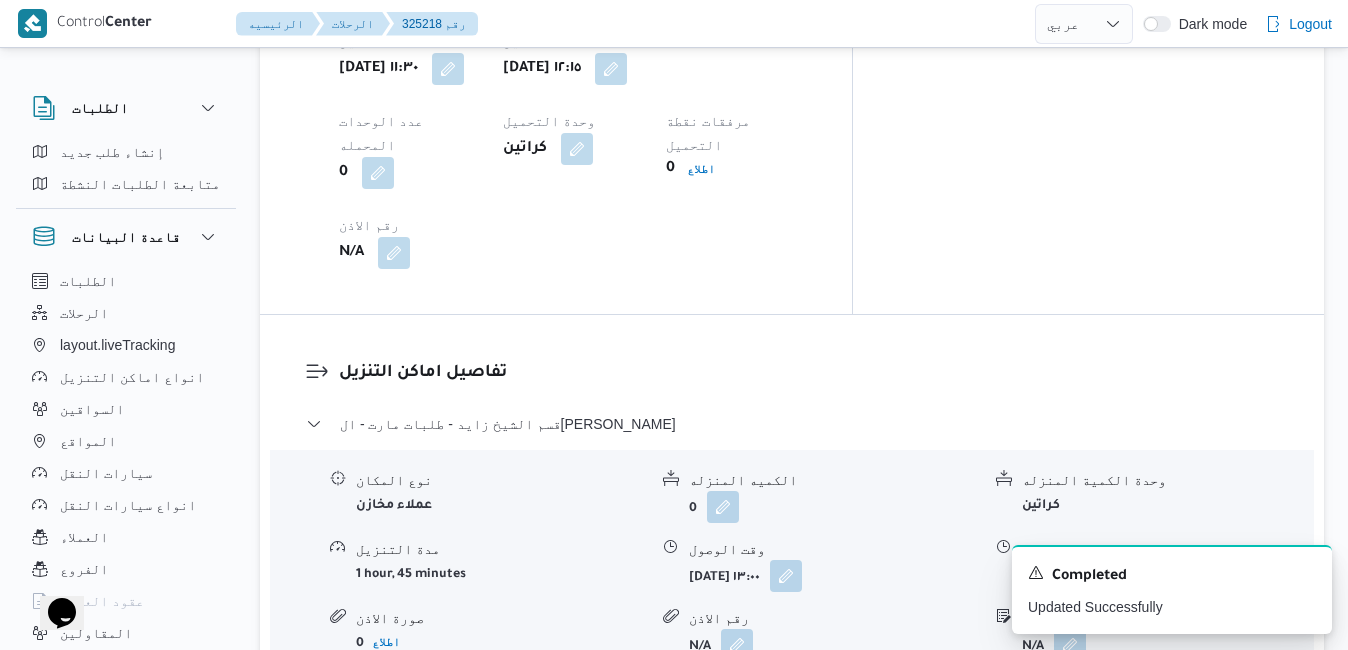 click on "قسم أول 6 أكتوبر -
الفار الشيخ زايد" at bounding box center [792, 708] 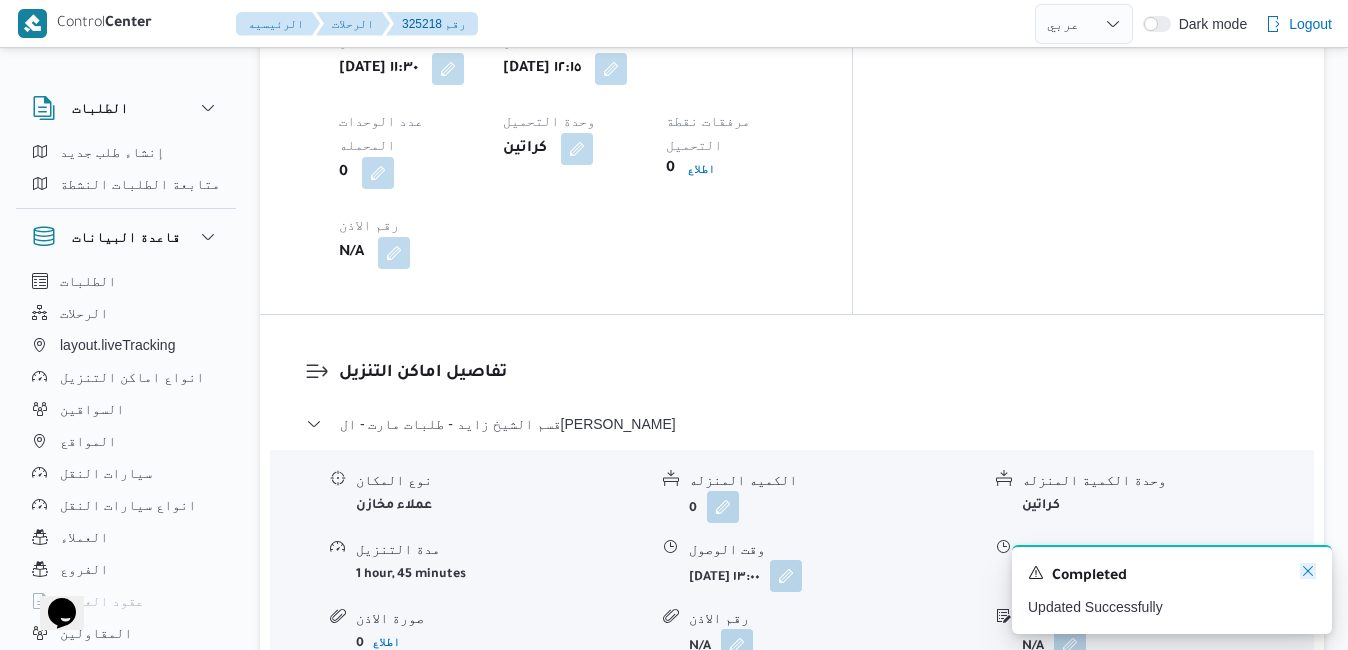 click 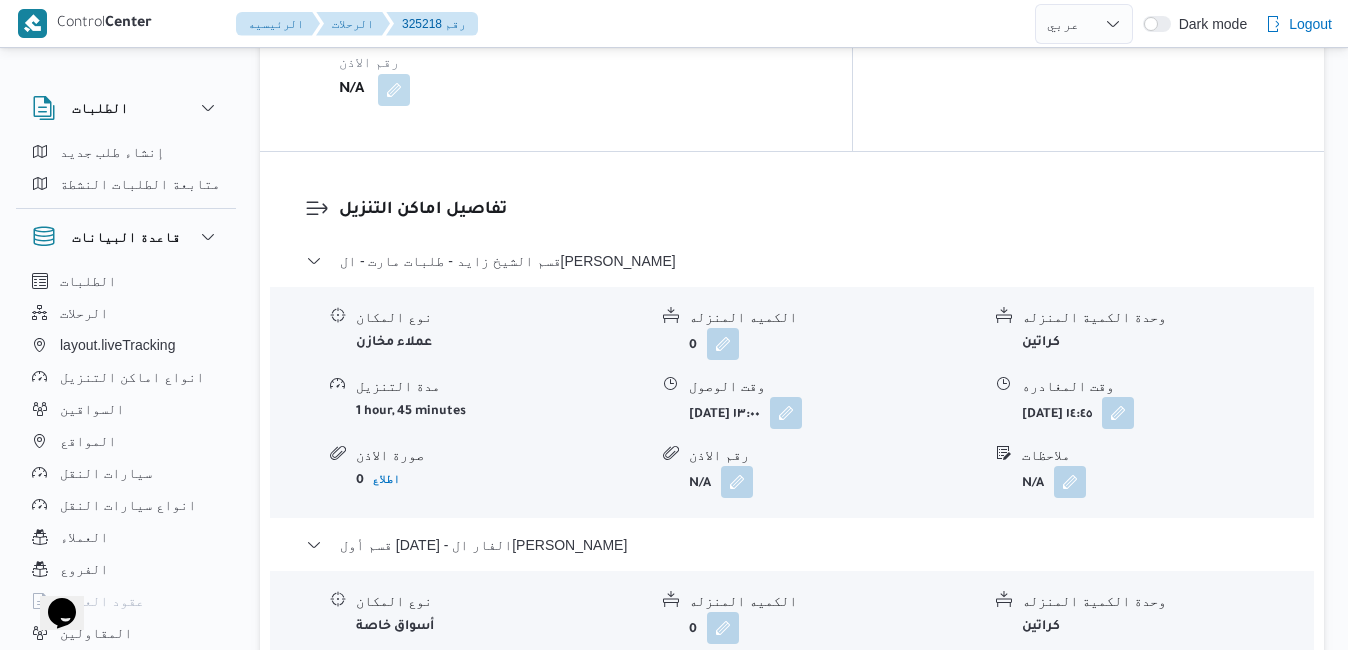 scroll, scrollTop: 1800, scrollLeft: 0, axis: vertical 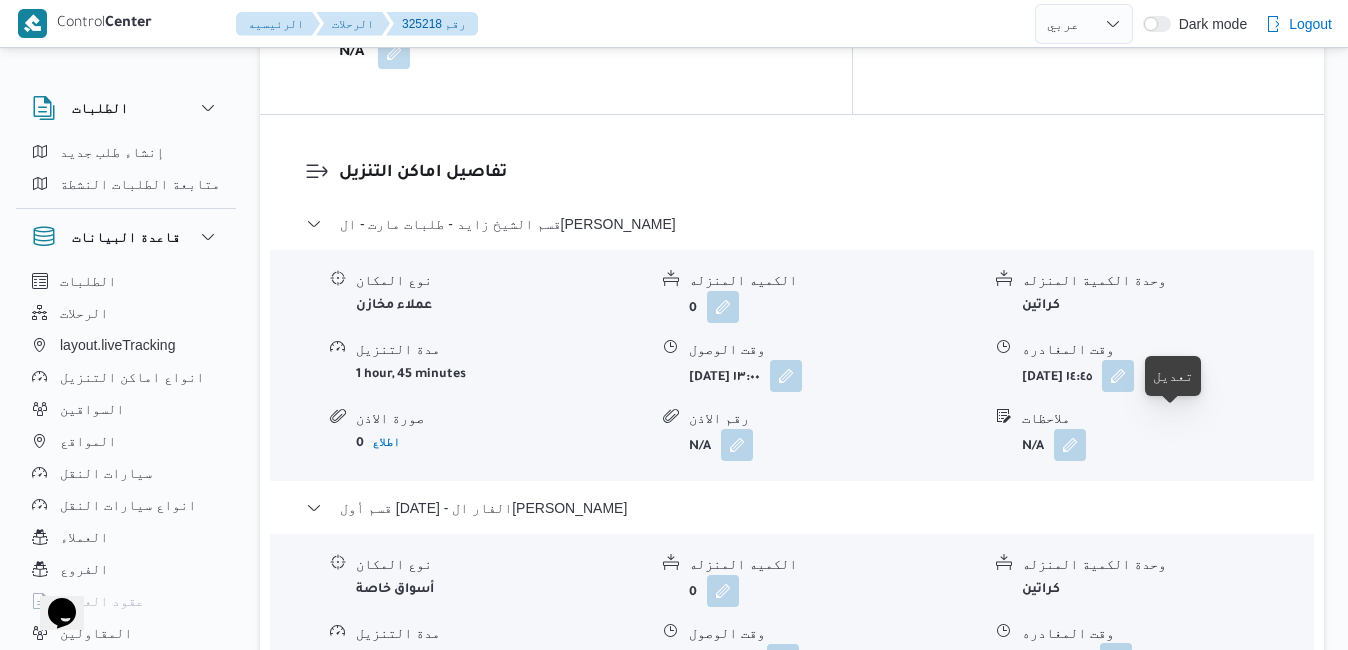 click at bounding box center (1116, 659) 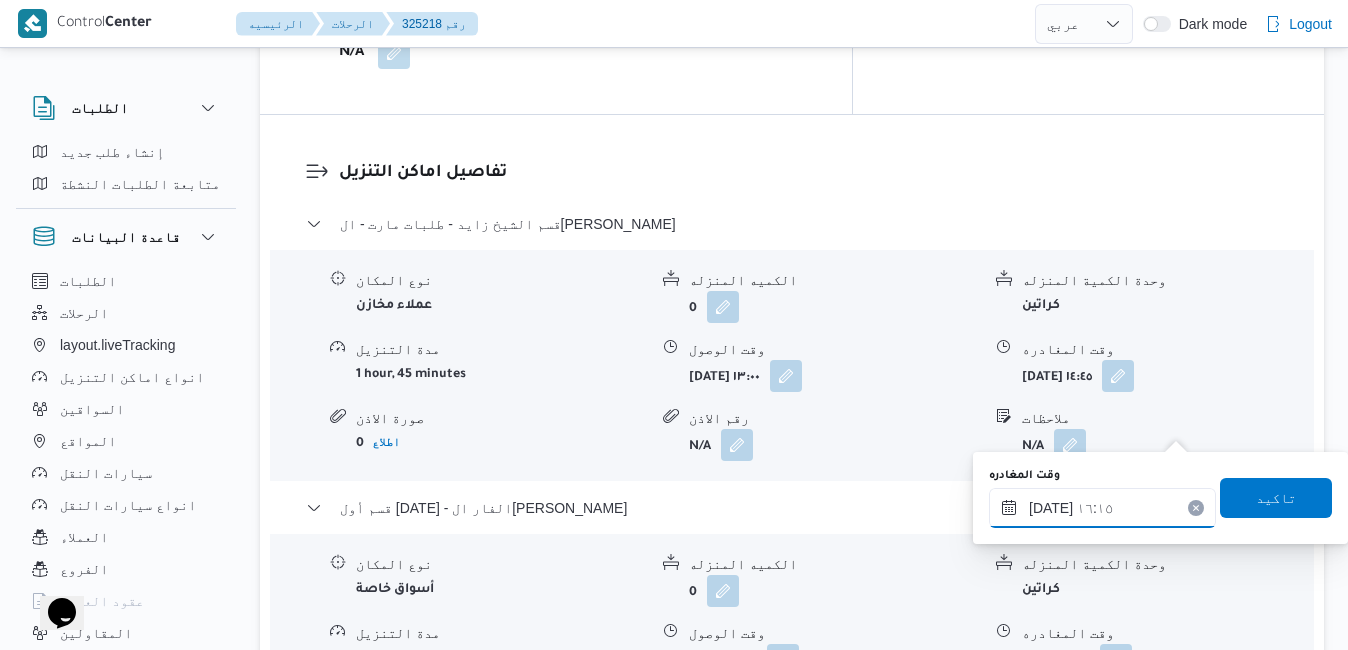 click on "١٥/٠٧/٢٠٢٥ ١٦:١٥" at bounding box center [1102, 508] 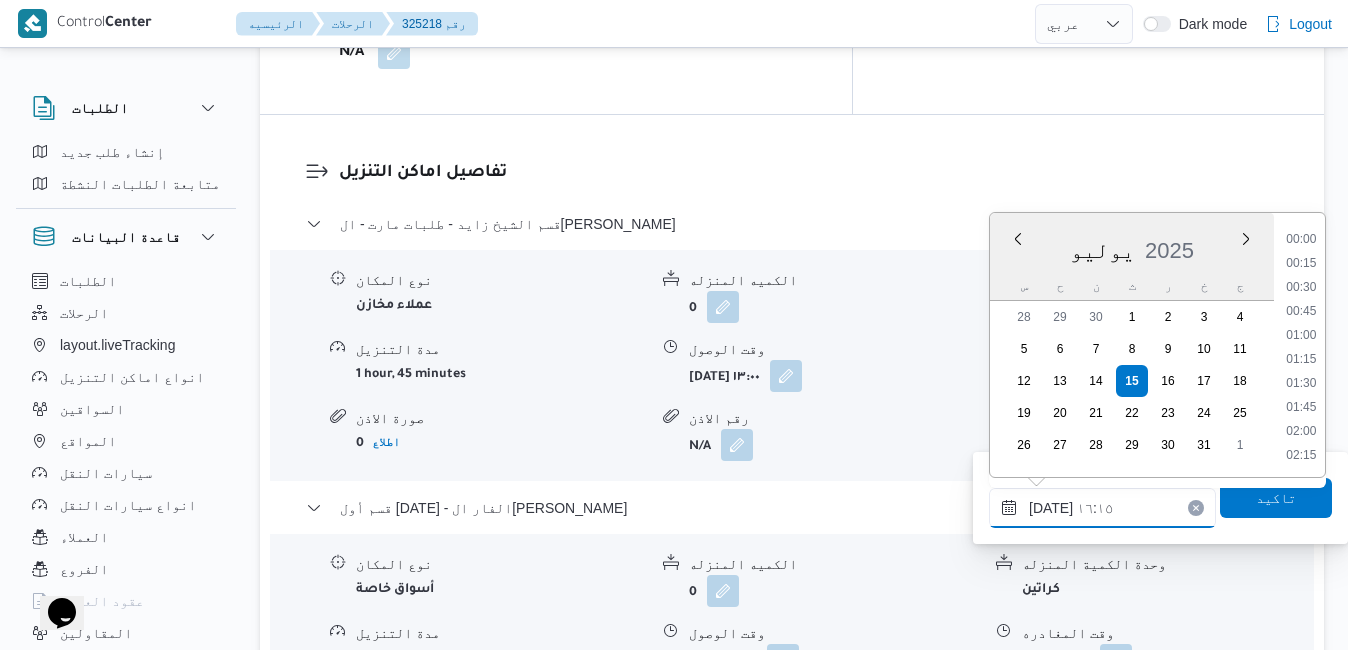 scroll, scrollTop: 1438, scrollLeft: 0, axis: vertical 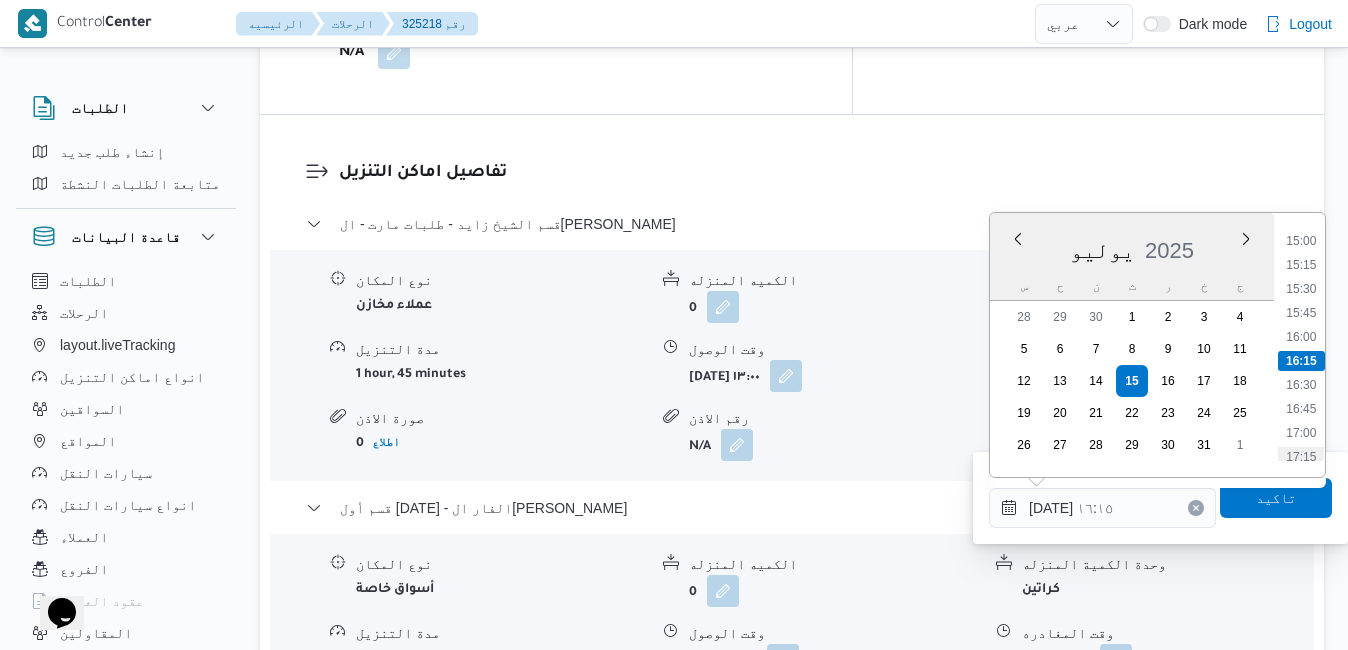 click on "17:15" at bounding box center (1301, 457) 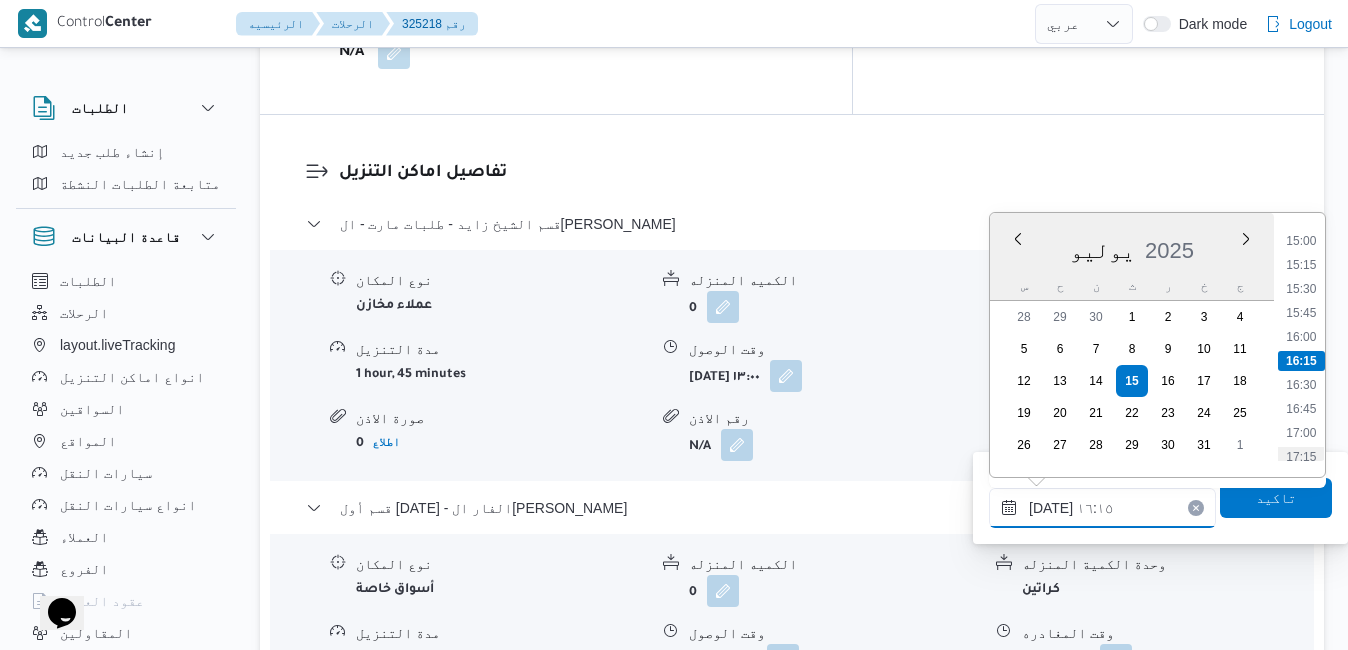 type on "١٥/٠٧/٢٠٢٥ ١٧:١٥" 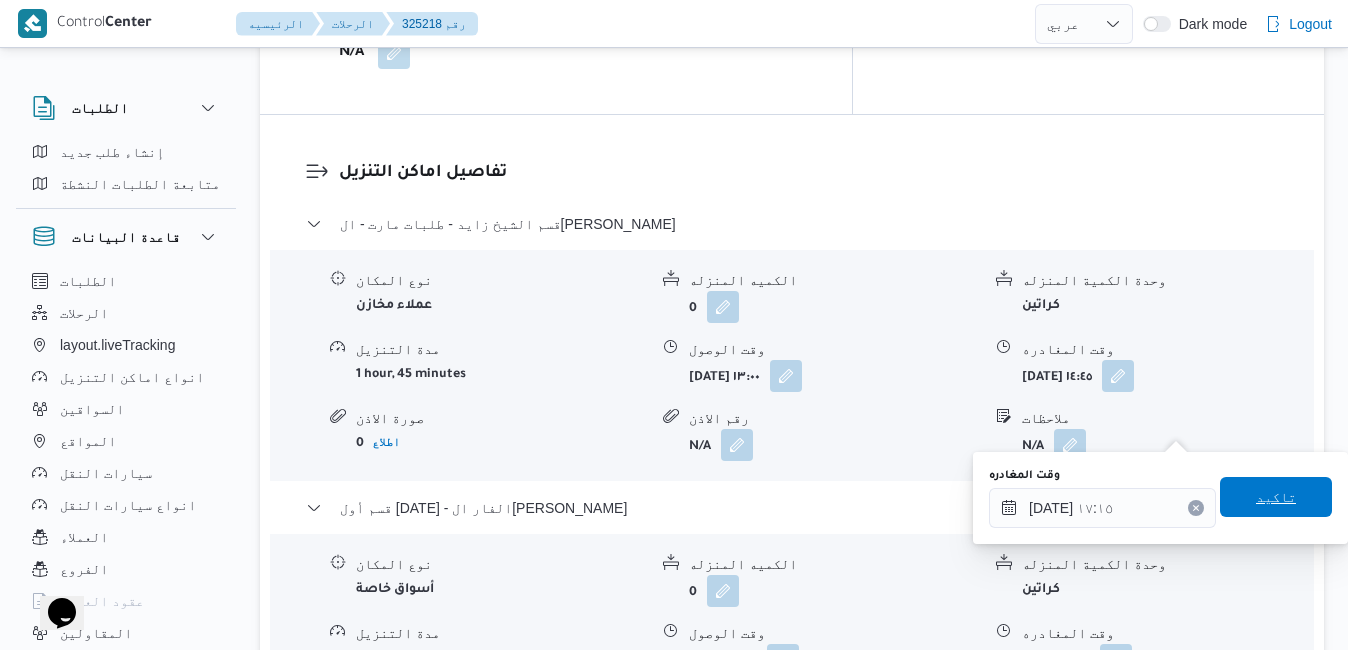click on "تاكيد" at bounding box center [1276, 497] 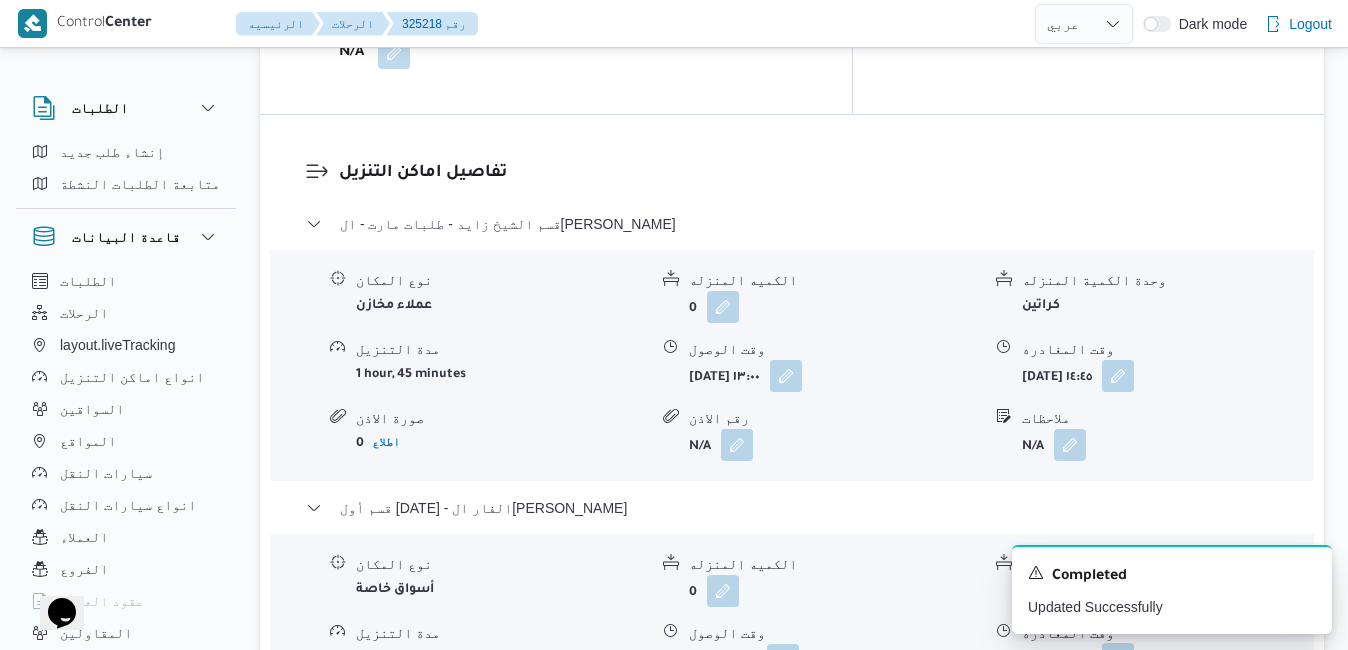 click at bounding box center [1118, 659] 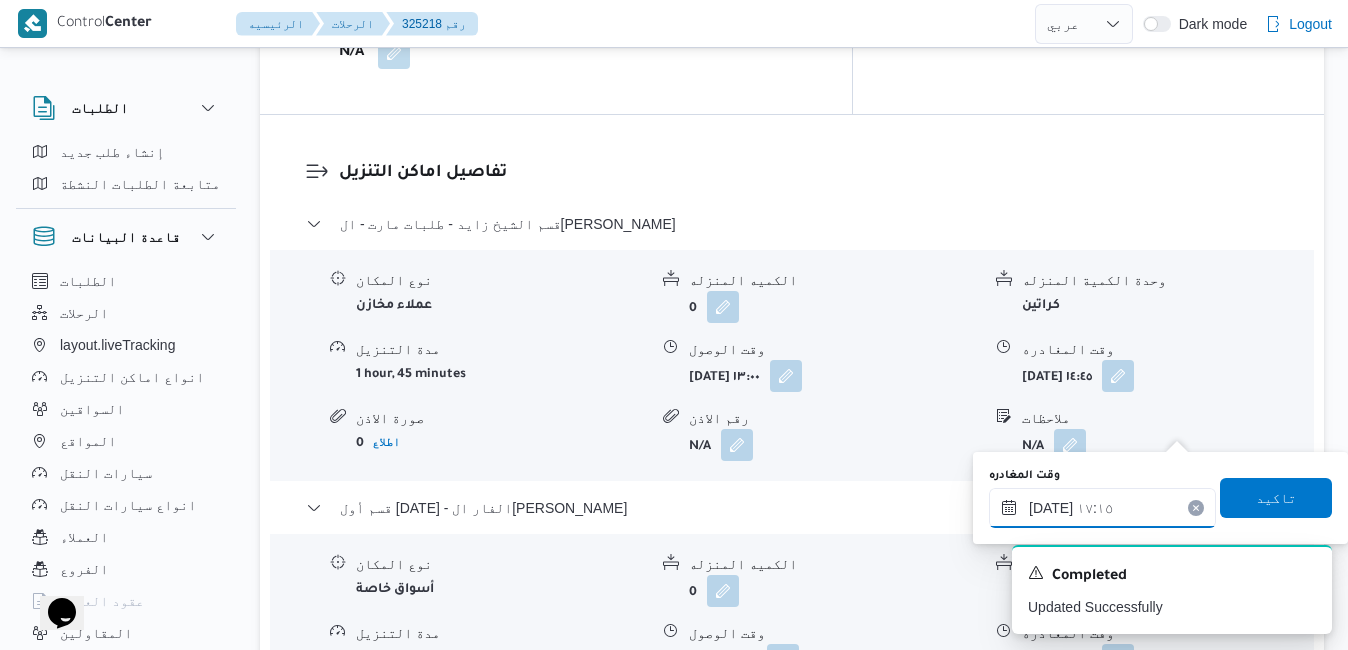 click on "١٥/٠٧/٢٠٢٥ ١٧:١٥" at bounding box center [1102, 508] 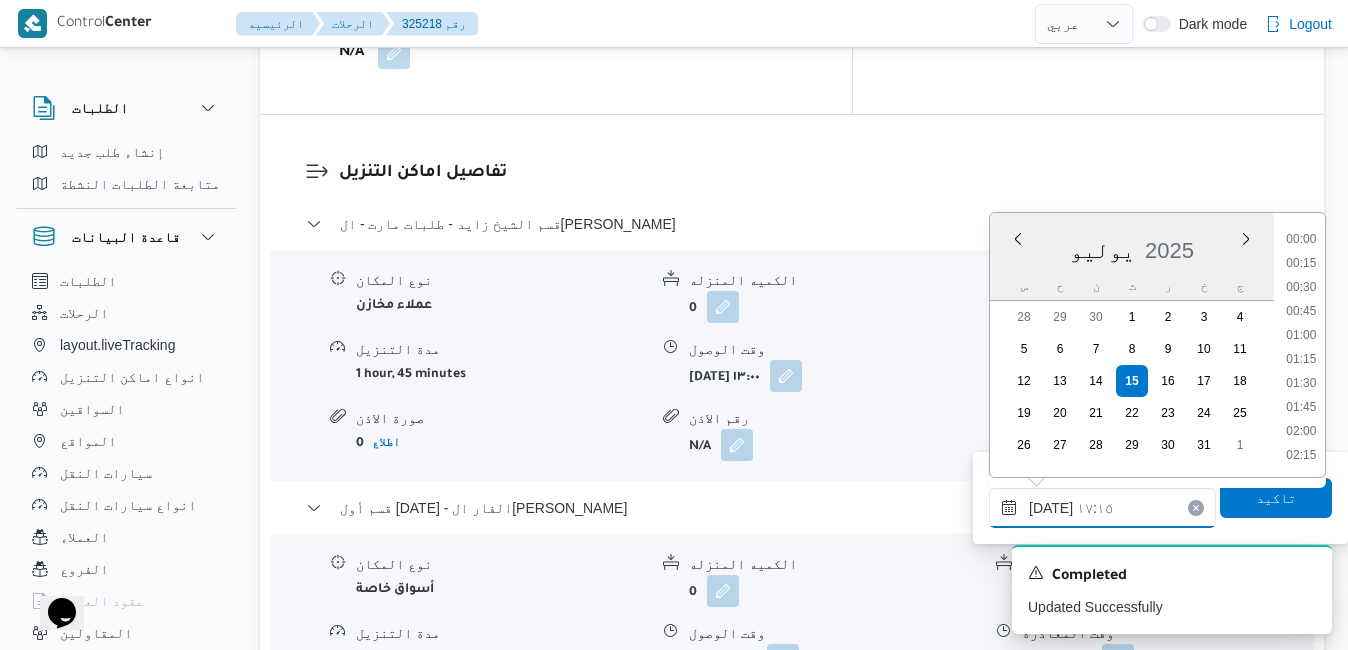 scroll, scrollTop: 1534, scrollLeft: 0, axis: vertical 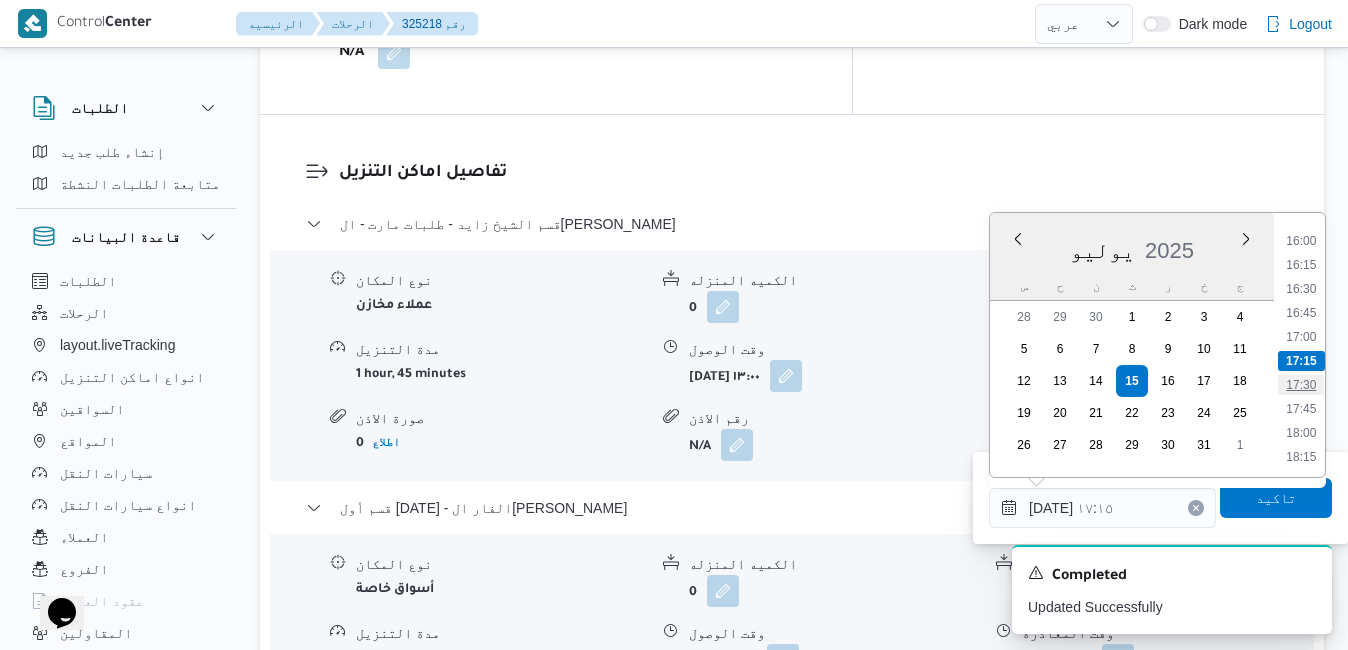 click on "17:30" at bounding box center (1301, 385) 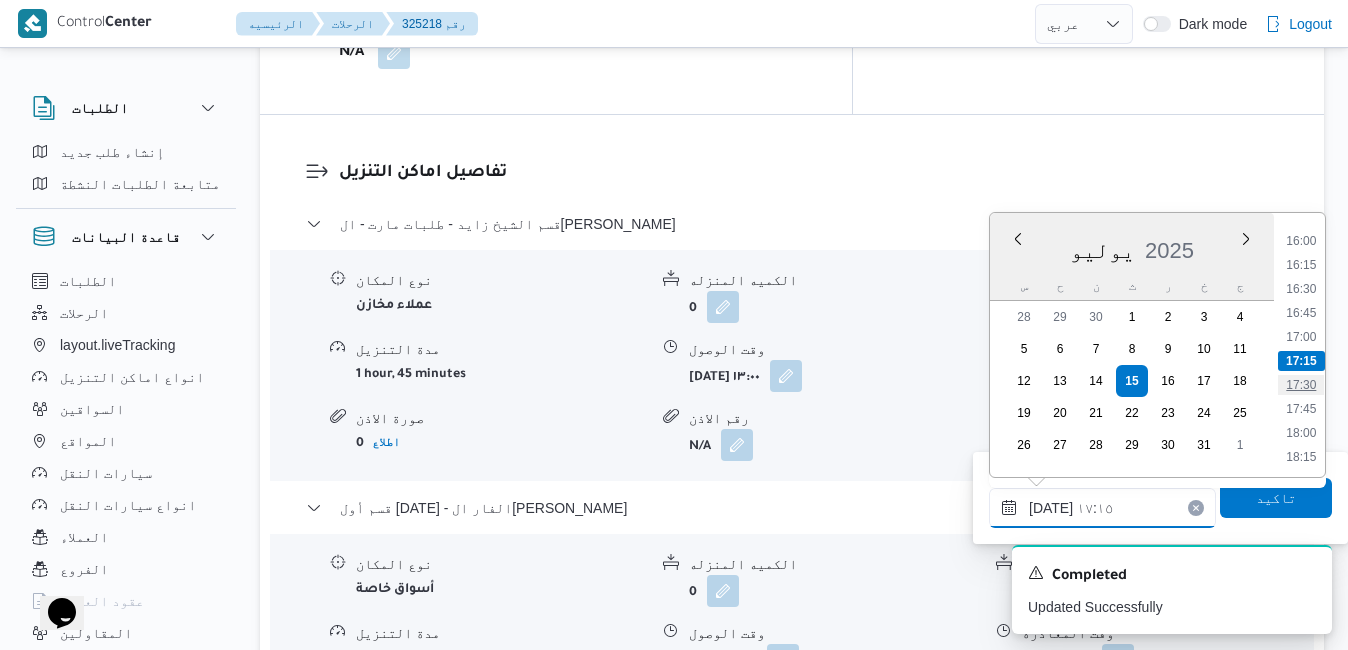 type on "١٥/٠٧/٢٠٢٥ ١٧:٣٠" 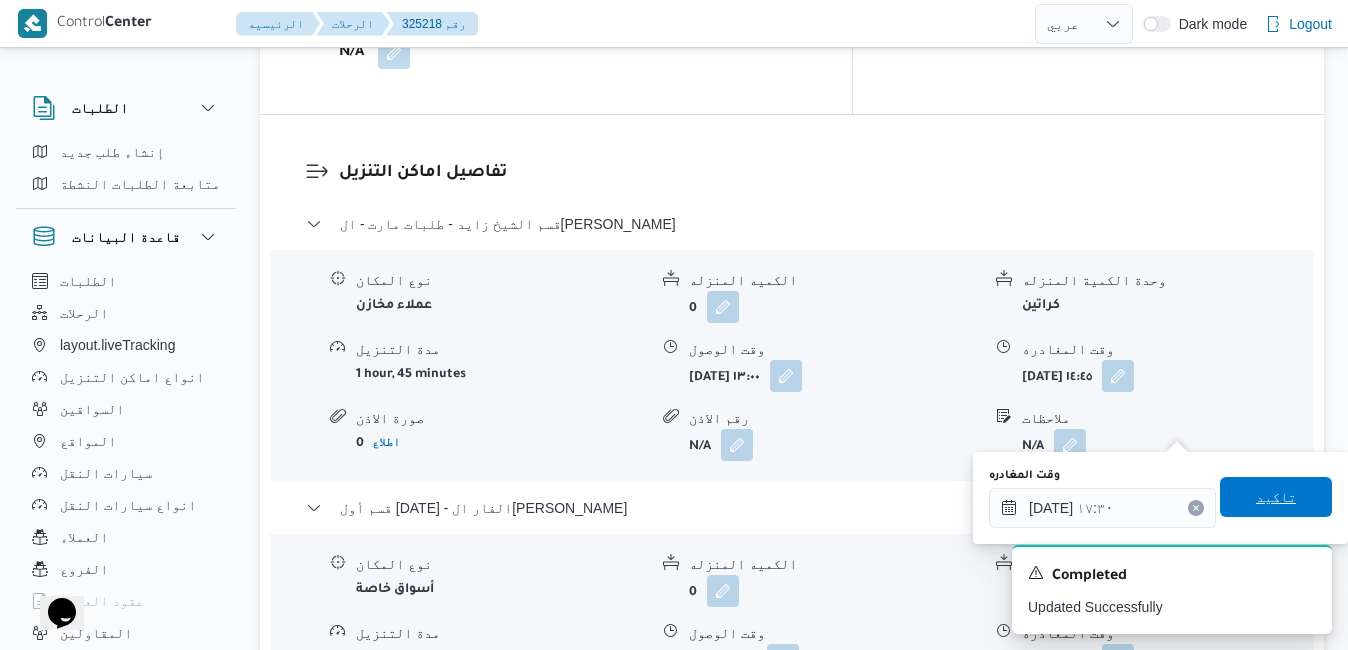 click on "تاكيد" at bounding box center (1276, 497) 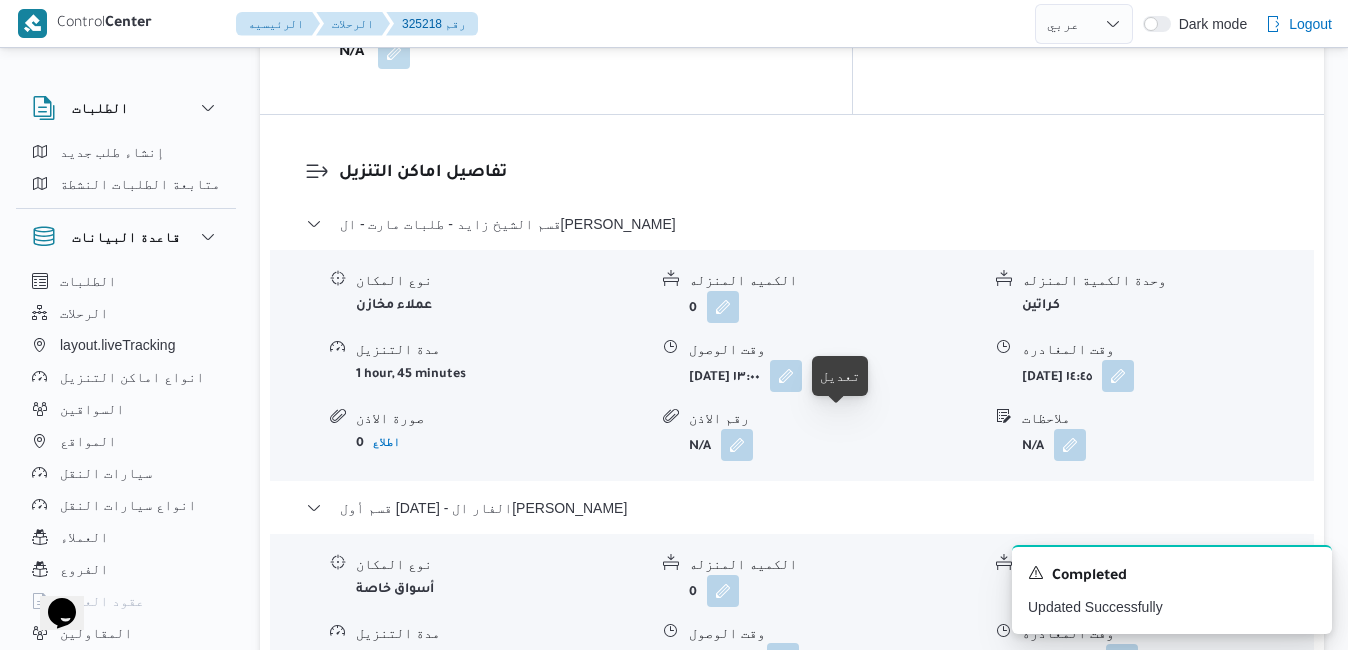 click at bounding box center (783, 659) 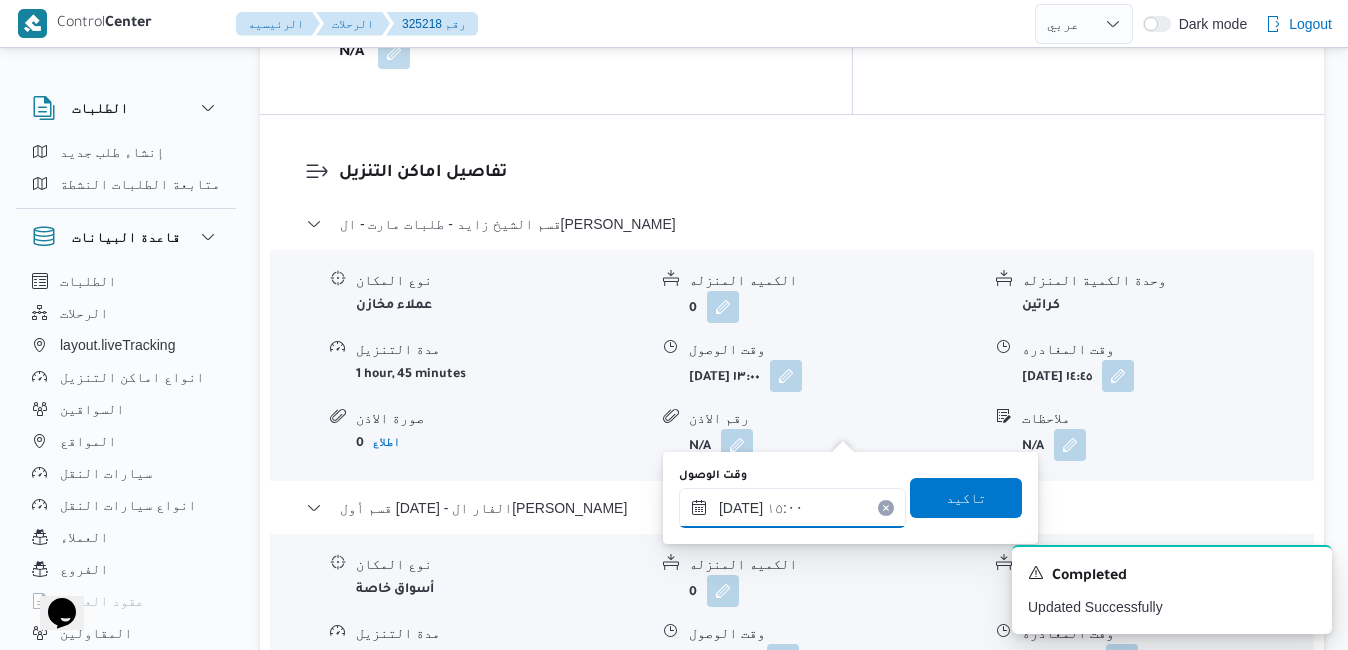 click on "١٥/٠٧/٢٠٢٥ ١٥:٠٠" at bounding box center (792, 508) 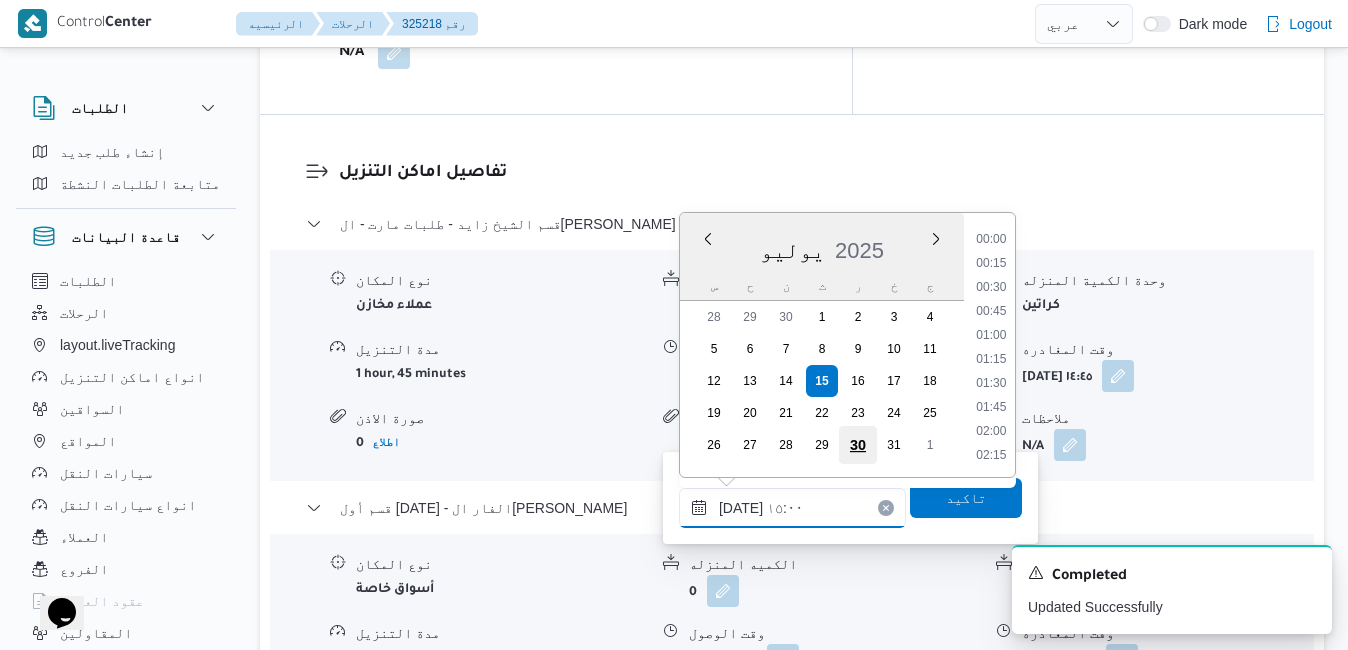 scroll, scrollTop: 1318, scrollLeft: 0, axis: vertical 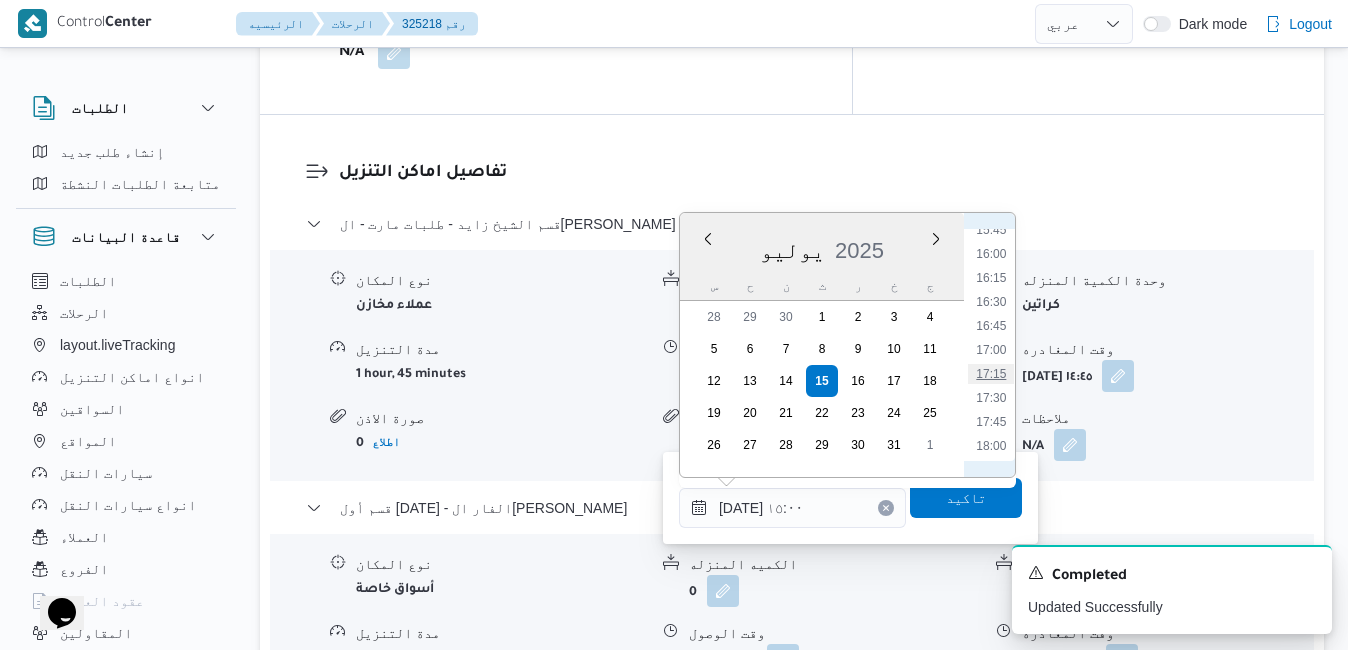 click on "17:15" at bounding box center [991, 374] 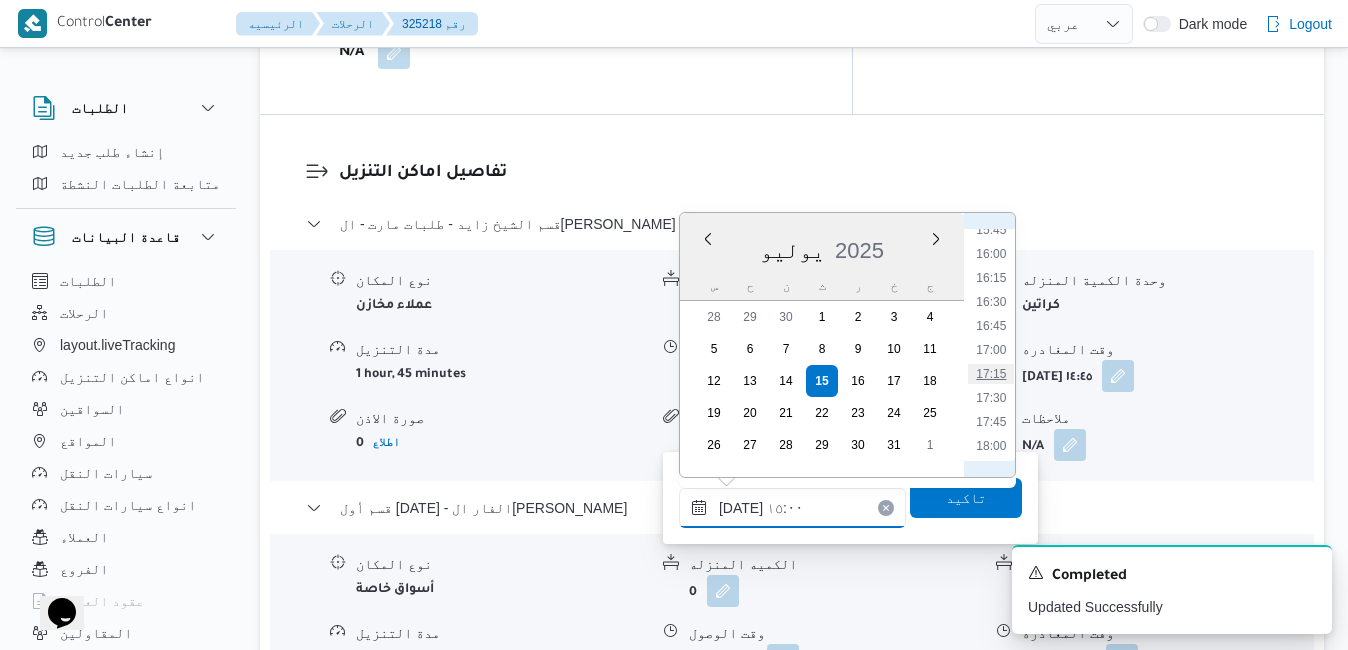 type on "١٥/٠٧/٢٠٢٥ ١٧:١٥" 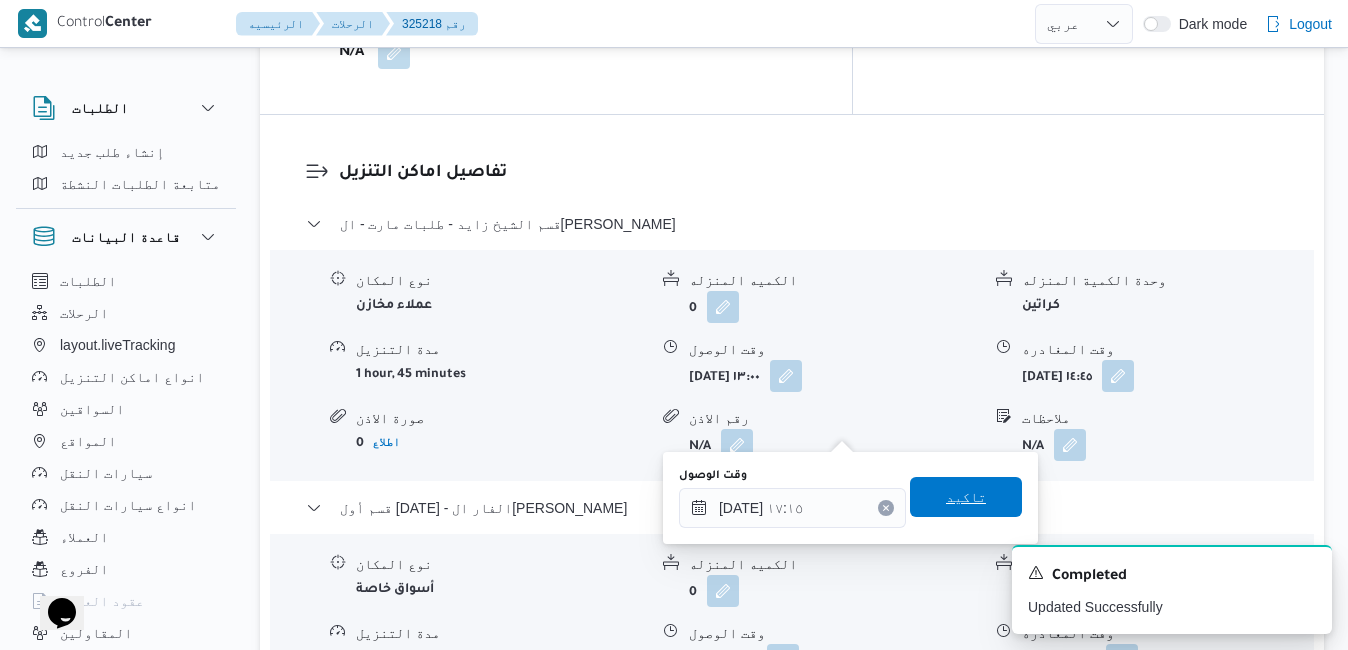 click on "تاكيد" at bounding box center (966, 497) 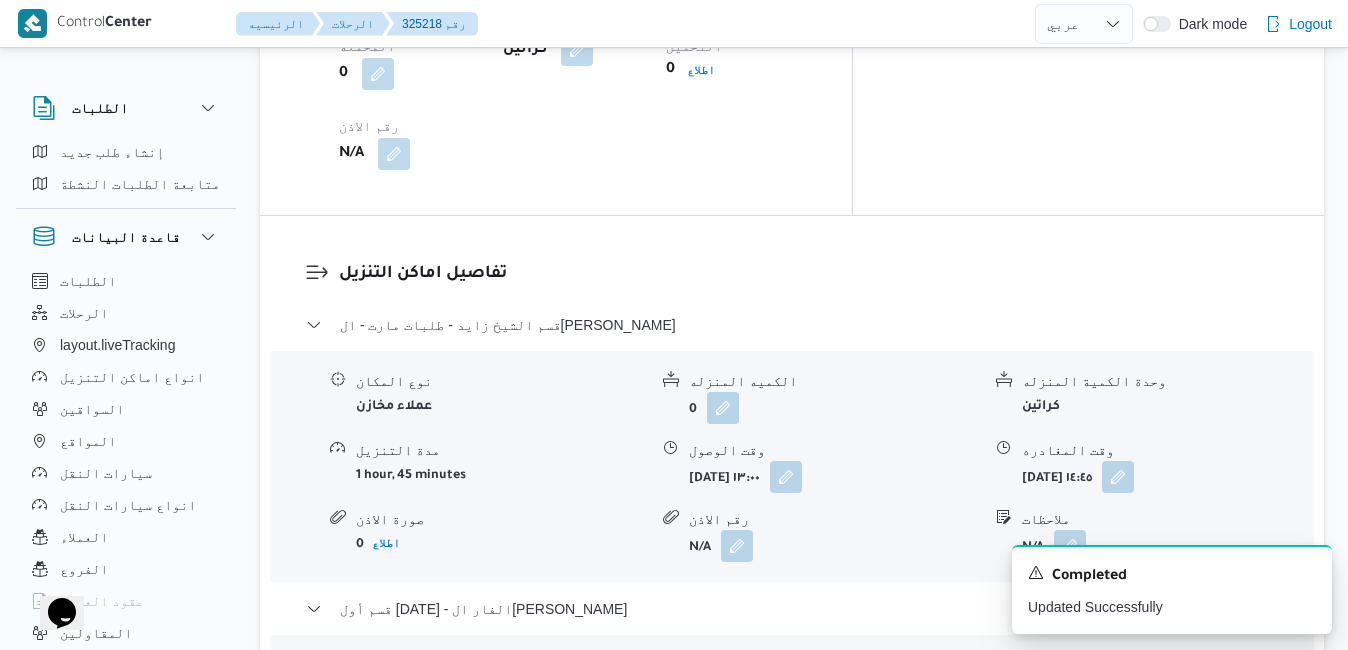 scroll, scrollTop: 1680, scrollLeft: 0, axis: vertical 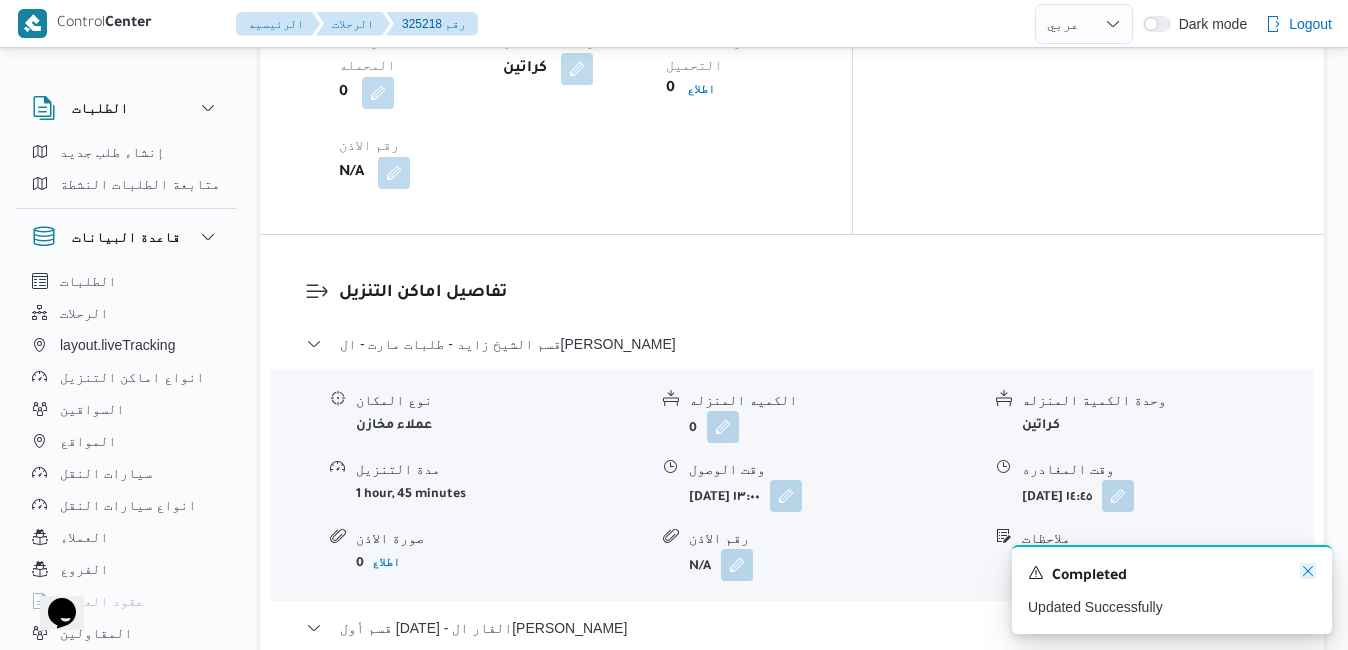 click 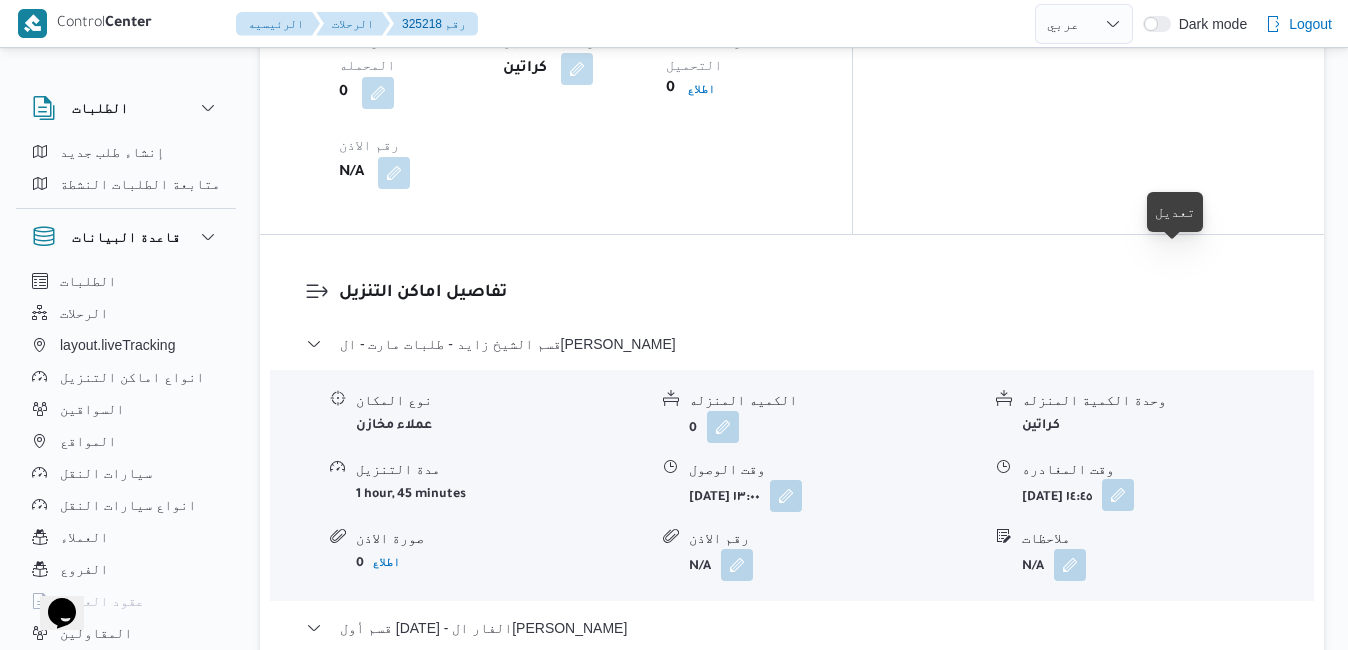 click at bounding box center (1118, 495) 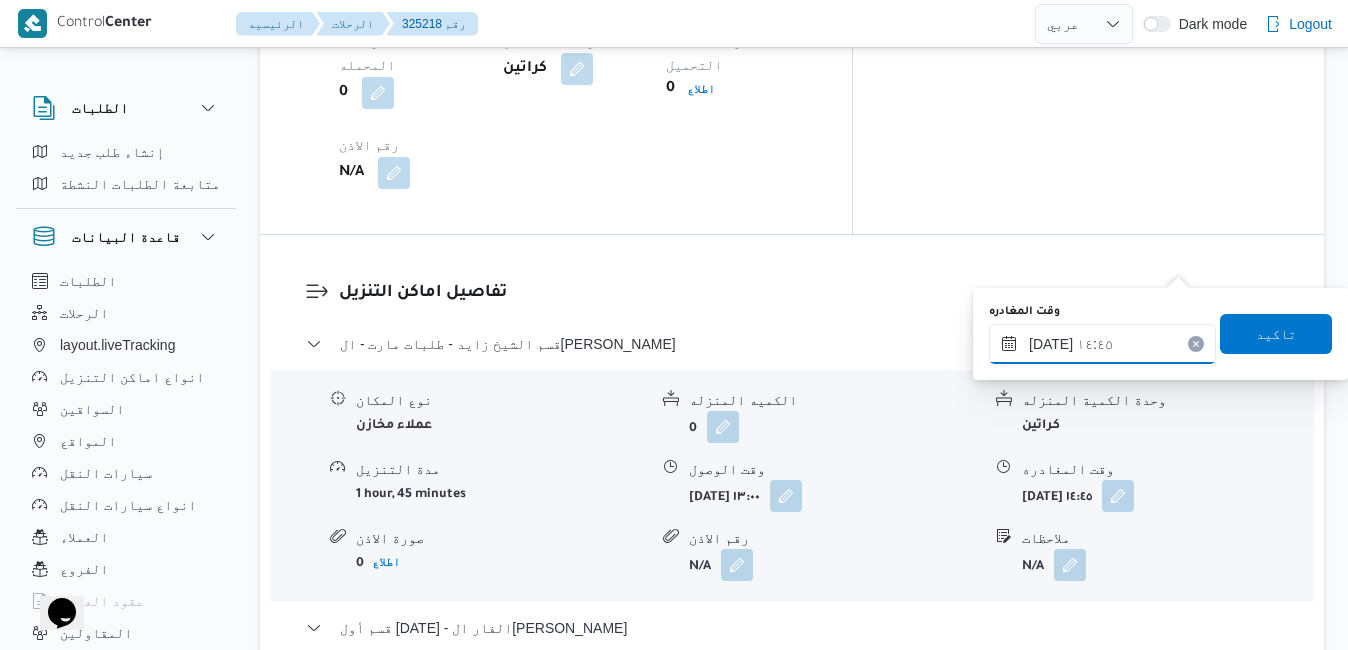 click on "١٥/٠٧/٢٠٢٥ ١٤:٤٥" at bounding box center (1102, 344) 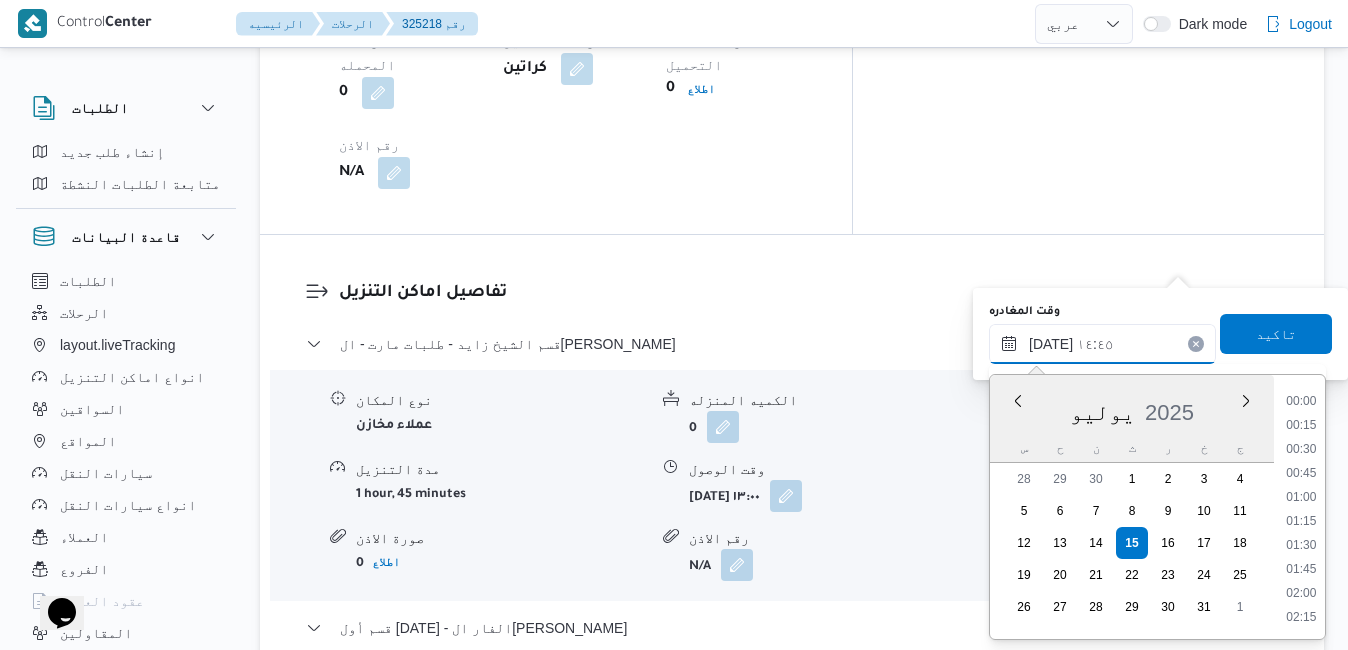 scroll, scrollTop: 1294, scrollLeft: 0, axis: vertical 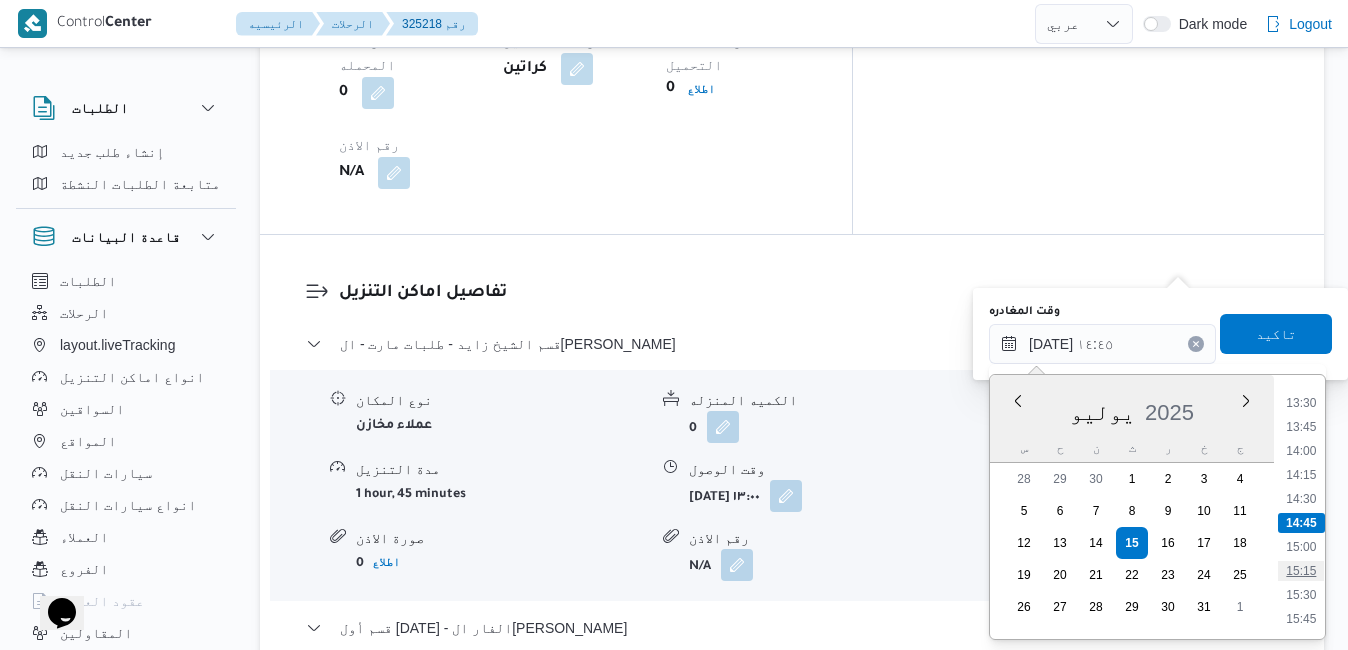 click on "15:15" at bounding box center [1301, 571] 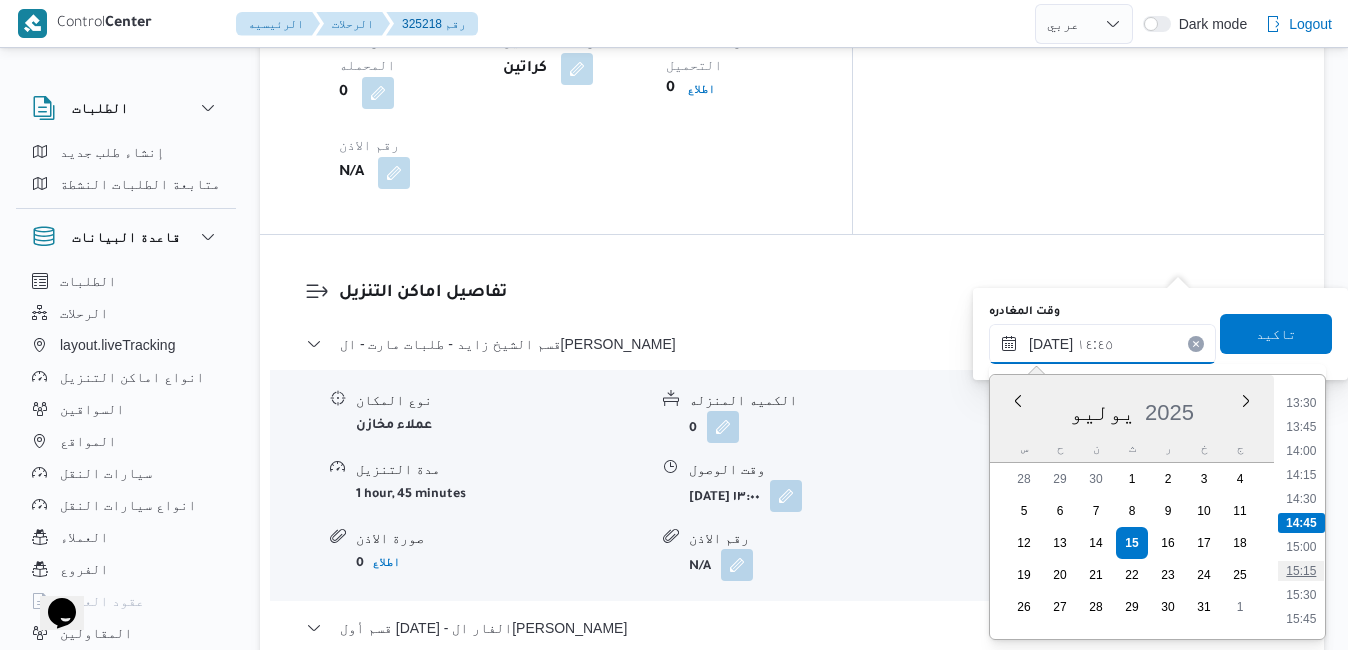type on "١٥/٠٧/٢٠٢٥ ١٥:١٥" 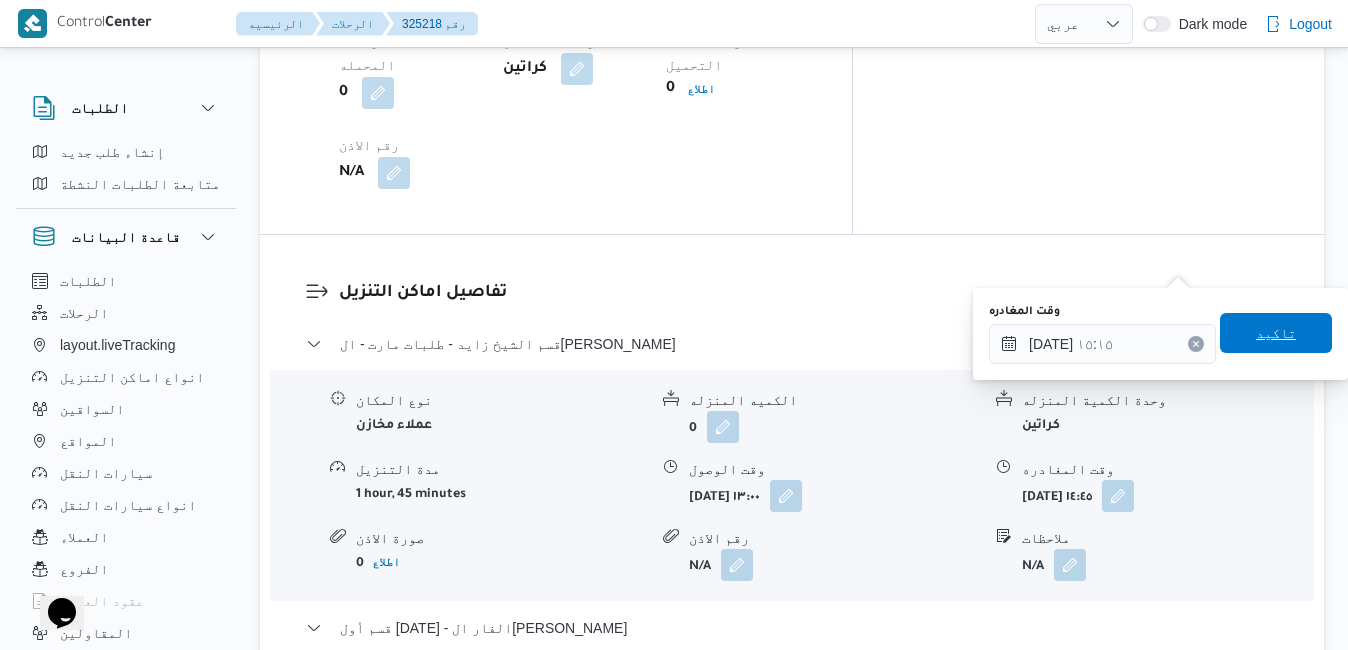 click on "تاكيد" at bounding box center (1276, 333) 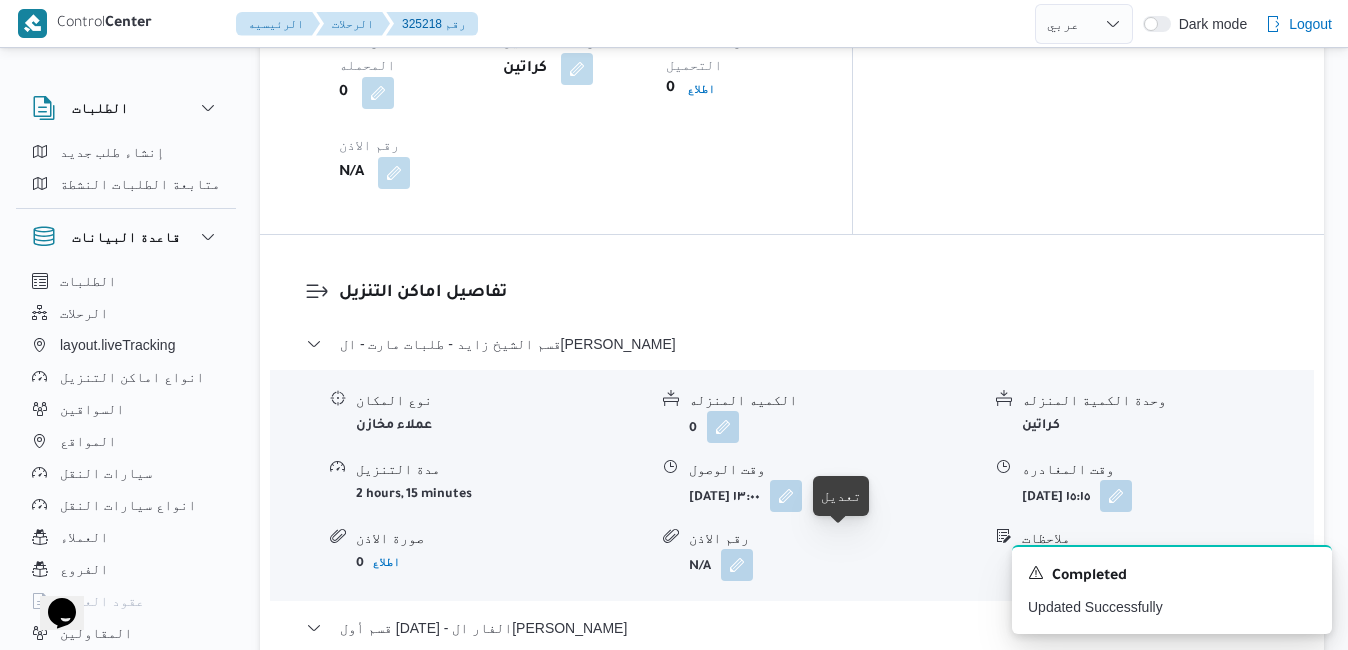 click at bounding box center (785, 779) 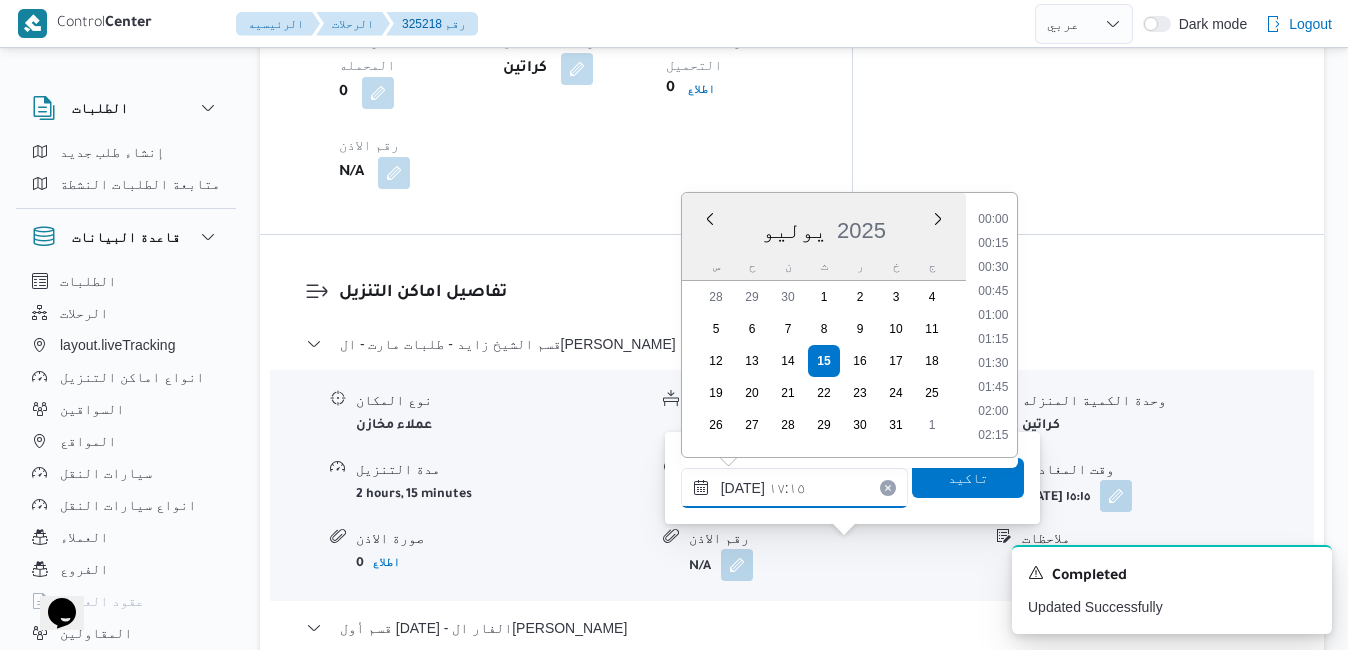 click on "١٥/٠٧/٢٠٢٥ ١٧:١٥" at bounding box center (794, 488) 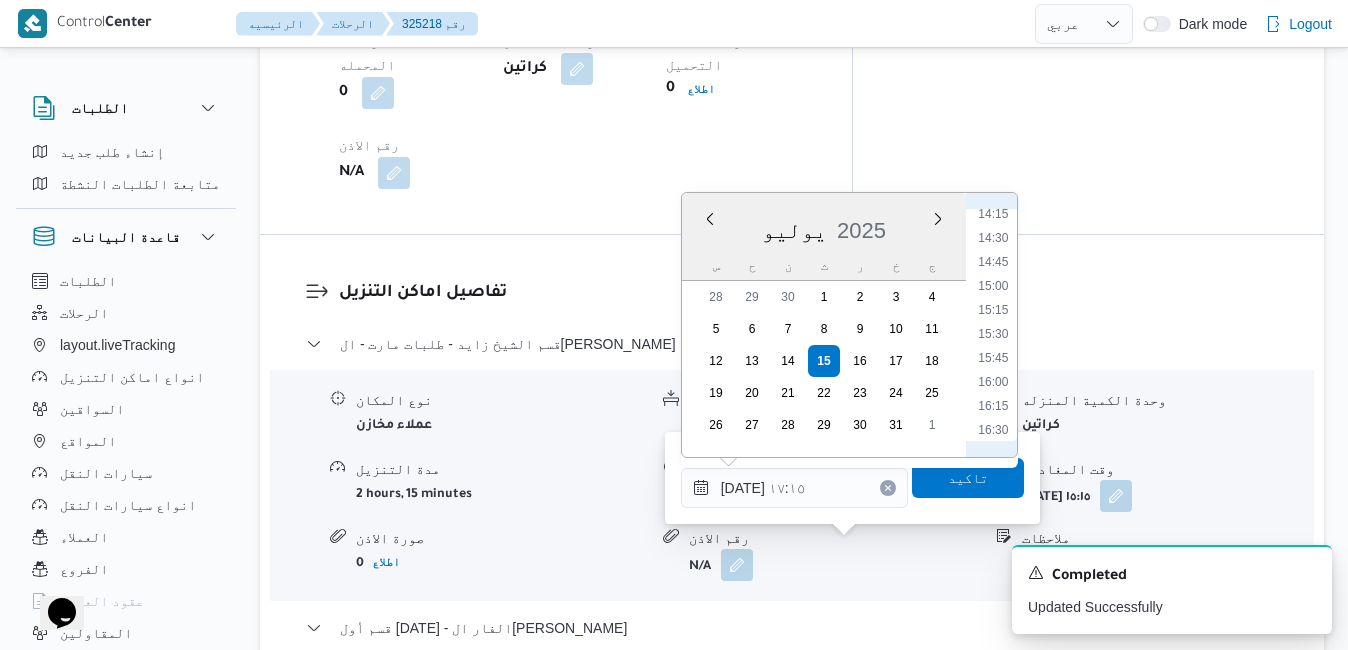 scroll, scrollTop: 1331, scrollLeft: 0, axis: vertical 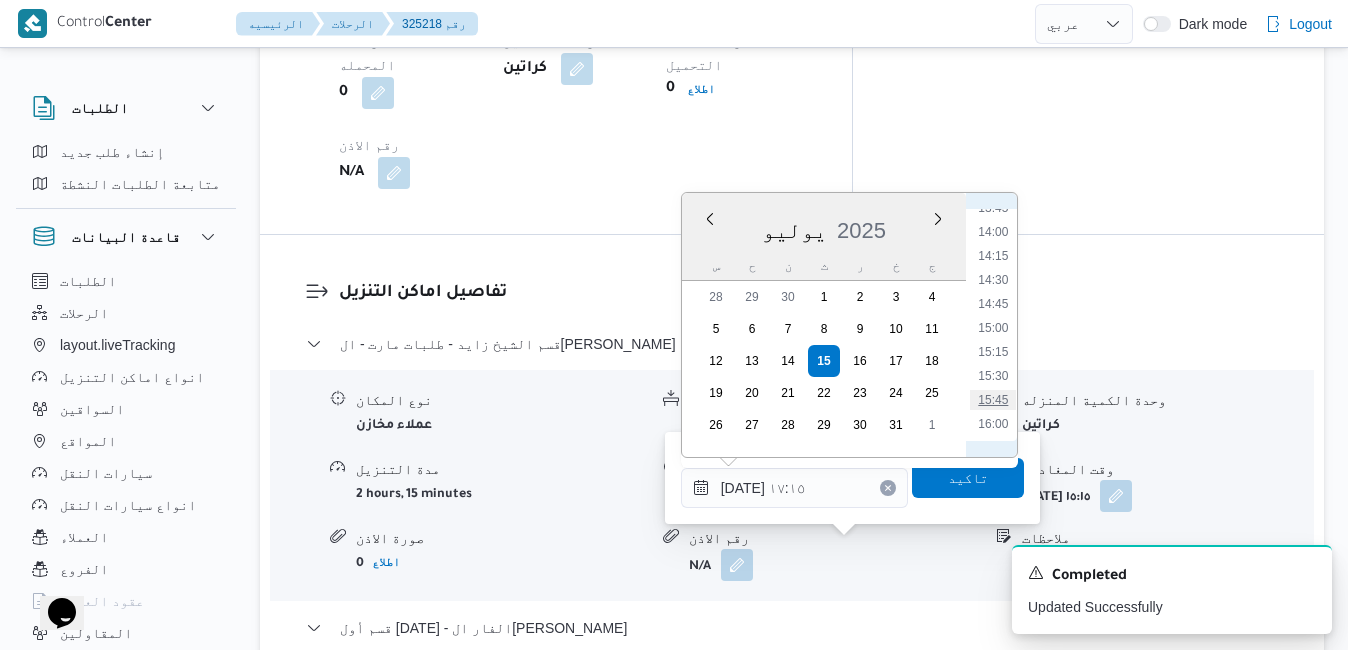 click on "15:45" at bounding box center [993, 400] 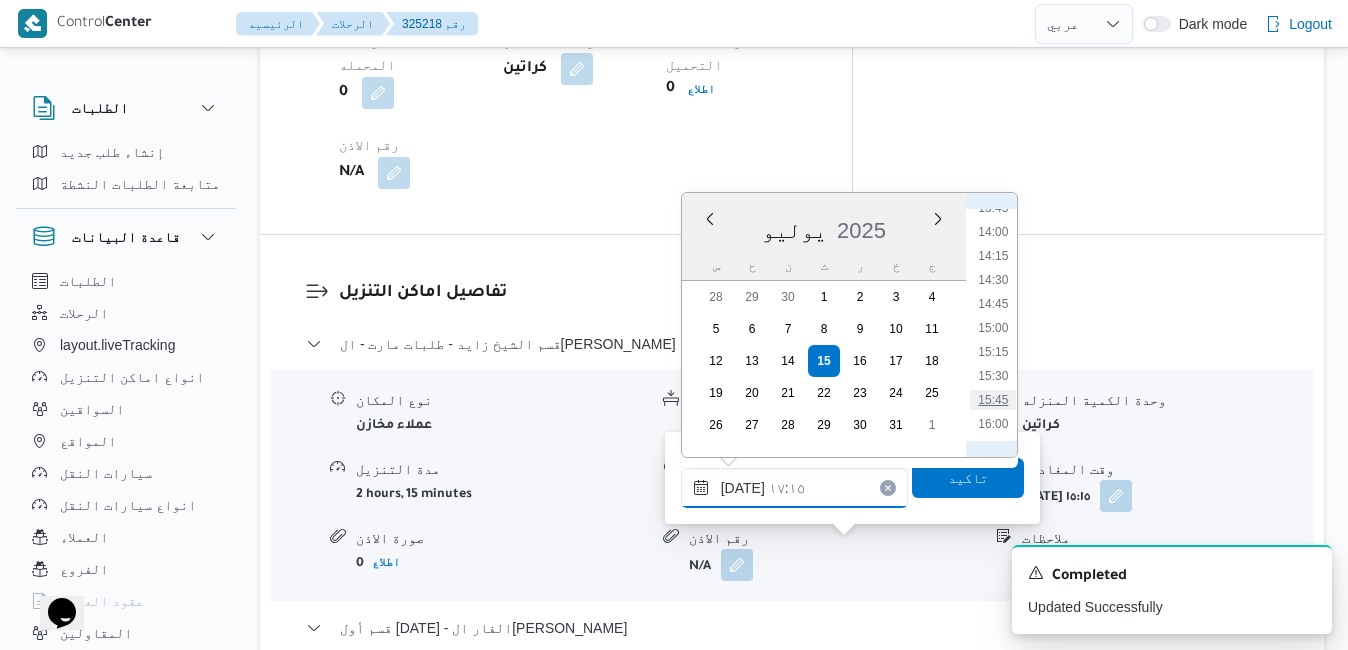 type on "١٥/٠٧/٢٠٢٥ ١٥:٤٥" 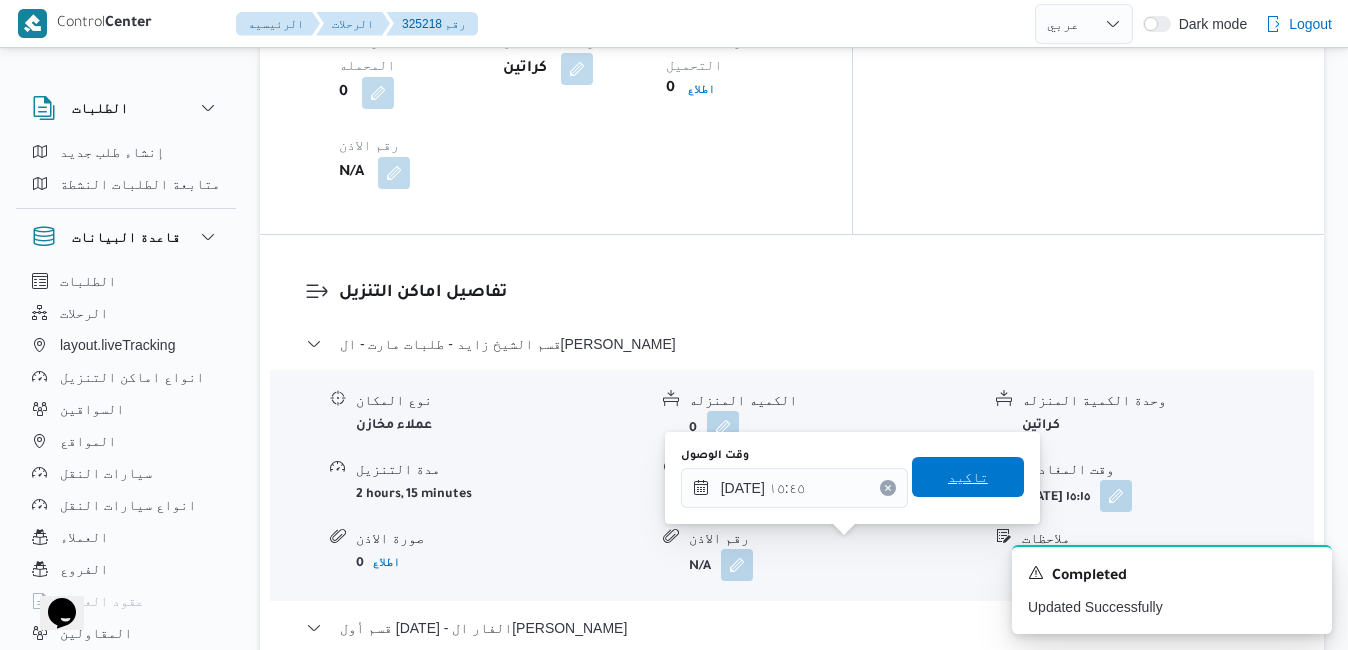 click on "تاكيد" at bounding box center (968, 477) 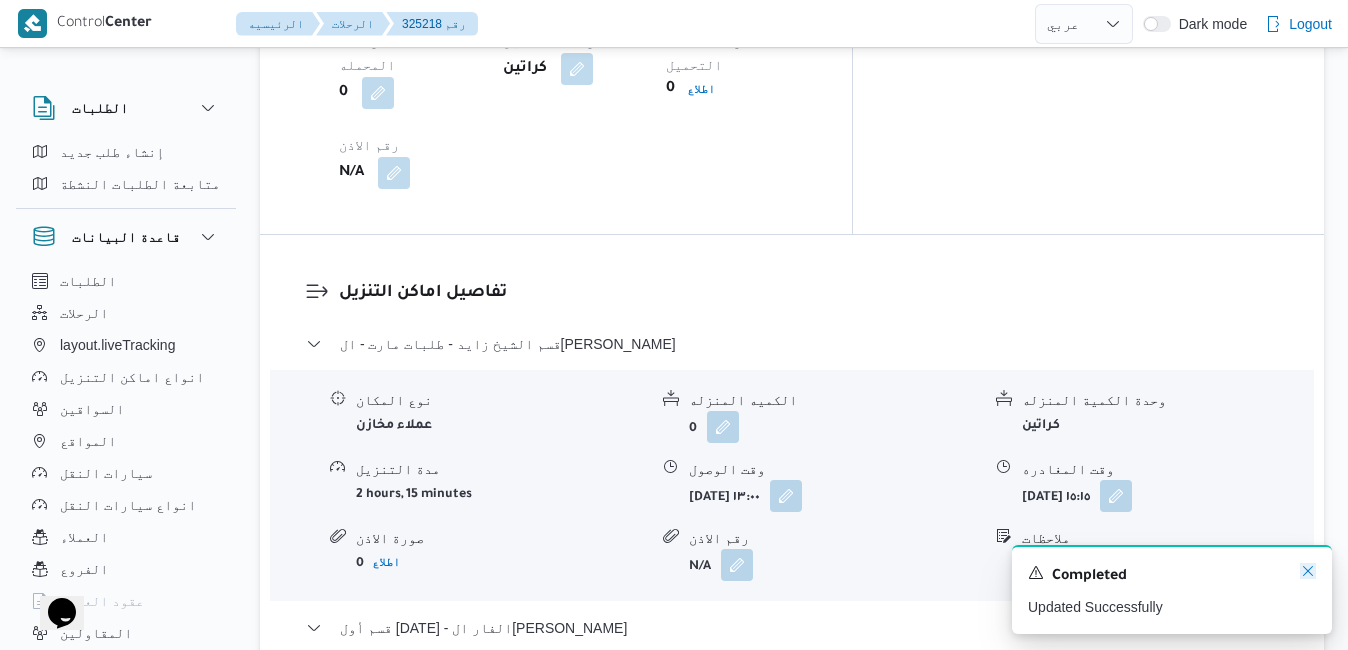 click 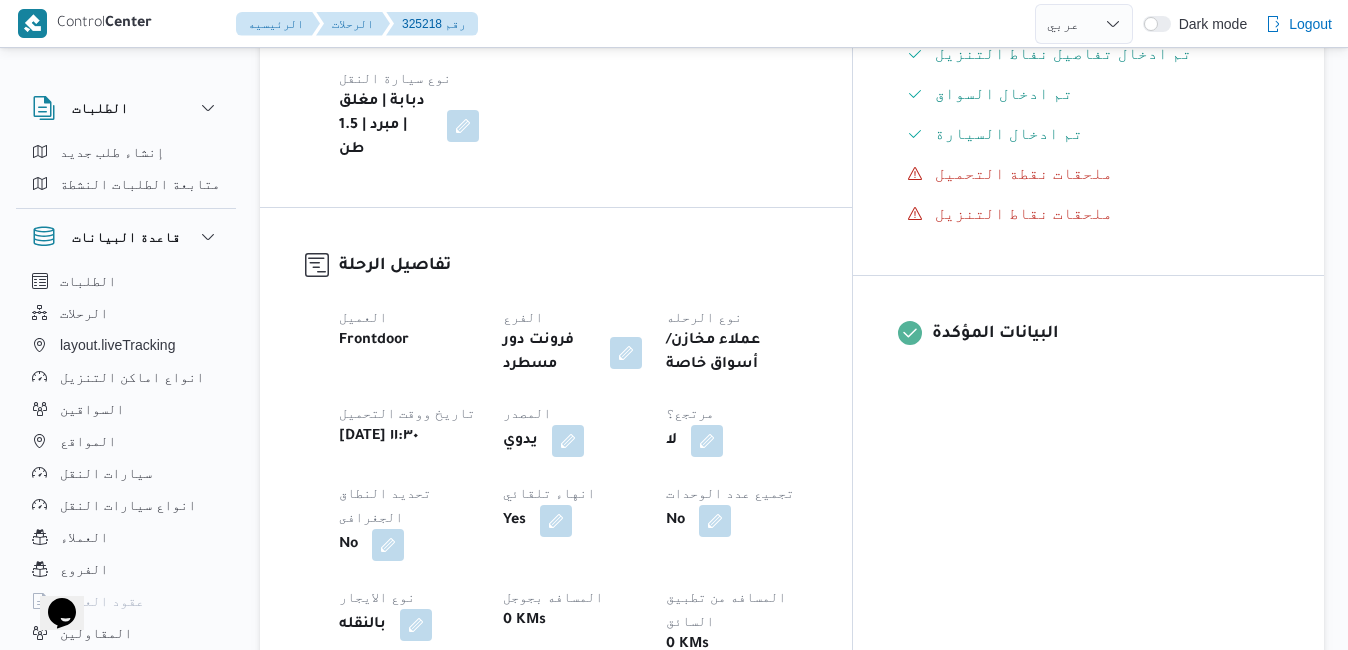scroll, scrollTop: 640, scrollLeft: 0, axis: vertical 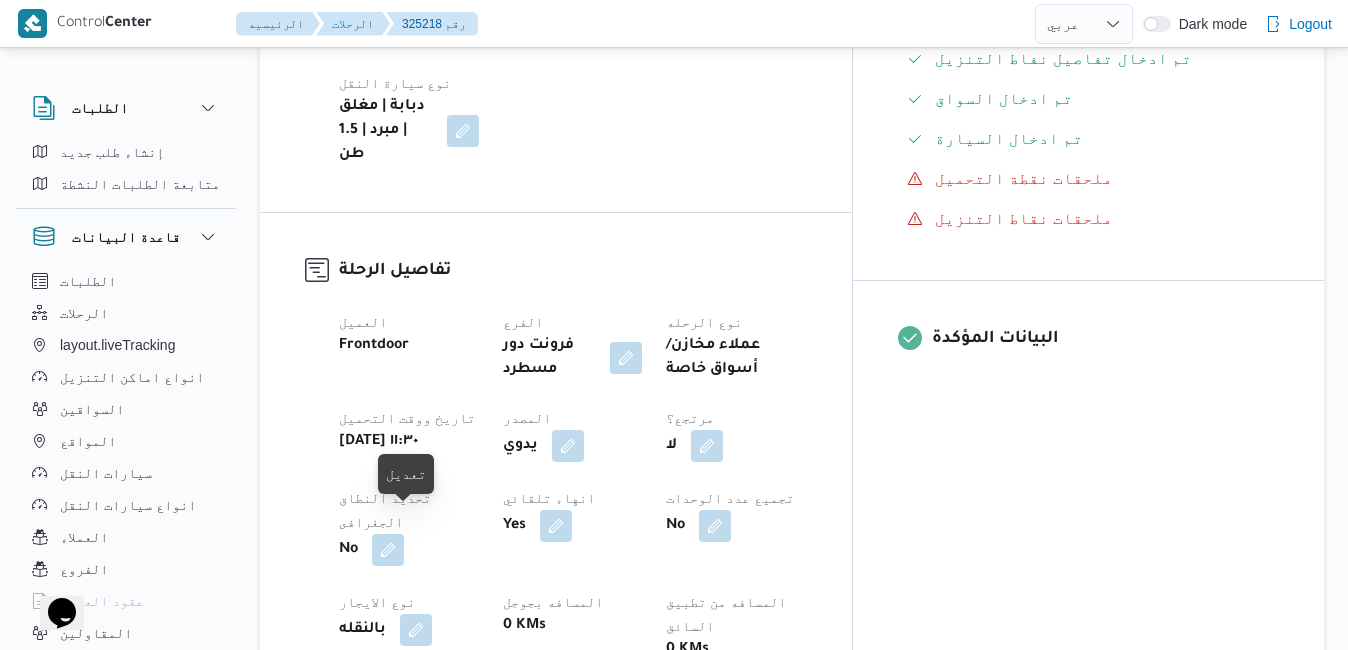 click at bounding box center (406, 725) 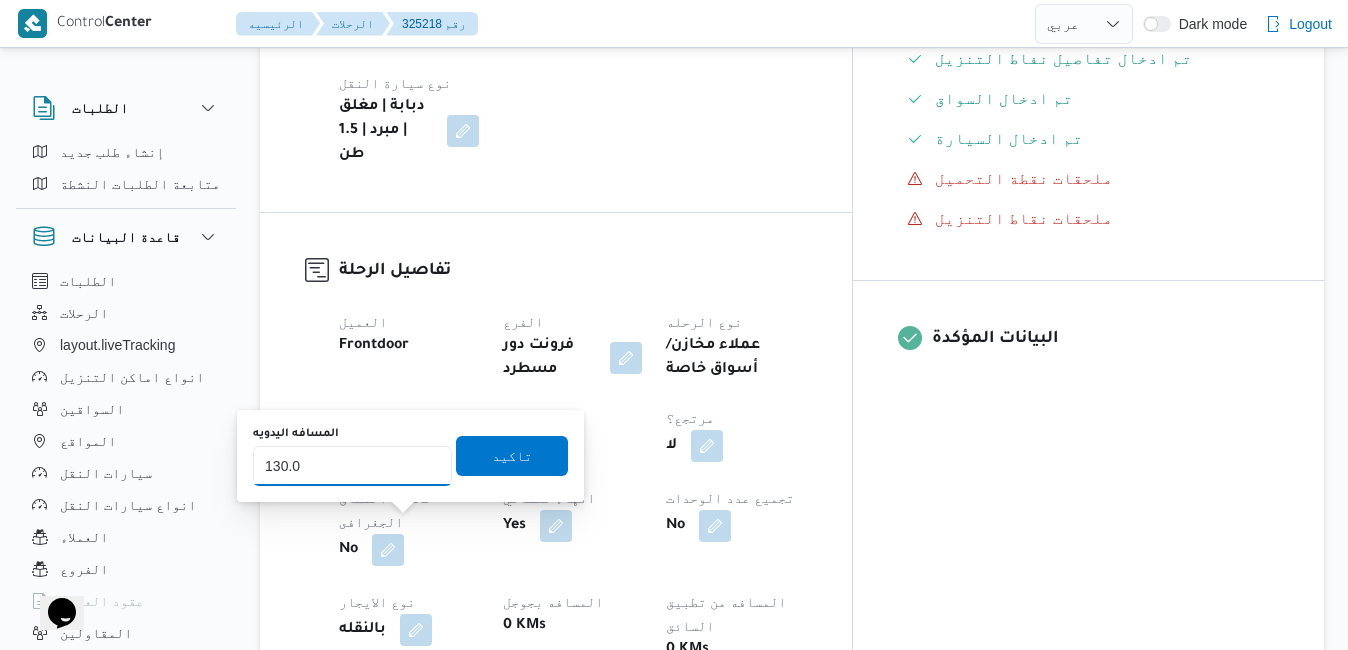 click on "130.0" at bounding box center (352, 466) 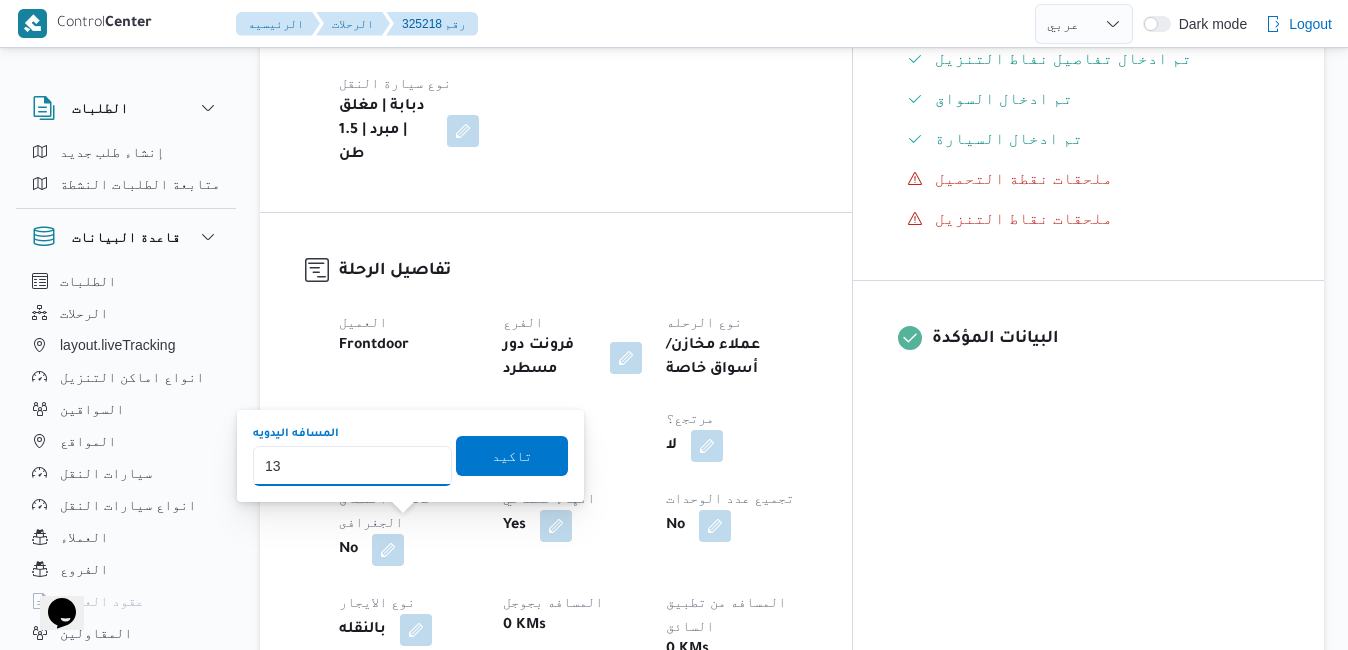 type on "1" 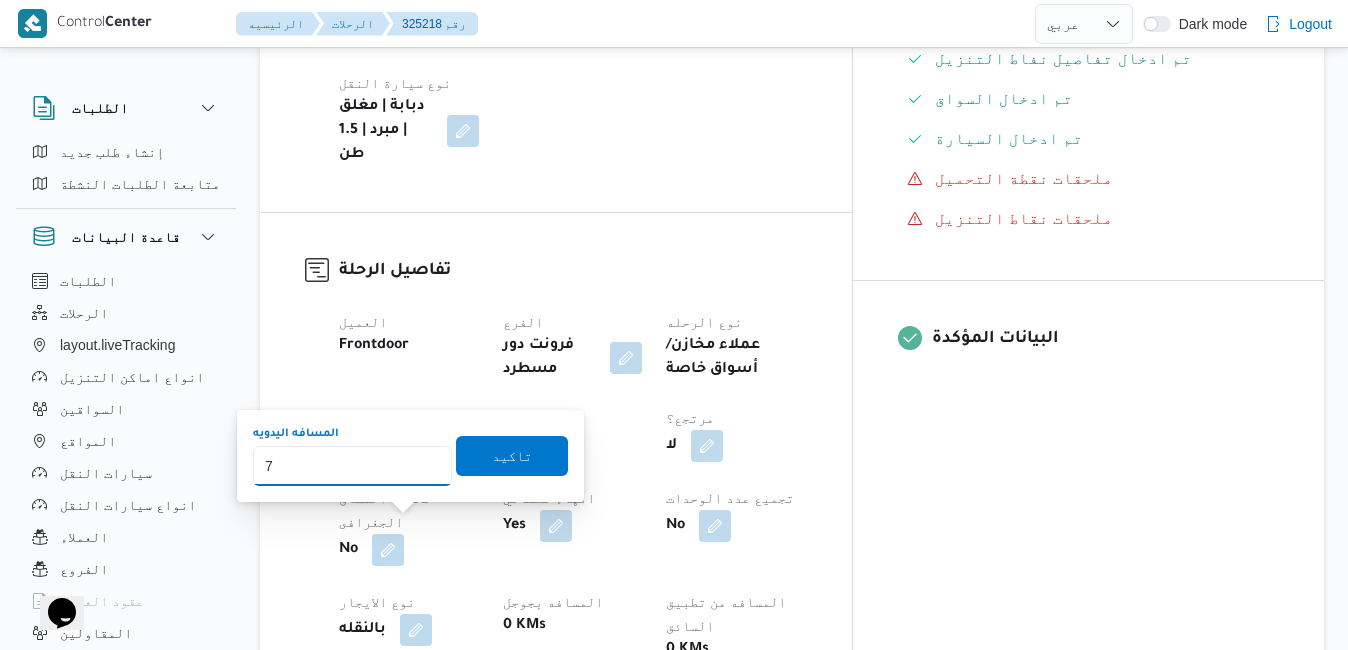 type on "70" 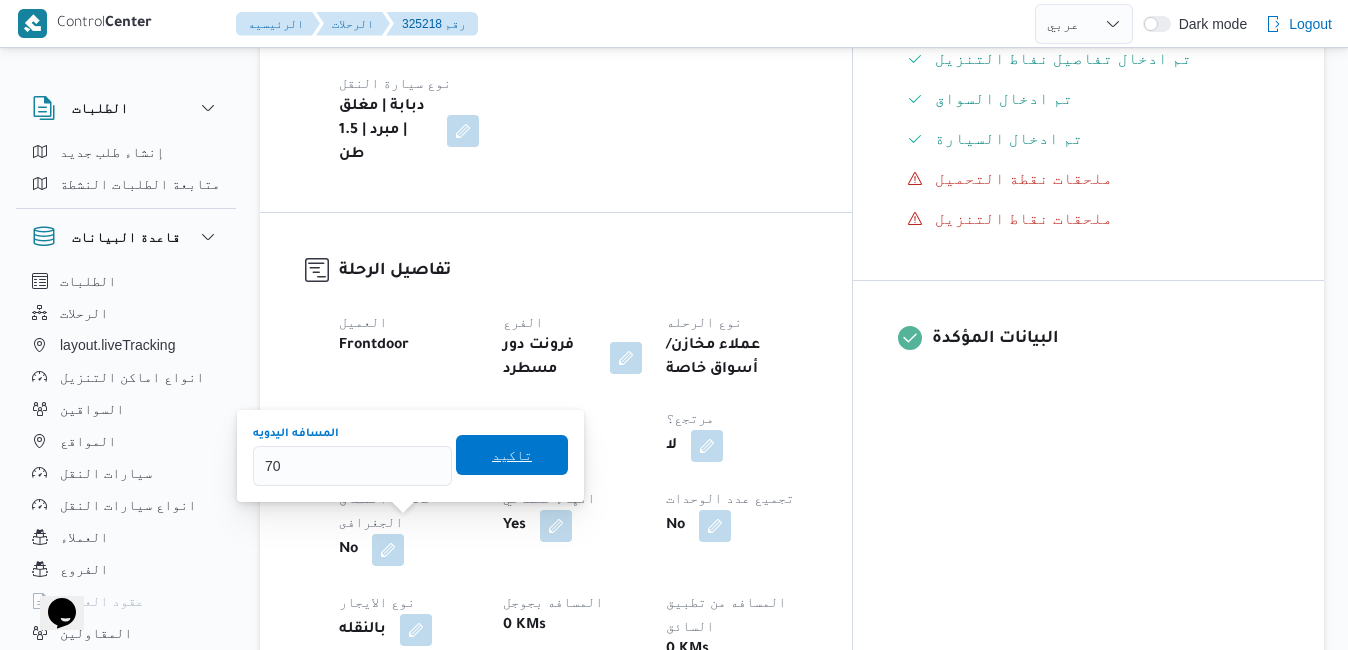 click on "تاكيد" at bounding box center (512, 455) 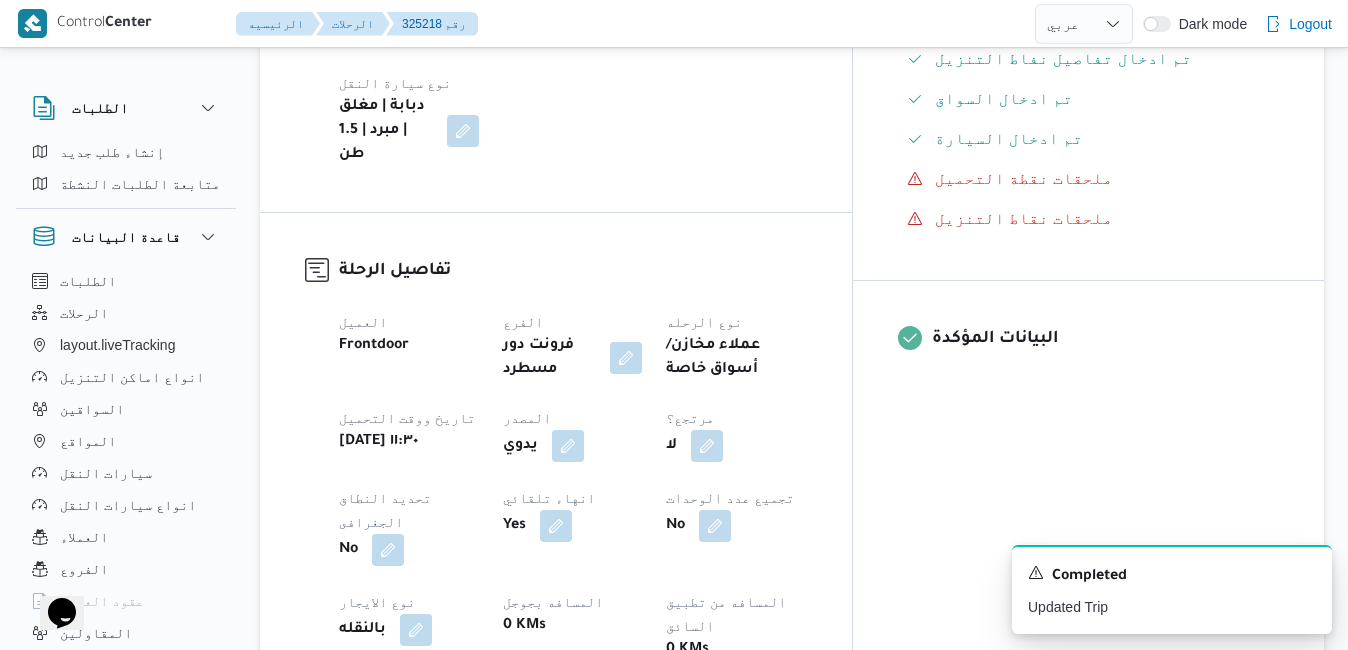 click on "العميل Frontdoor الفرع فرونت دور مسطرد نوع الرحله عملاء مخازن/أسواق خاصة تاريخ ووقت التحميل ثلاثاء ١٥ يوليو ٢٠٢٥ ١١:٣٠ المصدر يدوي مرتجع؟ لا تحديد النطاق الجغرافى No انهاء تلقائي Yes تجميع عدد الوحدات No نوع الايجار بالنقله المسافه بجوجل 0 KMs المسافه من تطبيق السائق 0 KMs المسافه اليدويه 70.0 تكلفة الرحلة N/A عدد التباعين N/A عدد الموازين N/A عدد الكارتات N/A المسافه فبل الرحله 0.0" at bounding box center (573, 566) 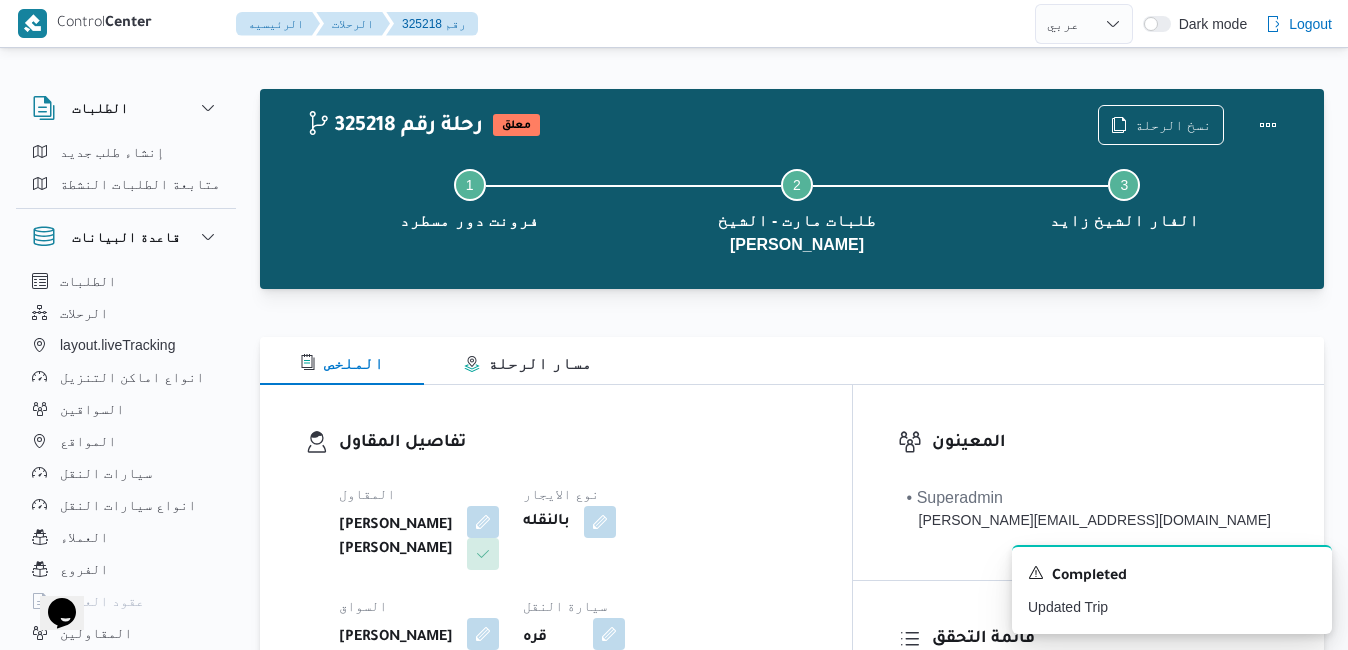 scroll, scrollTop: 0, scrollLeft: 0, axis: both 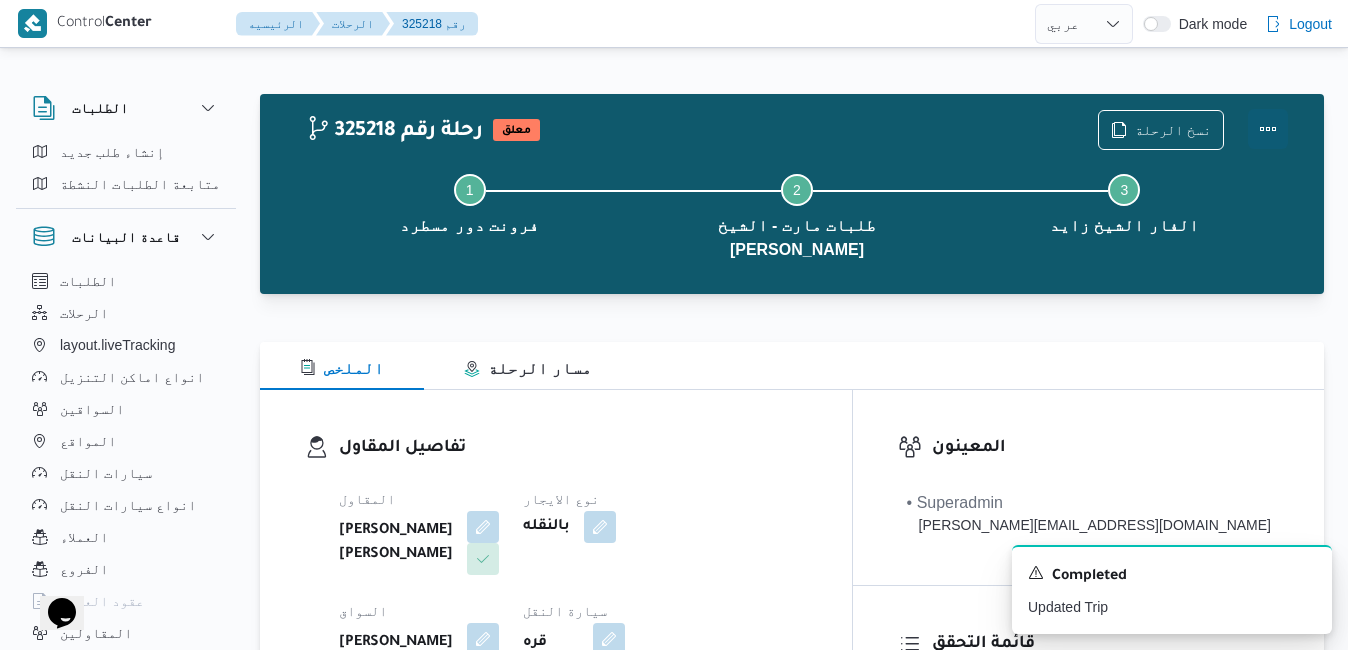 click at bounding box center (1268, 129) 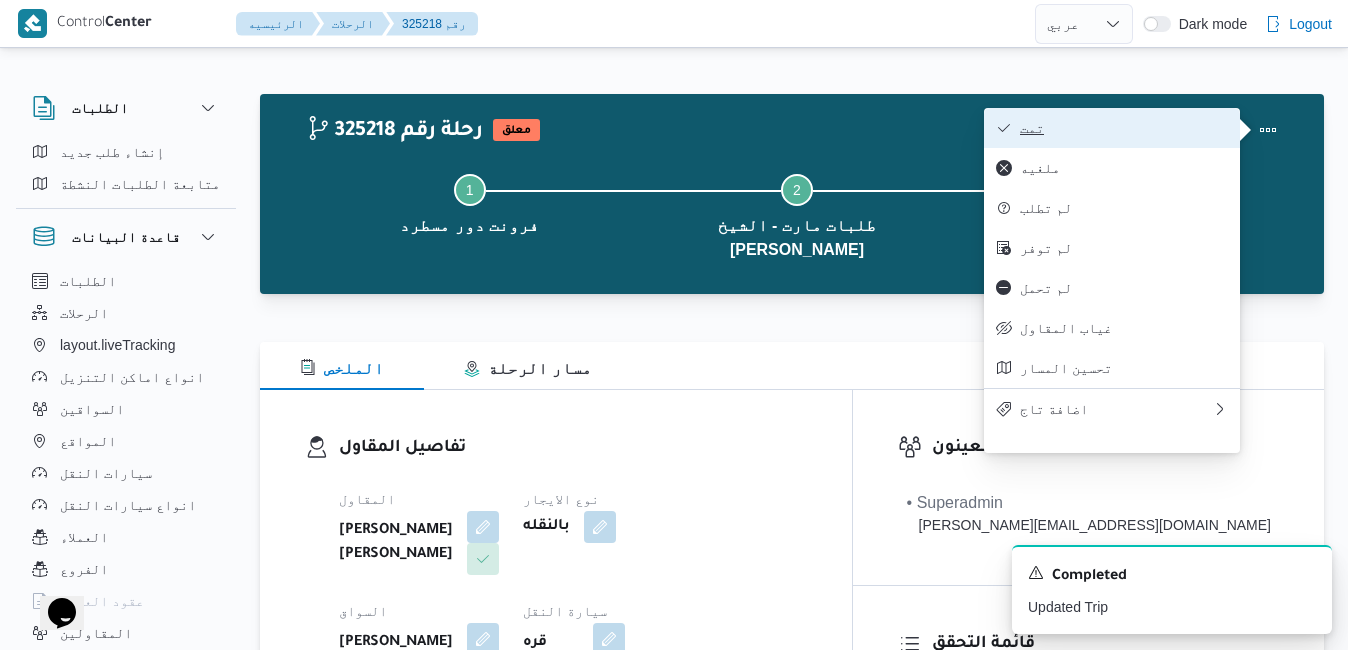 click on "تمت" at bounding box center [1124, 128] 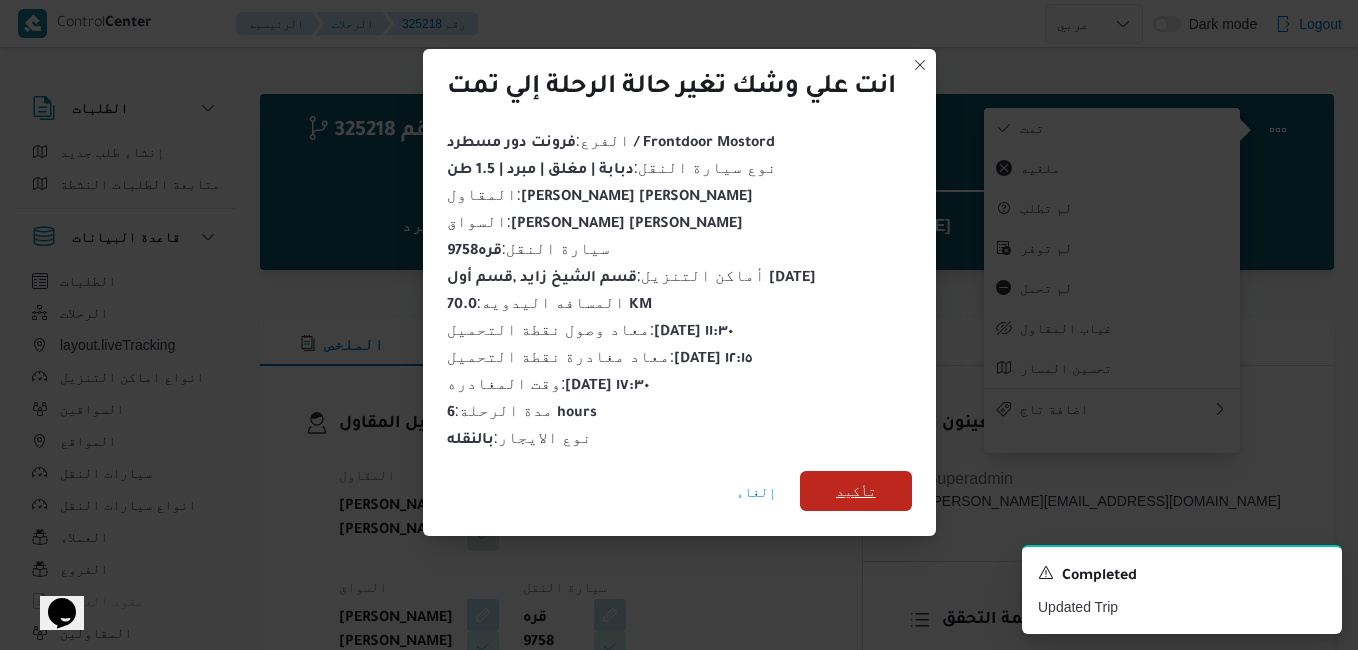 click on "تأكيد" at bounding box center (856, 491) 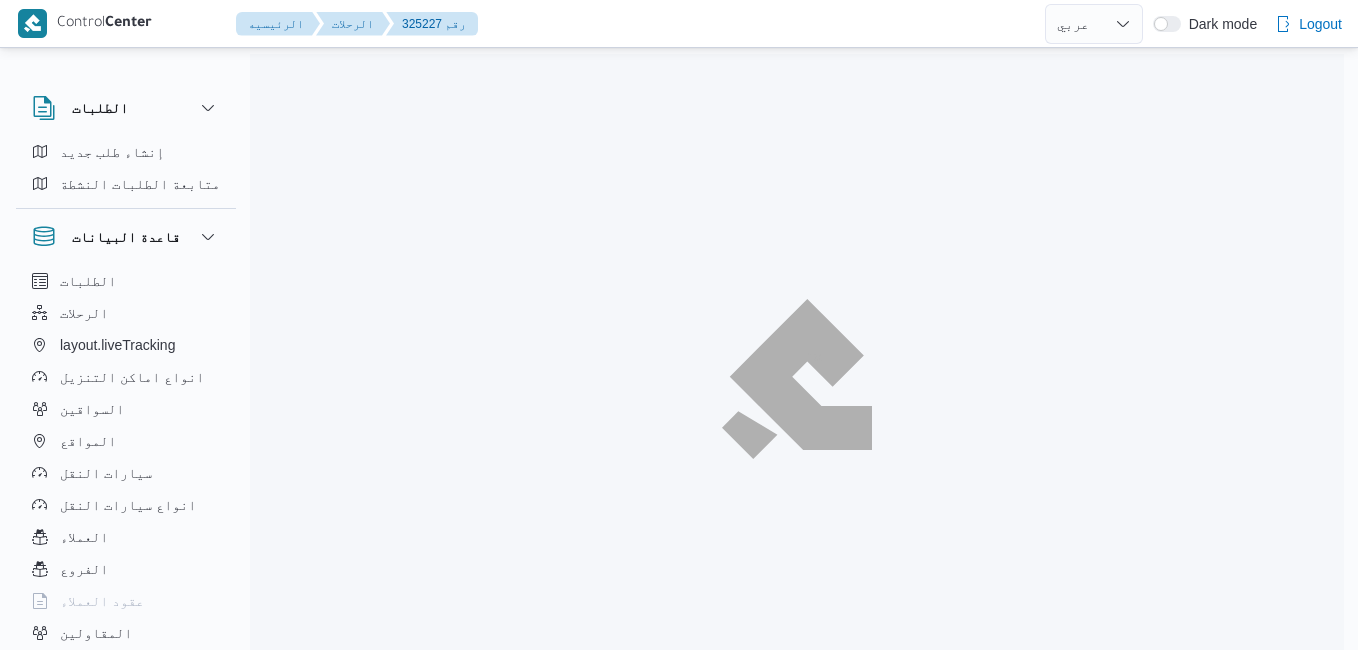 select on "ar" 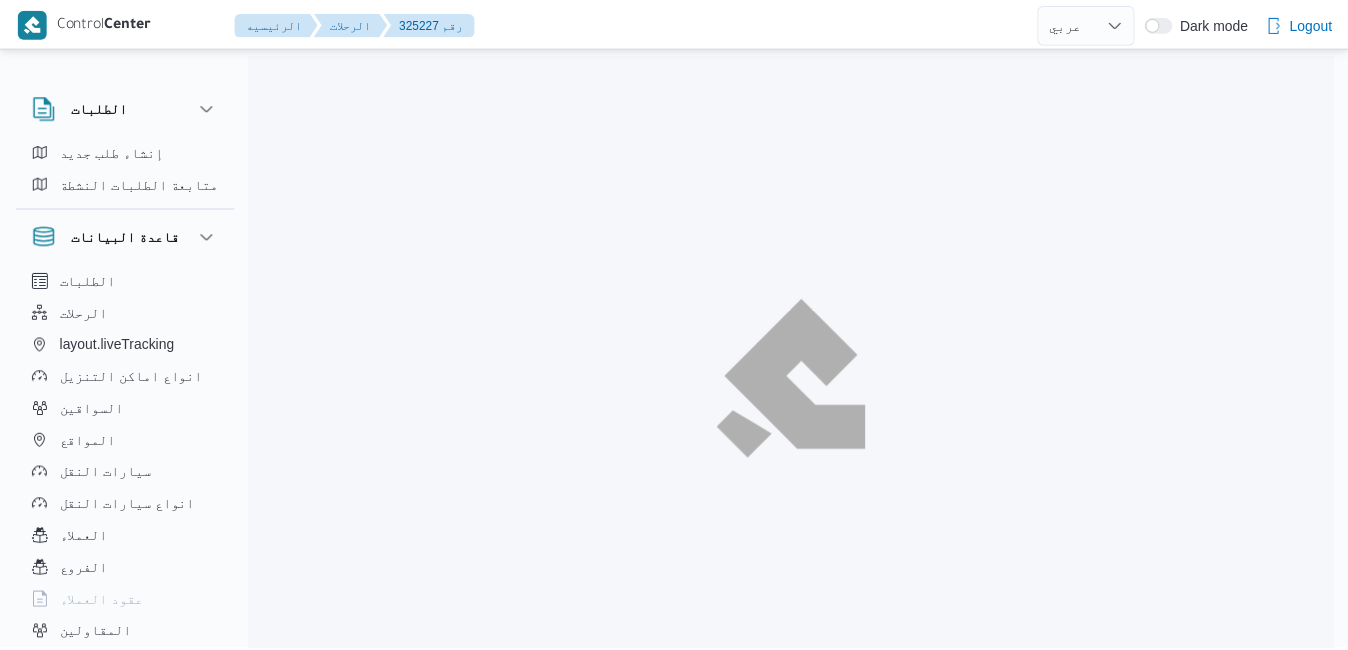 scroll, scrollTop: 0, scrollLeft: 0, axis: both 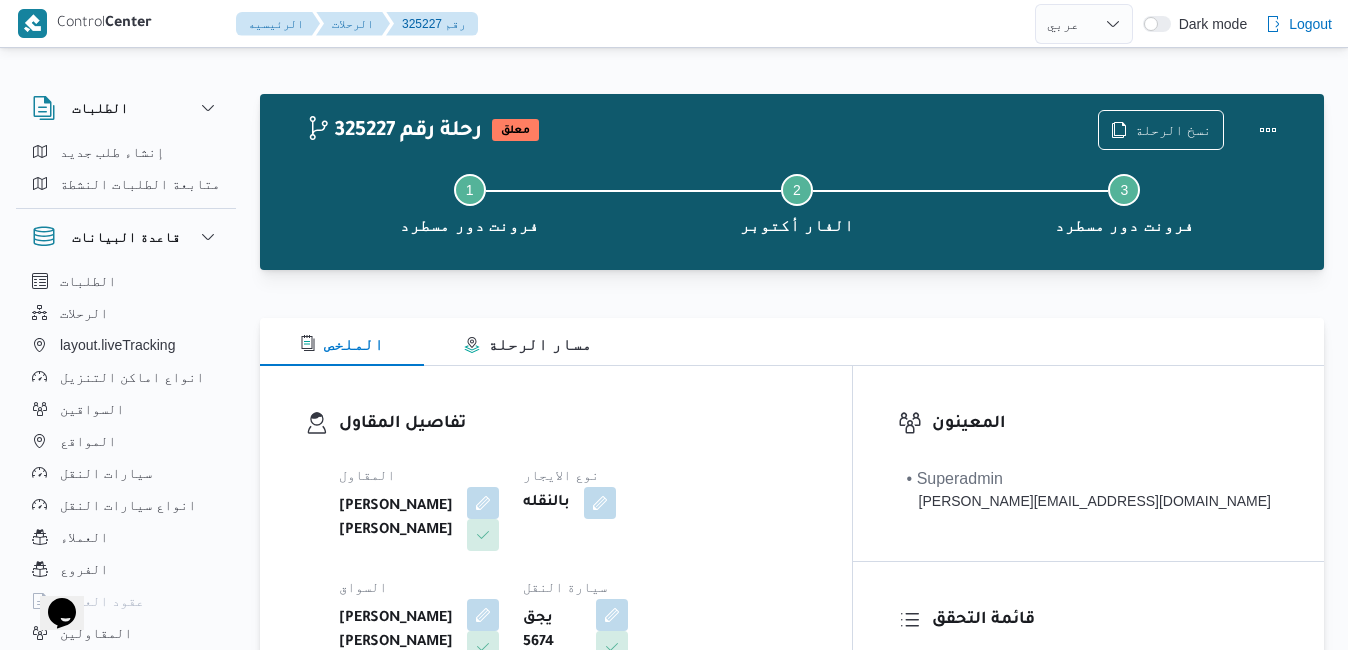 click on "تفاصيل المقاول المقاول [PERSON_NAME] [PERSON_NAME] نوع الايجار بالنقله السواق [PERSON_NAME] [PERSON_NAME] سيارة النقل يجق 5674 نوع سيارة النقل دبابة | مغلق | جاف | 1.5 طن" at bounding box center [556, 597] 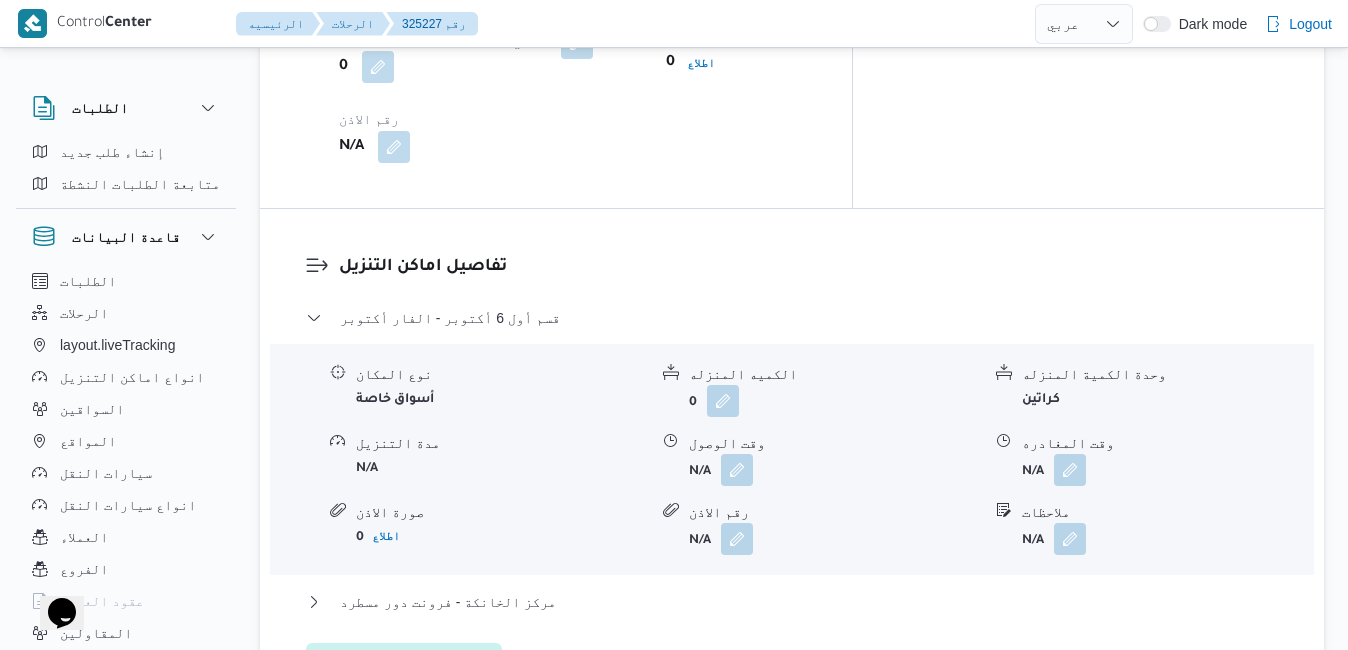 scroll, scrollTop: 1680, scrollLeft: 0, axis: vertical 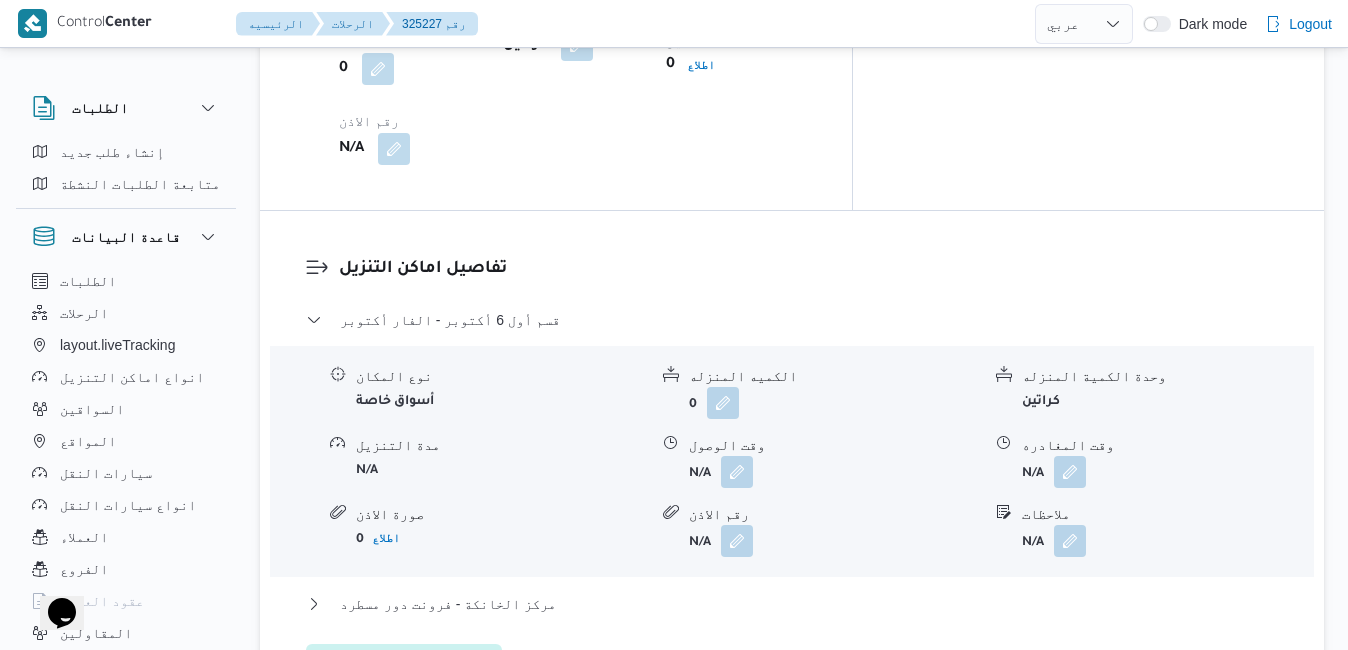 click on "عدل تفاصيل نقاط التنزيل" at bounding box center [404, 664] 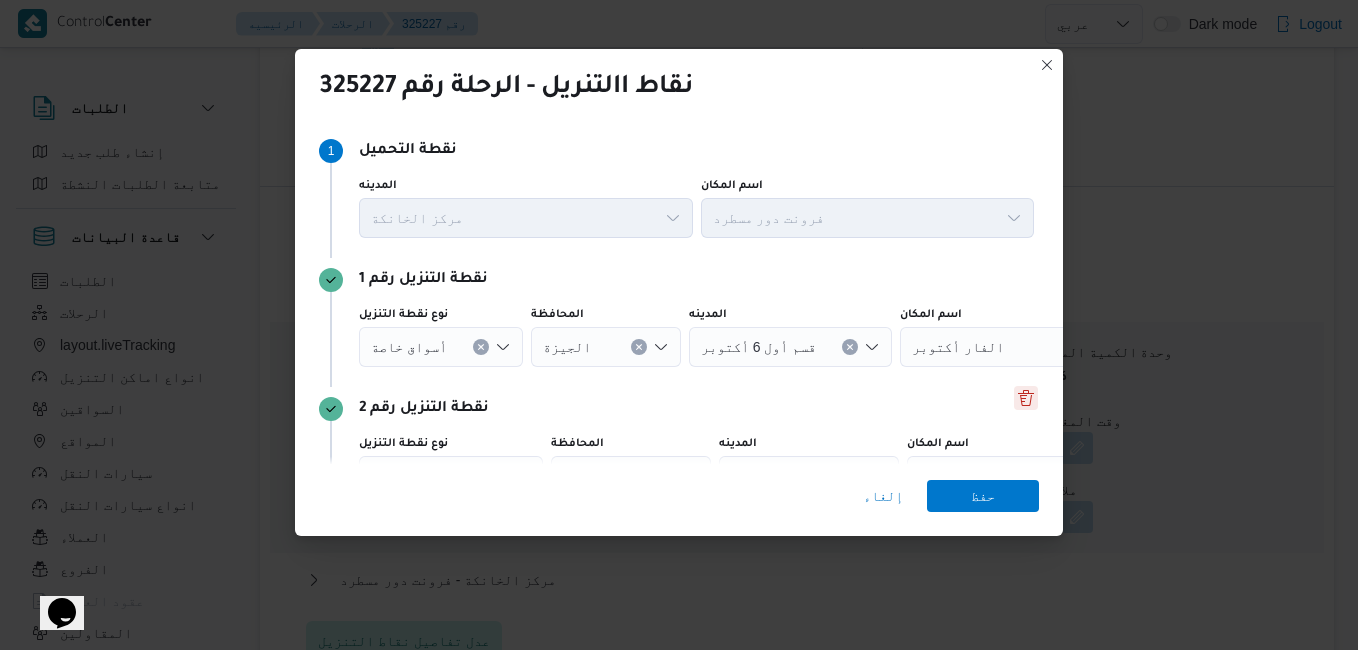 click at bounding box center (1026, 398) 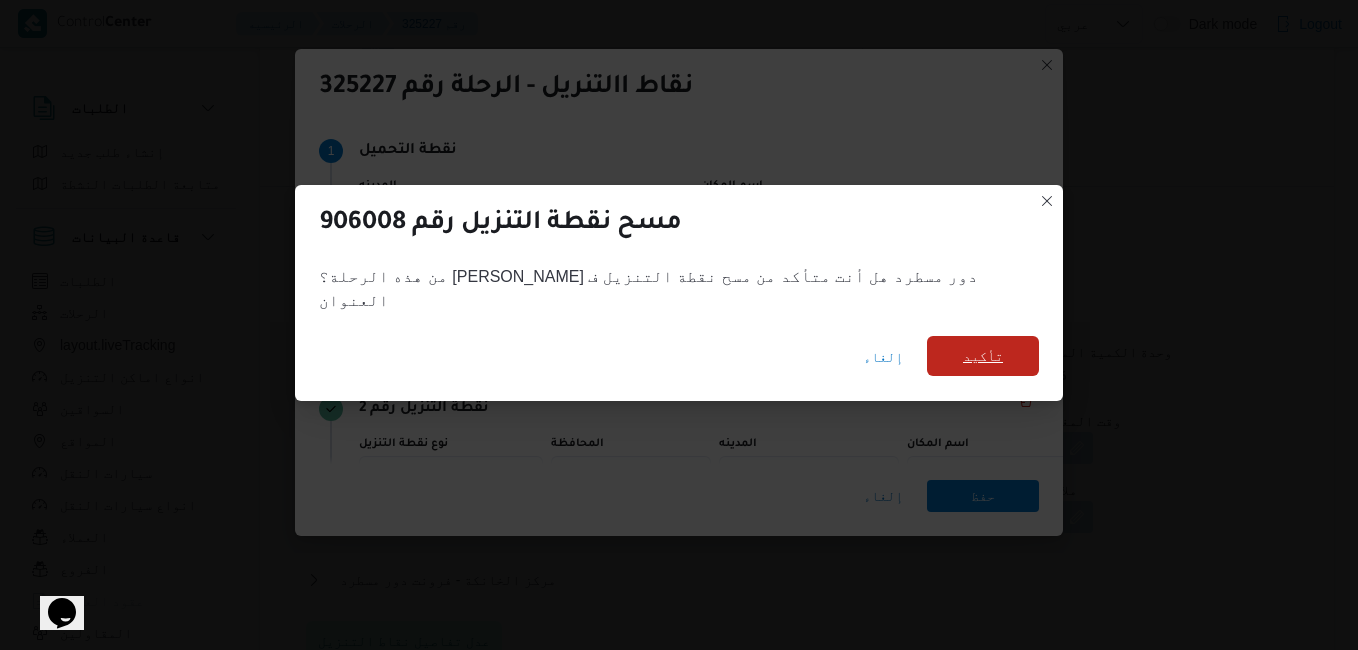 click on "تأكيد" at bounding box center (983, 356) 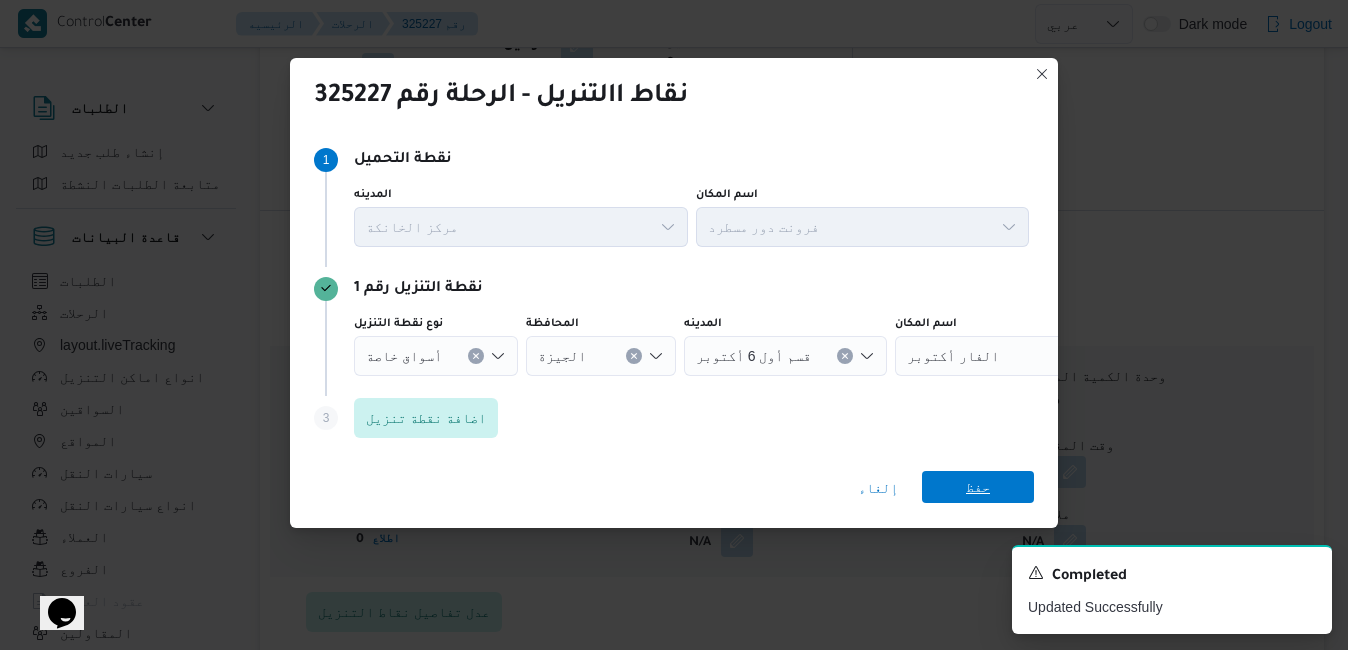 click on "حفظ" at bounding box center (978, 487) 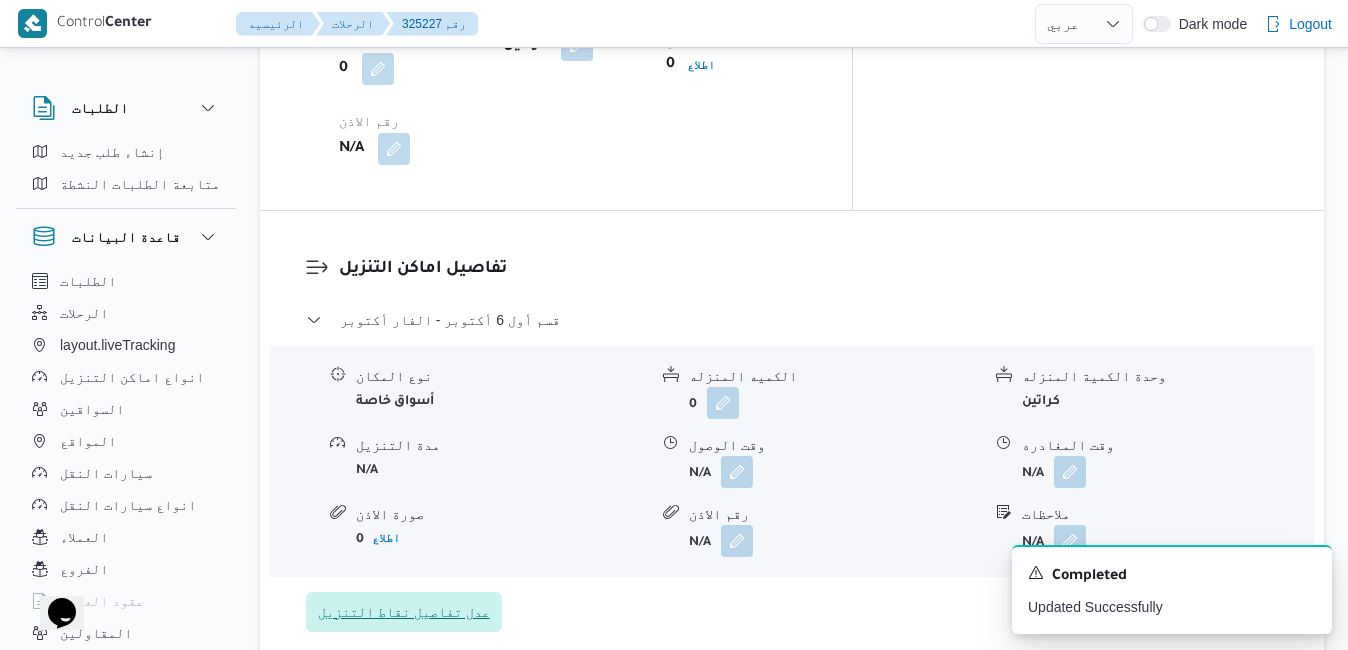 type 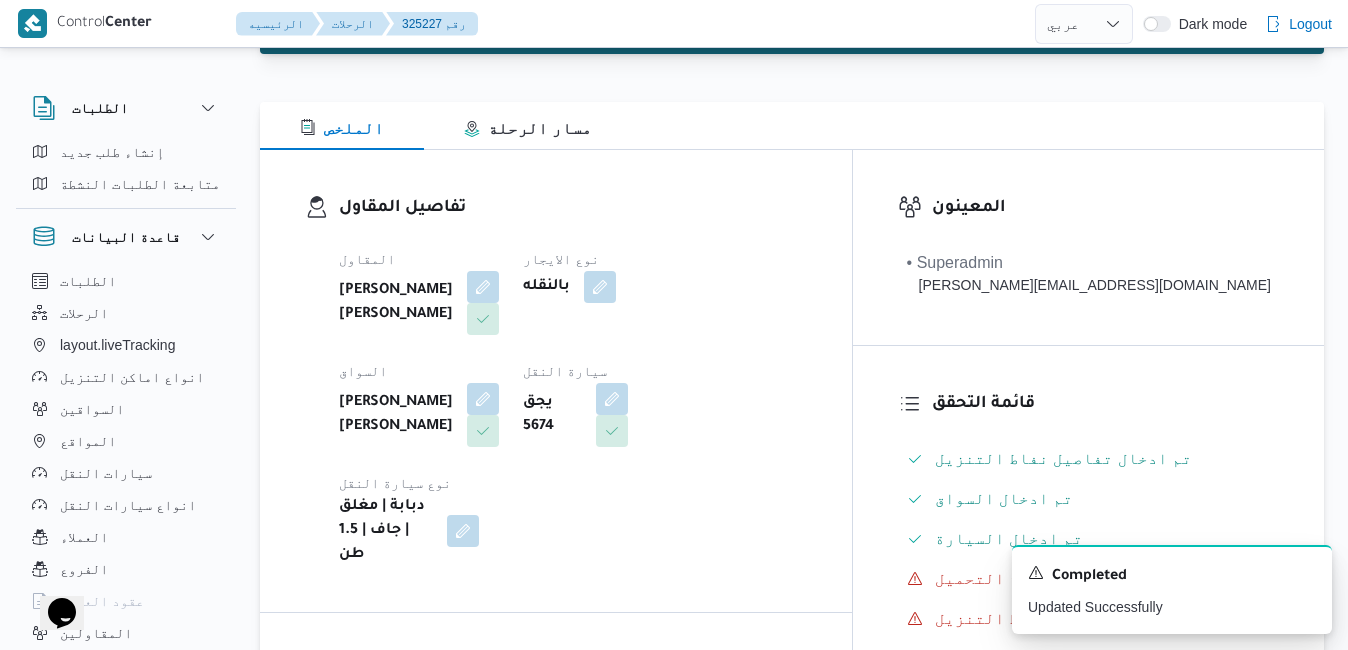 scroll, scrollTop: 0, scrollLeft: 0, axis: both 